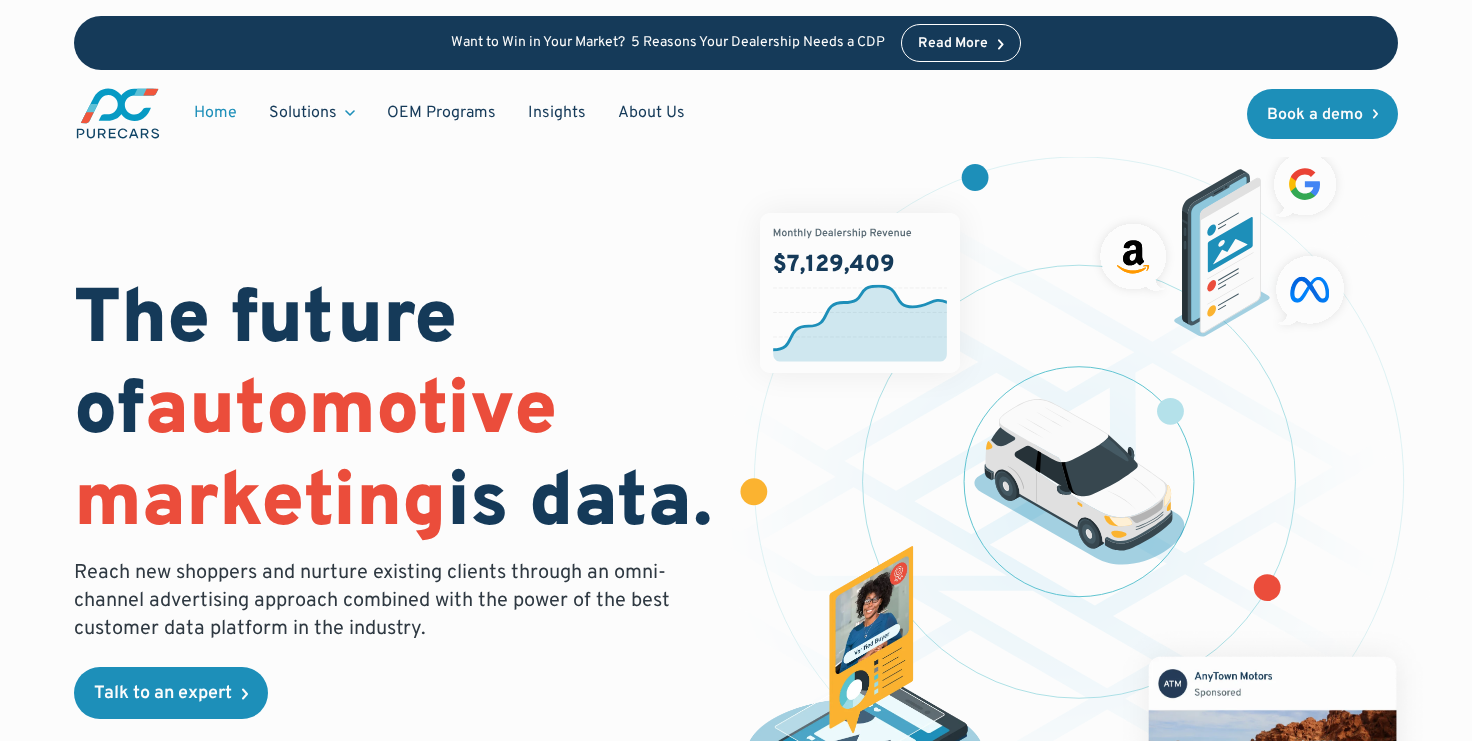 scroll, scrollTop: 0, scrollLeft: 0, axis: both 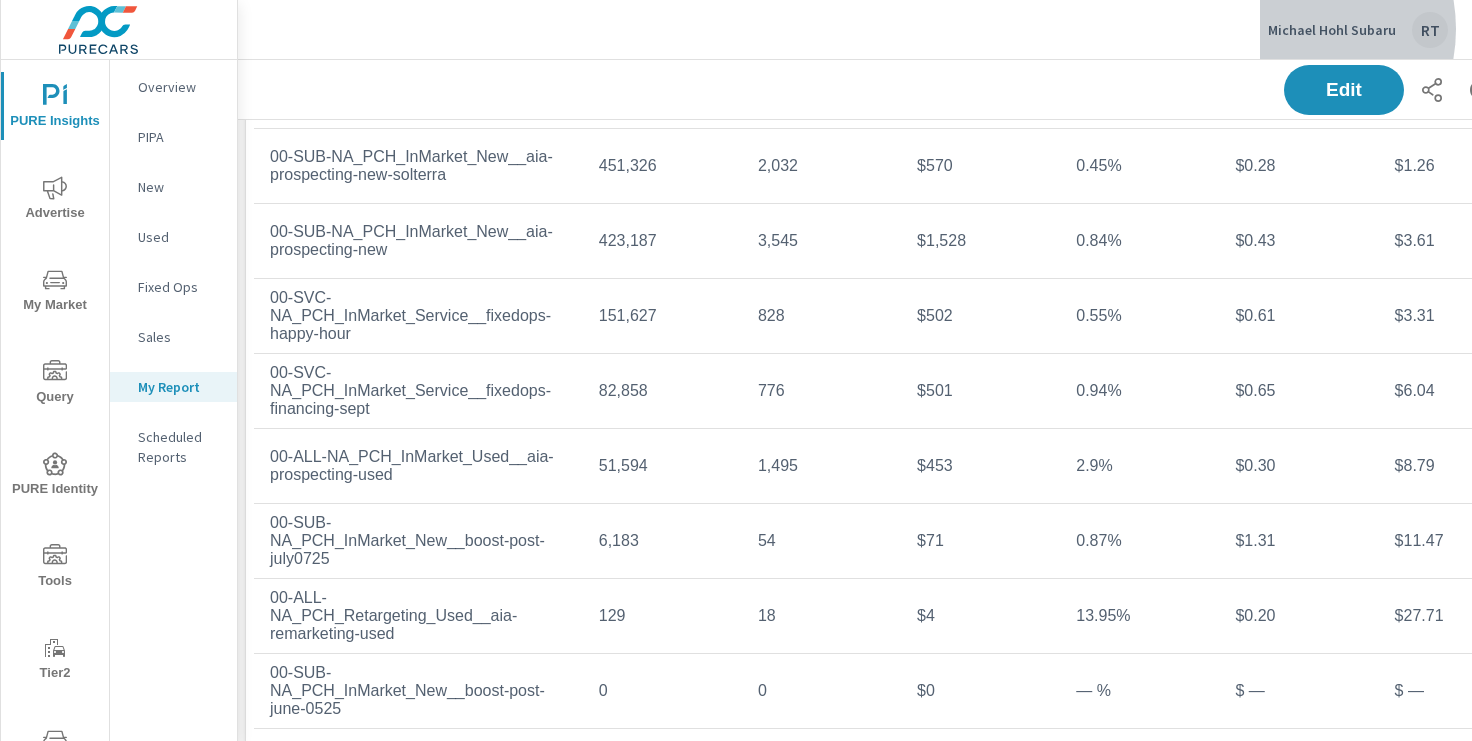 click on "Michael Hohl Subaru" at bounding box center [1332, 30] 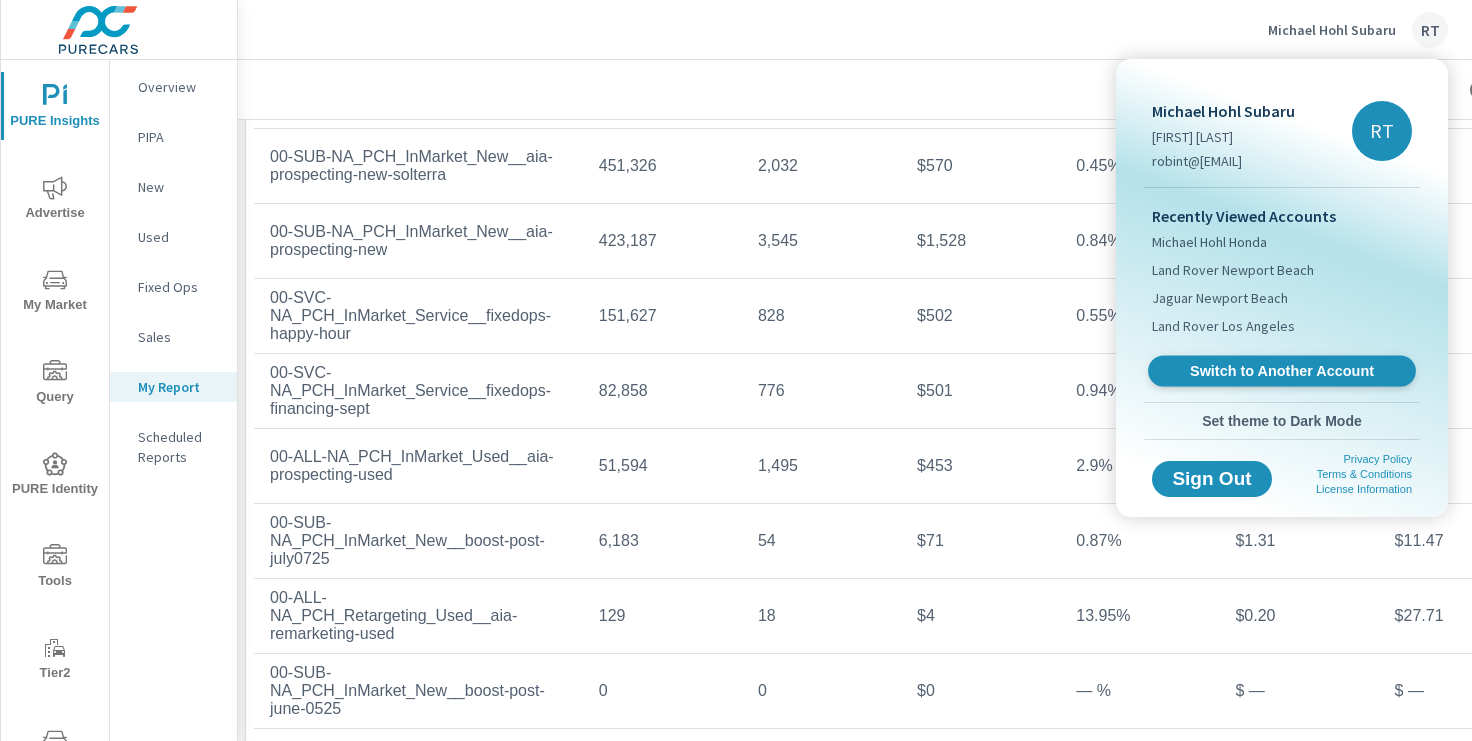 click on "Switch to Another Account" at bounding box center [1281, 371] 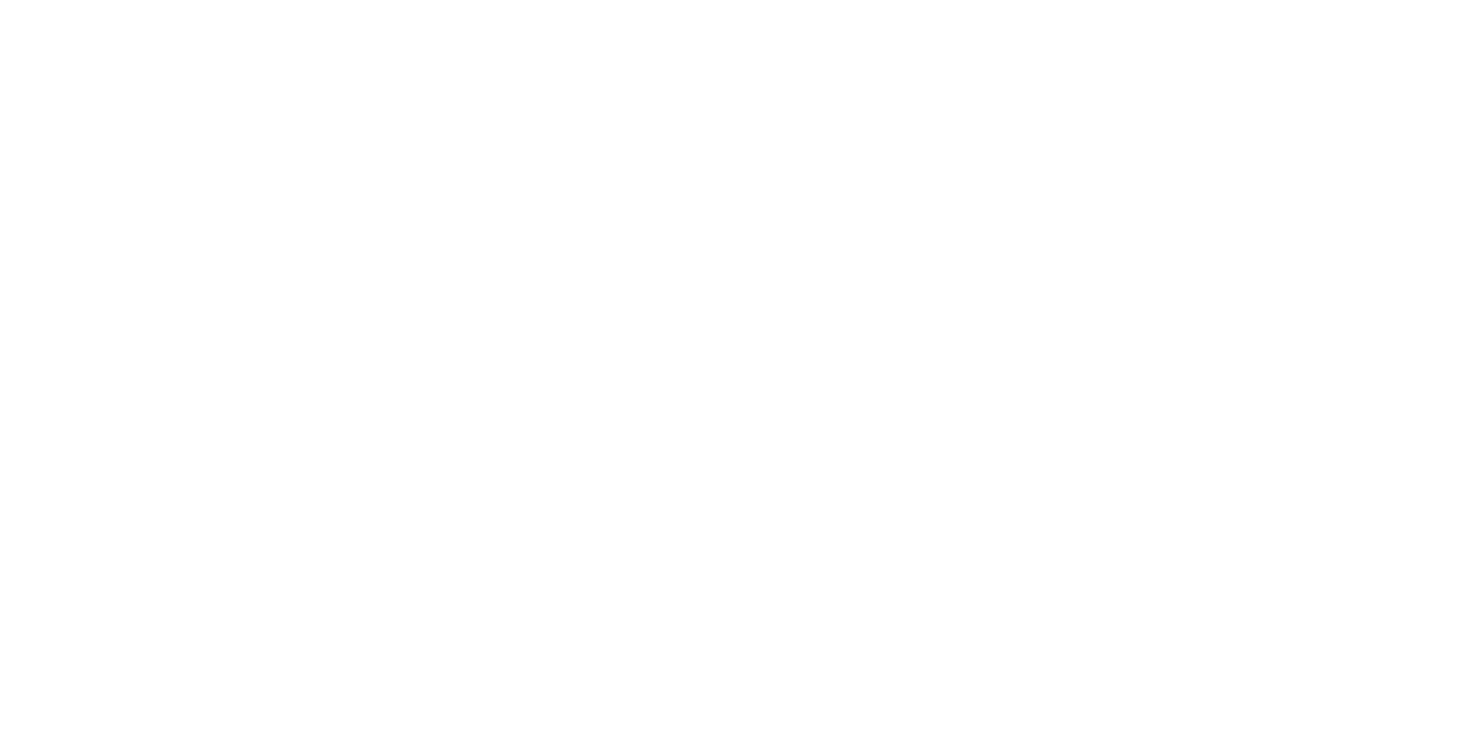 scroll, scrollTop: 0, scrollLeft: 0, axis: both 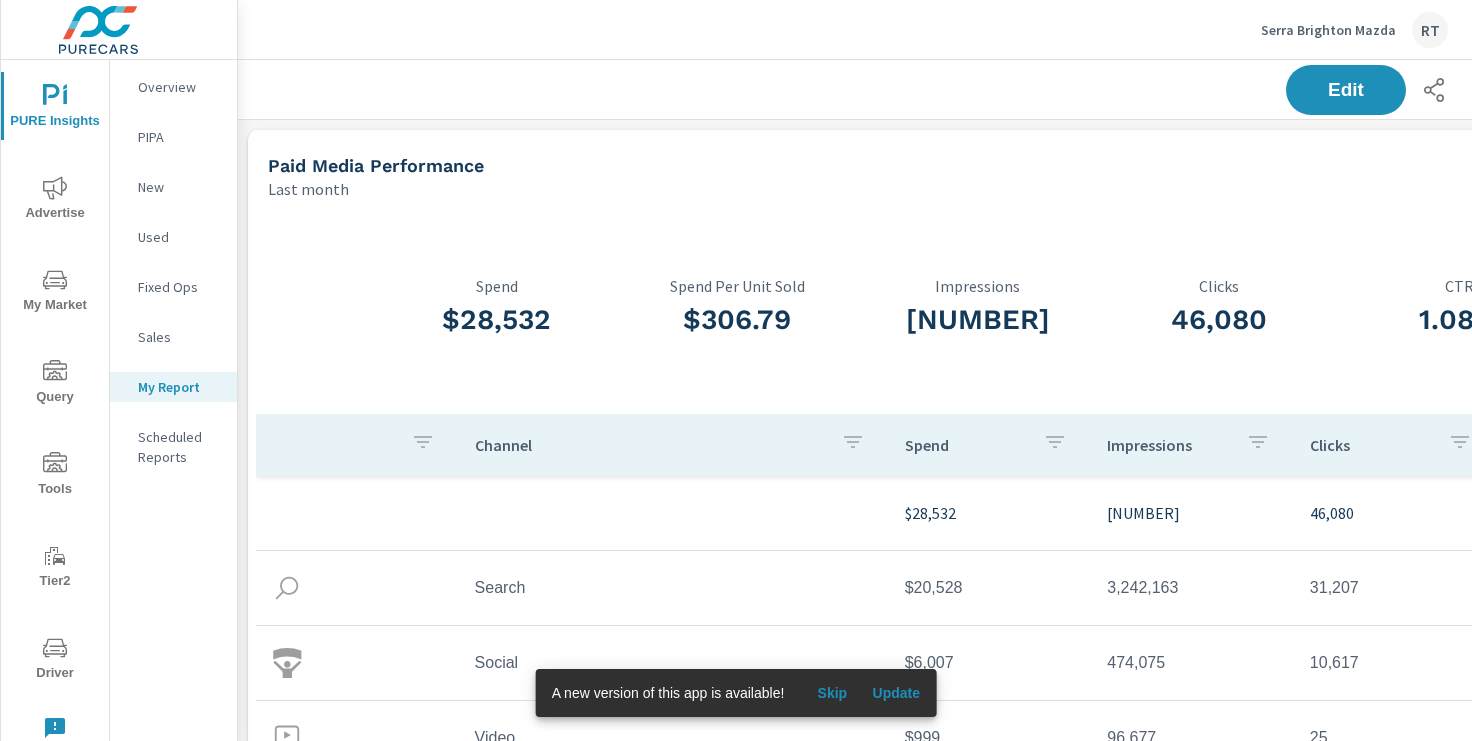 click on "Skip" at bounding box center (832, 693) 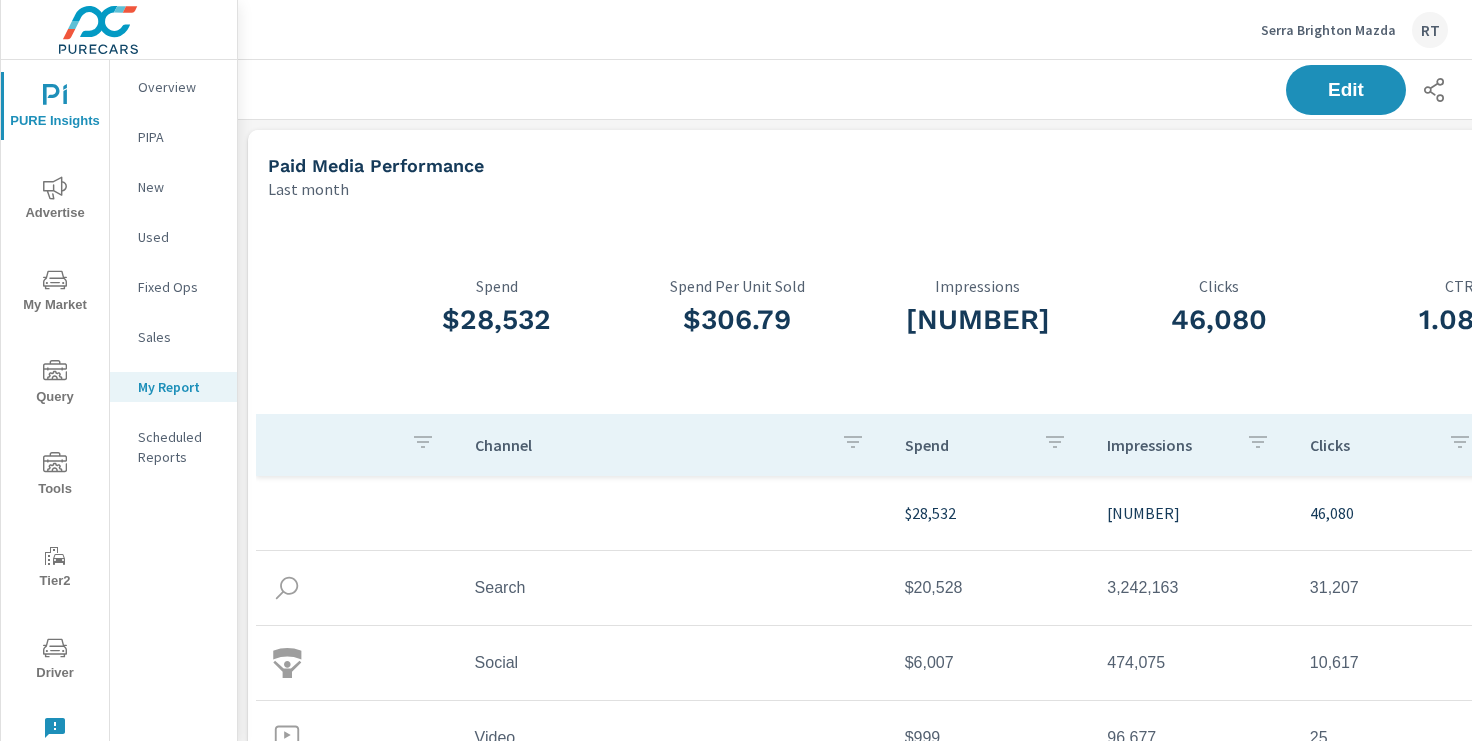 click 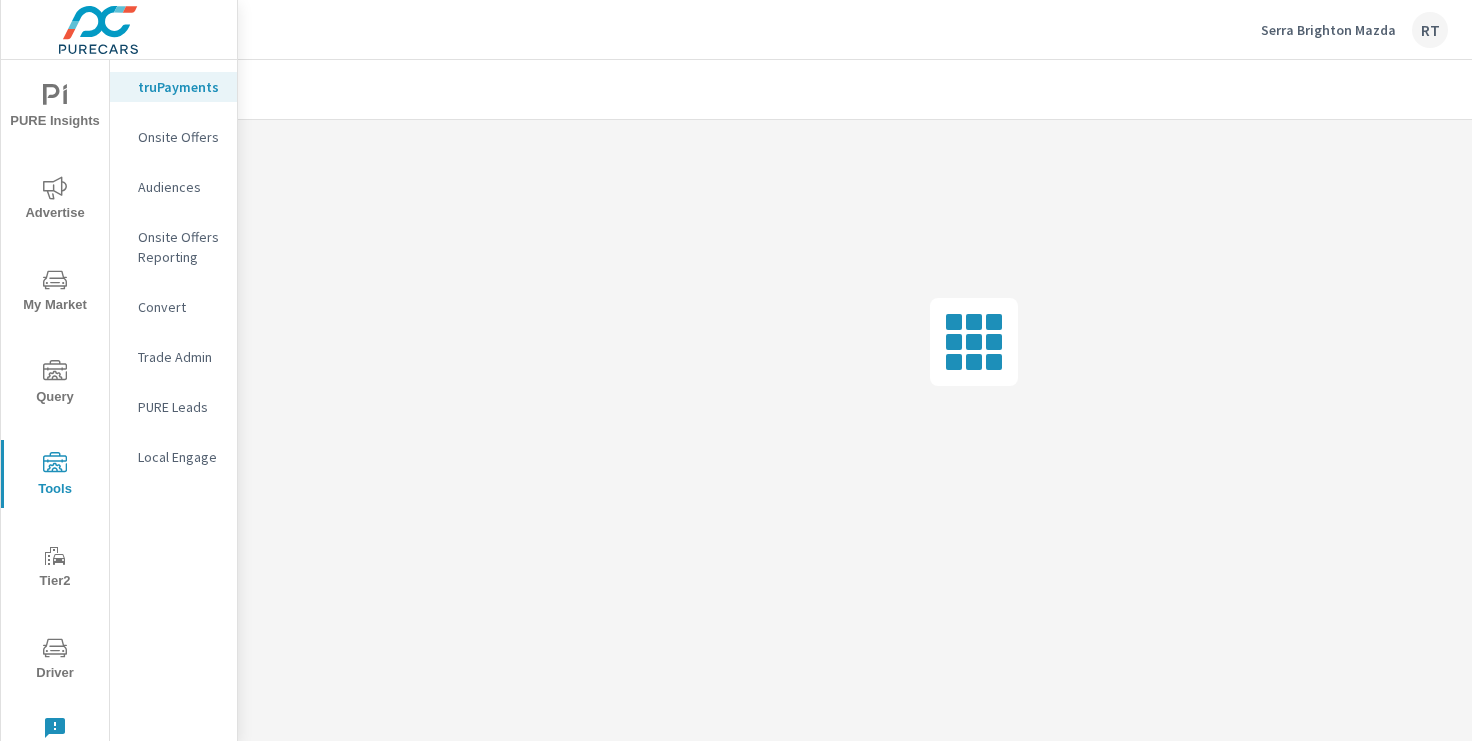click on "Onsite Offers" at bounding box center [179, 137] 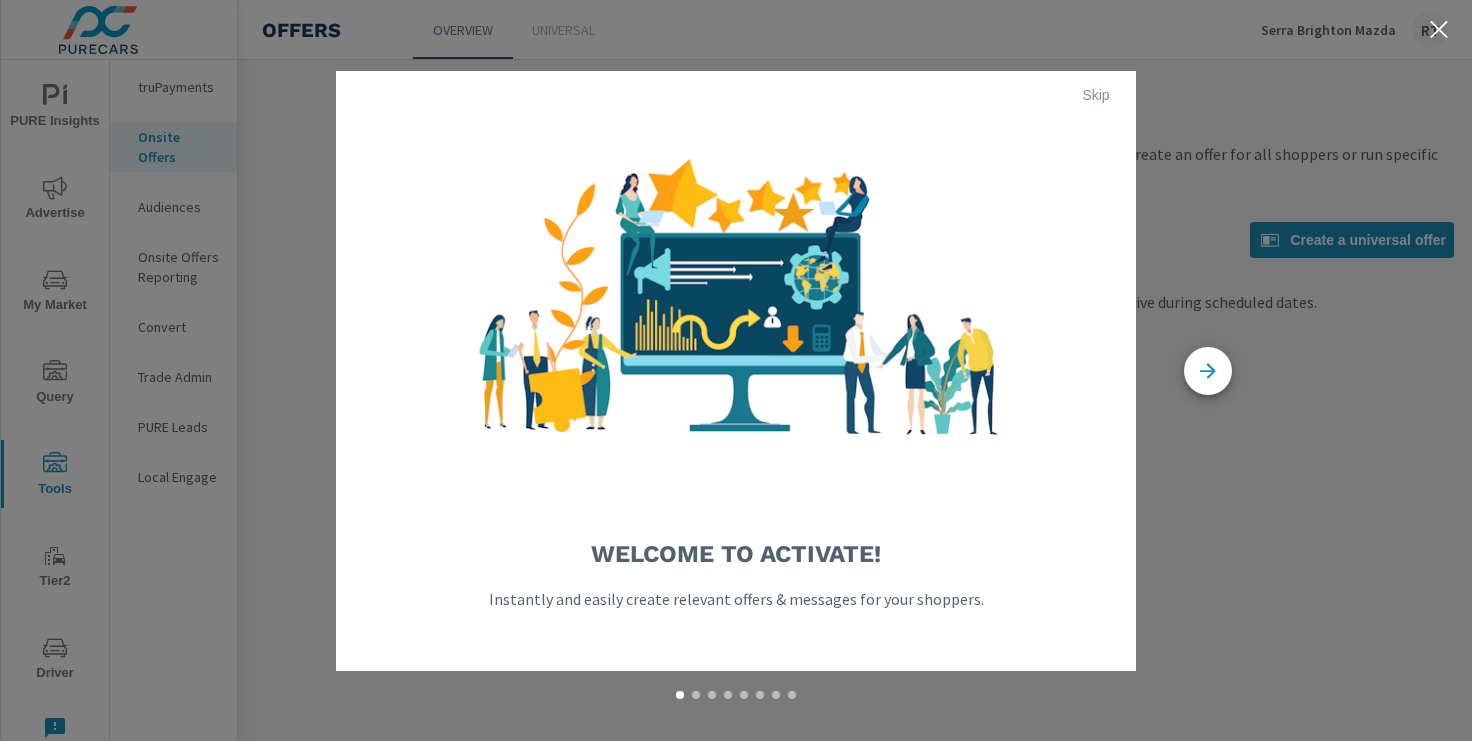 click on "Skip" at bounding box center (1096, 95) 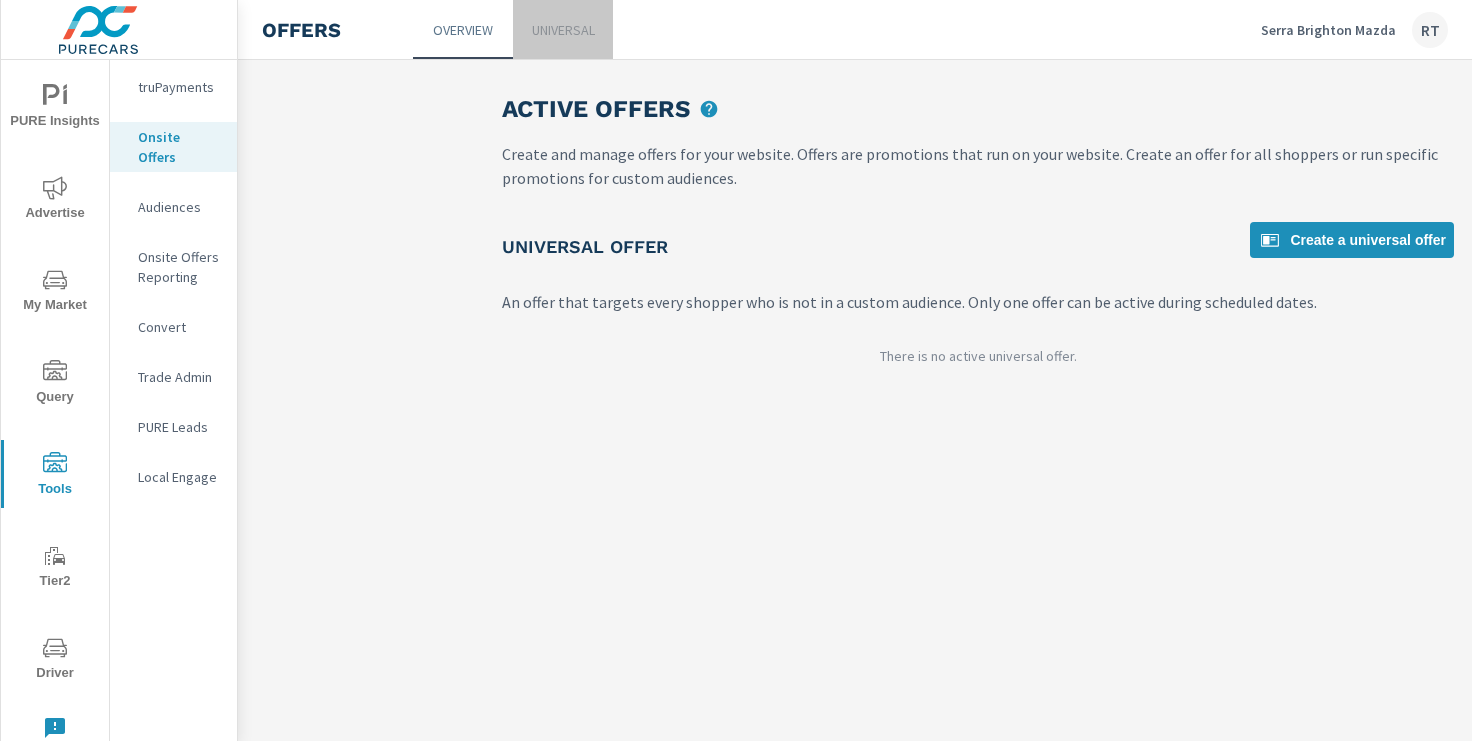 click on "Universal" at bounding box center [563, 30] 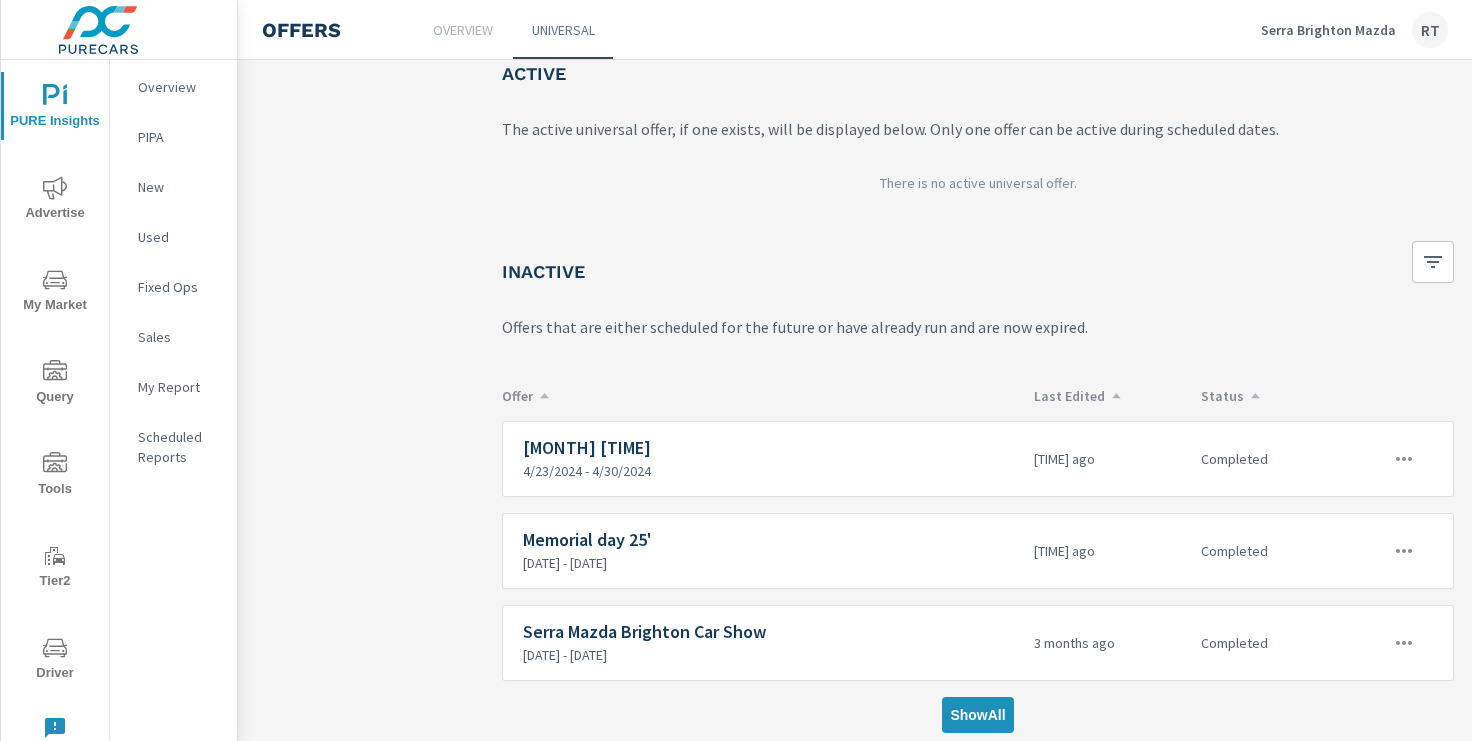scroll, scrollTop: 122, scrollLeft: 0, axis: vertical 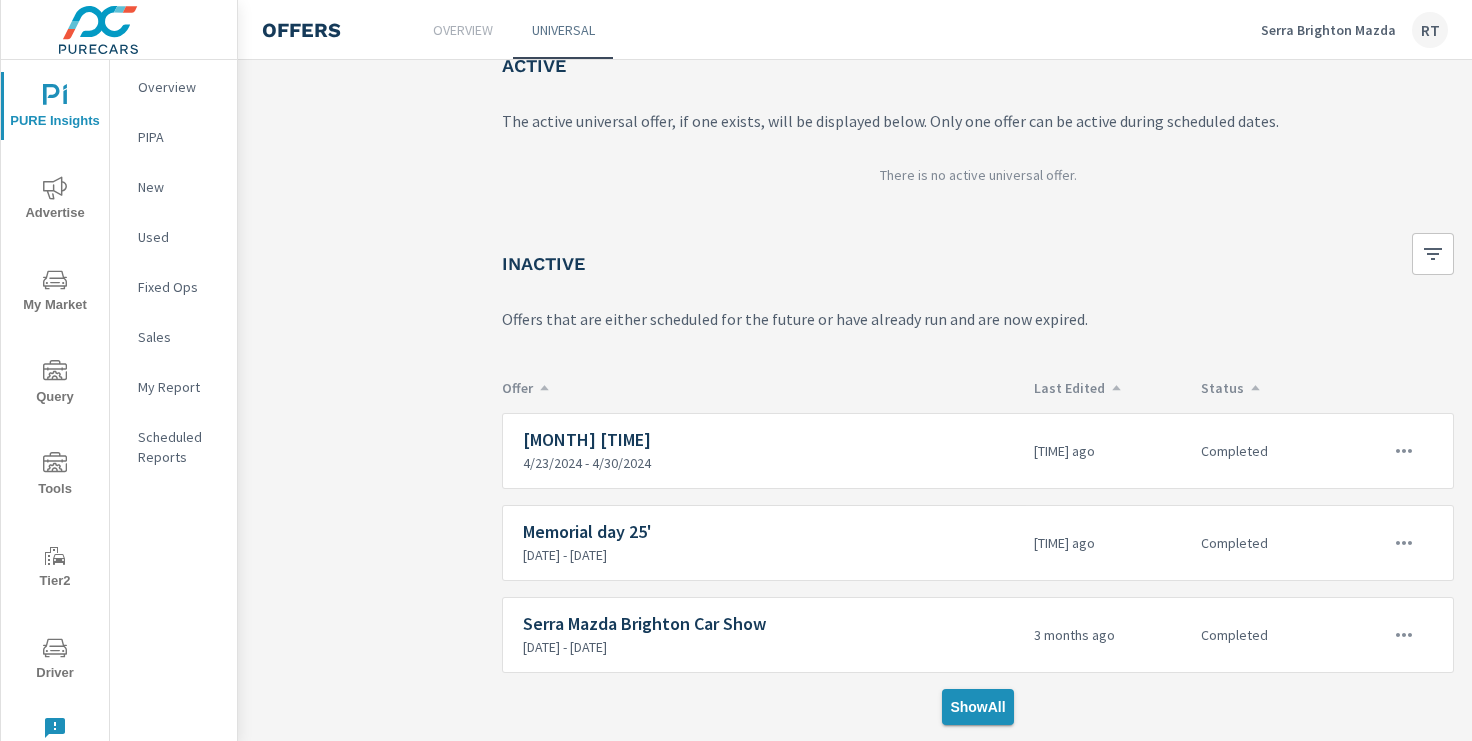 click on "Show  All" at bounding box center (977, 707) 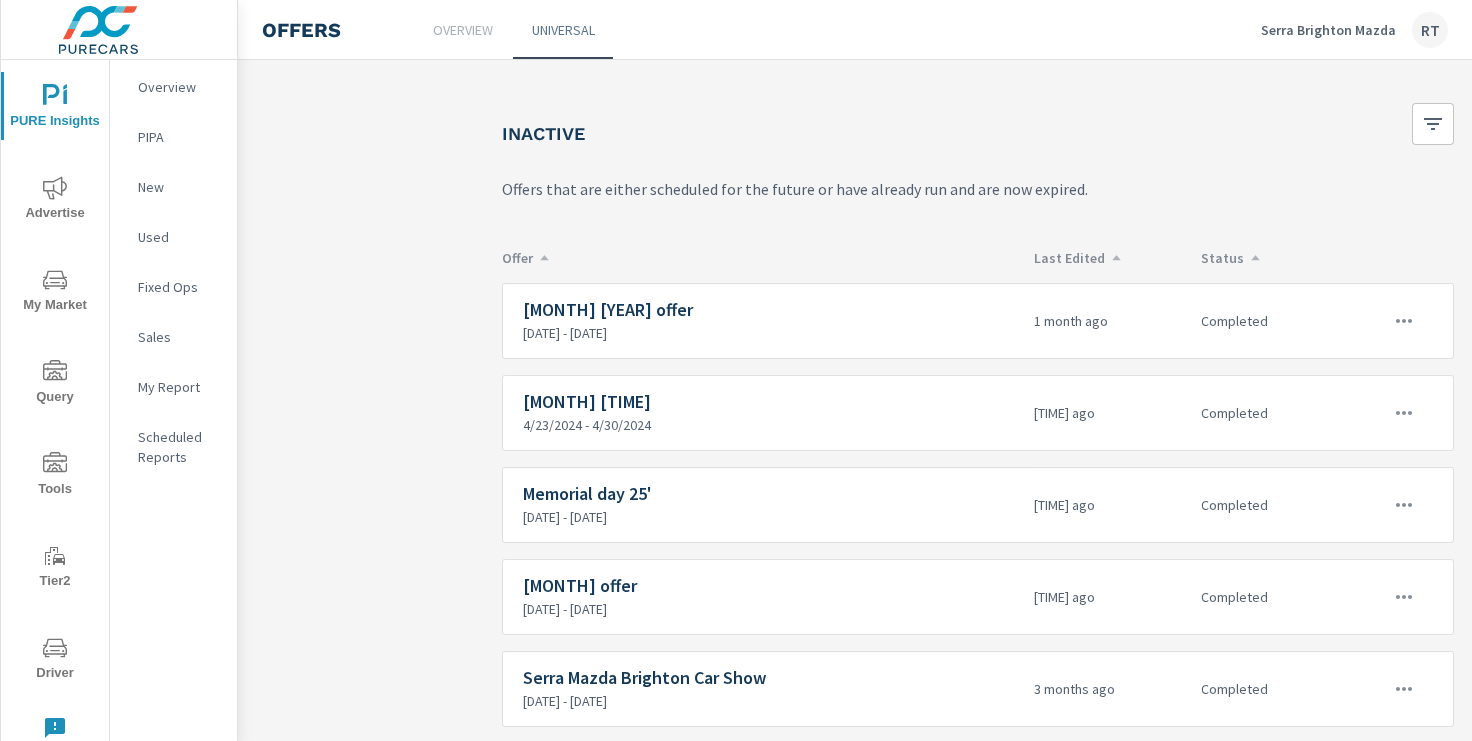 scroll, scrollTop: 306, scrollLeft: 0, axis: vertical 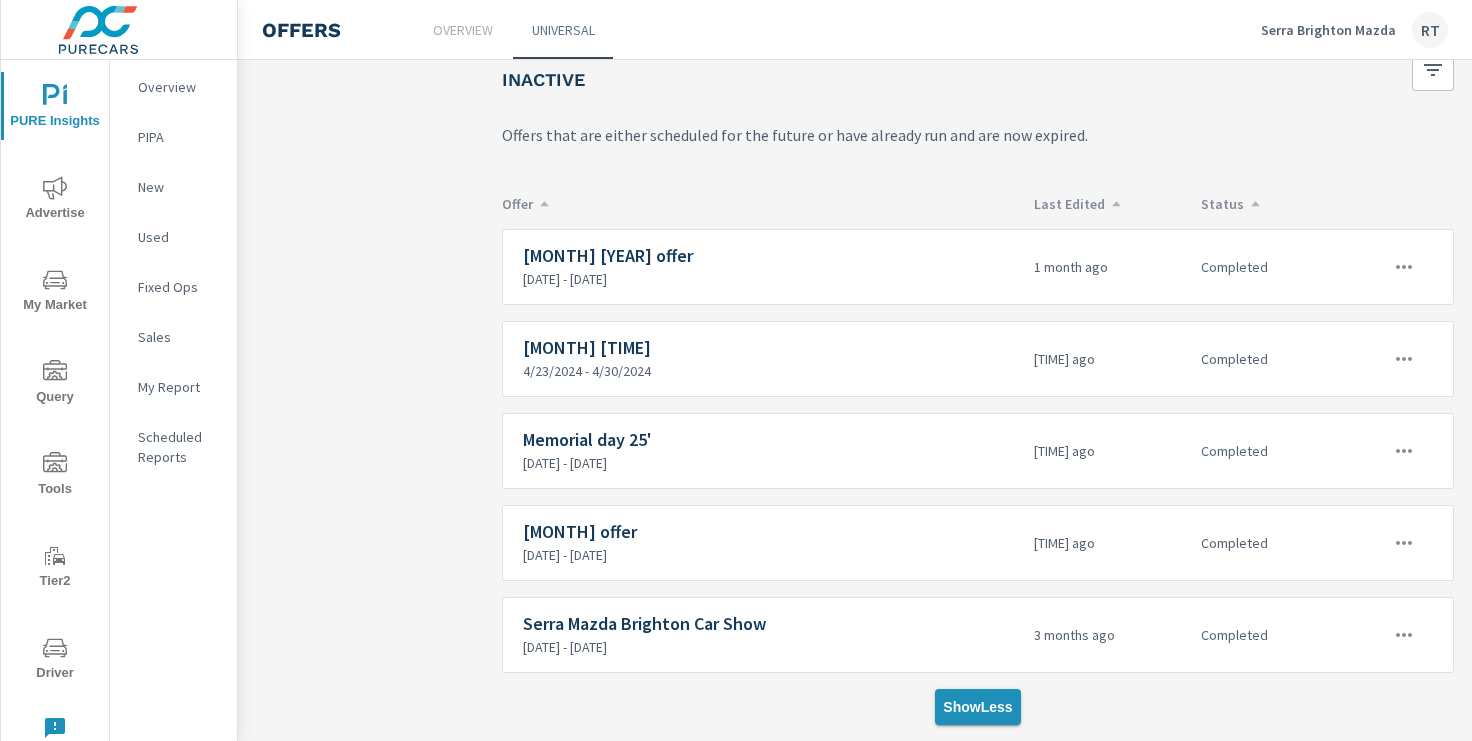 click on "Show  Less" at bounding box center (977, 707) 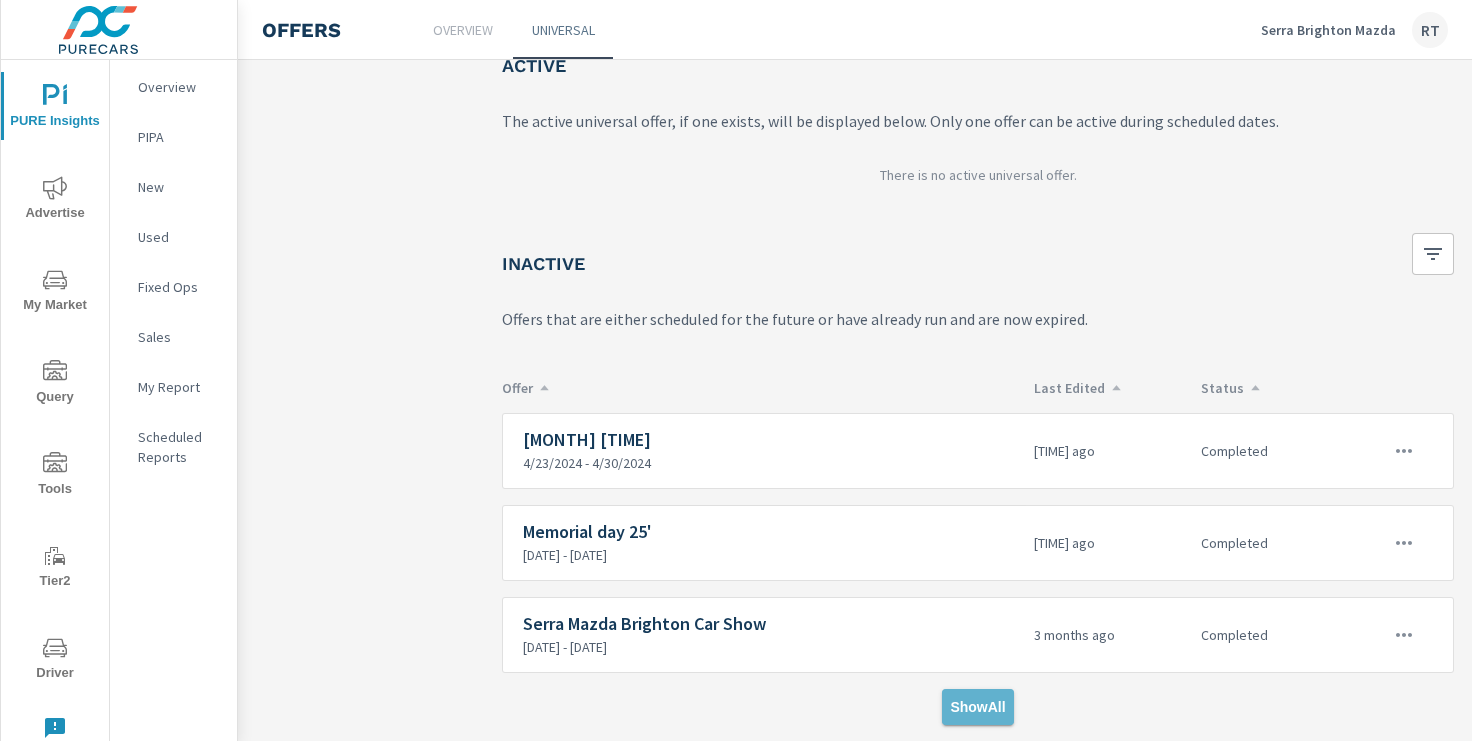 click on "Show  All" at bounding box center [977, 707] 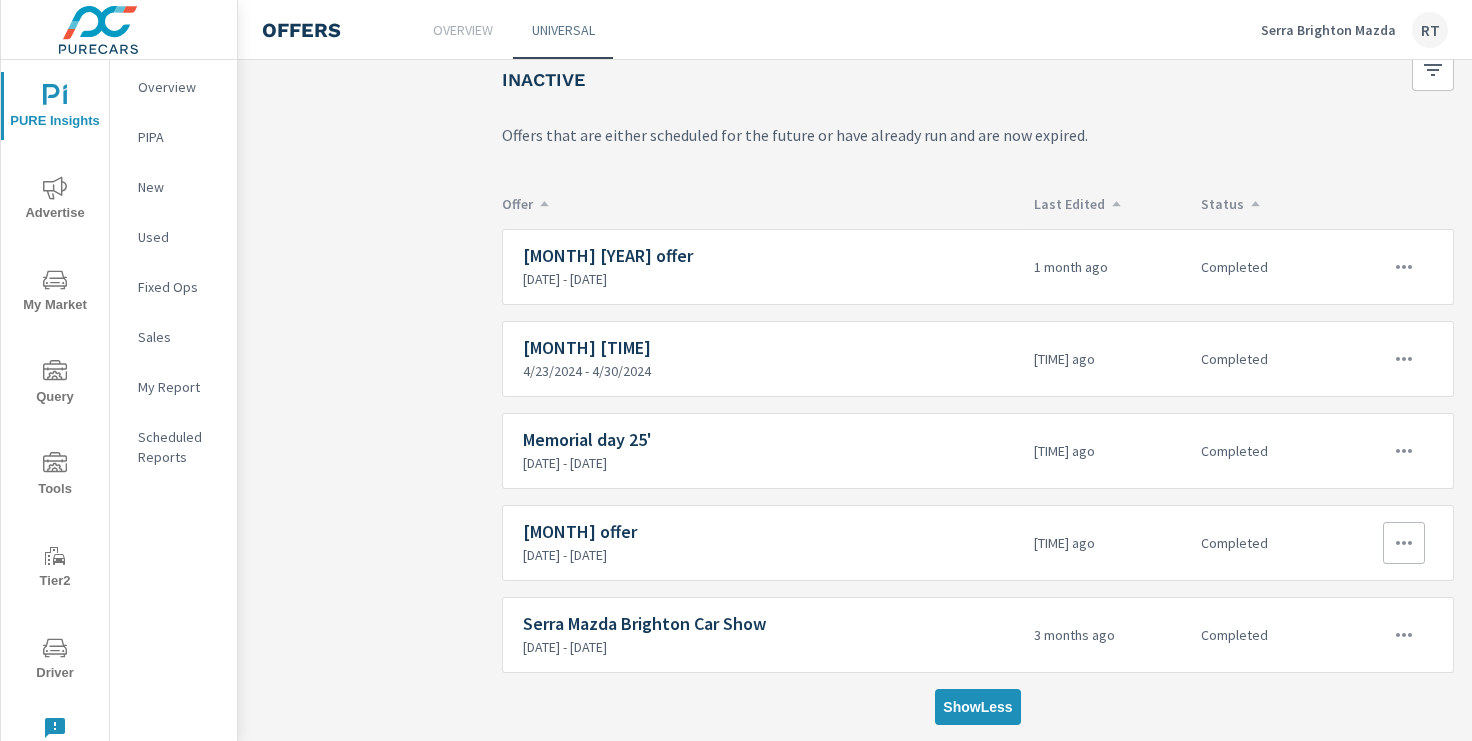 click 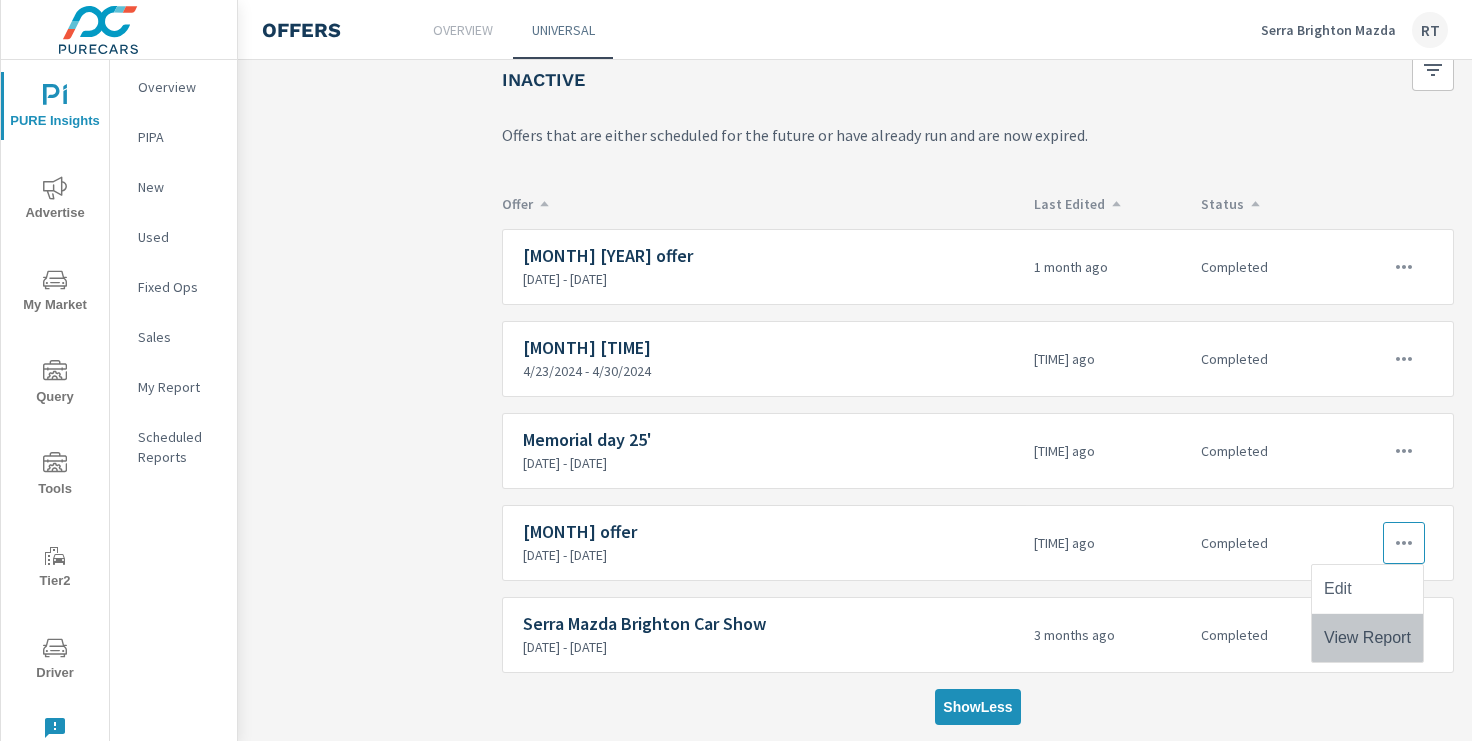 click on "View Report" at bounding box center [1367, 638] 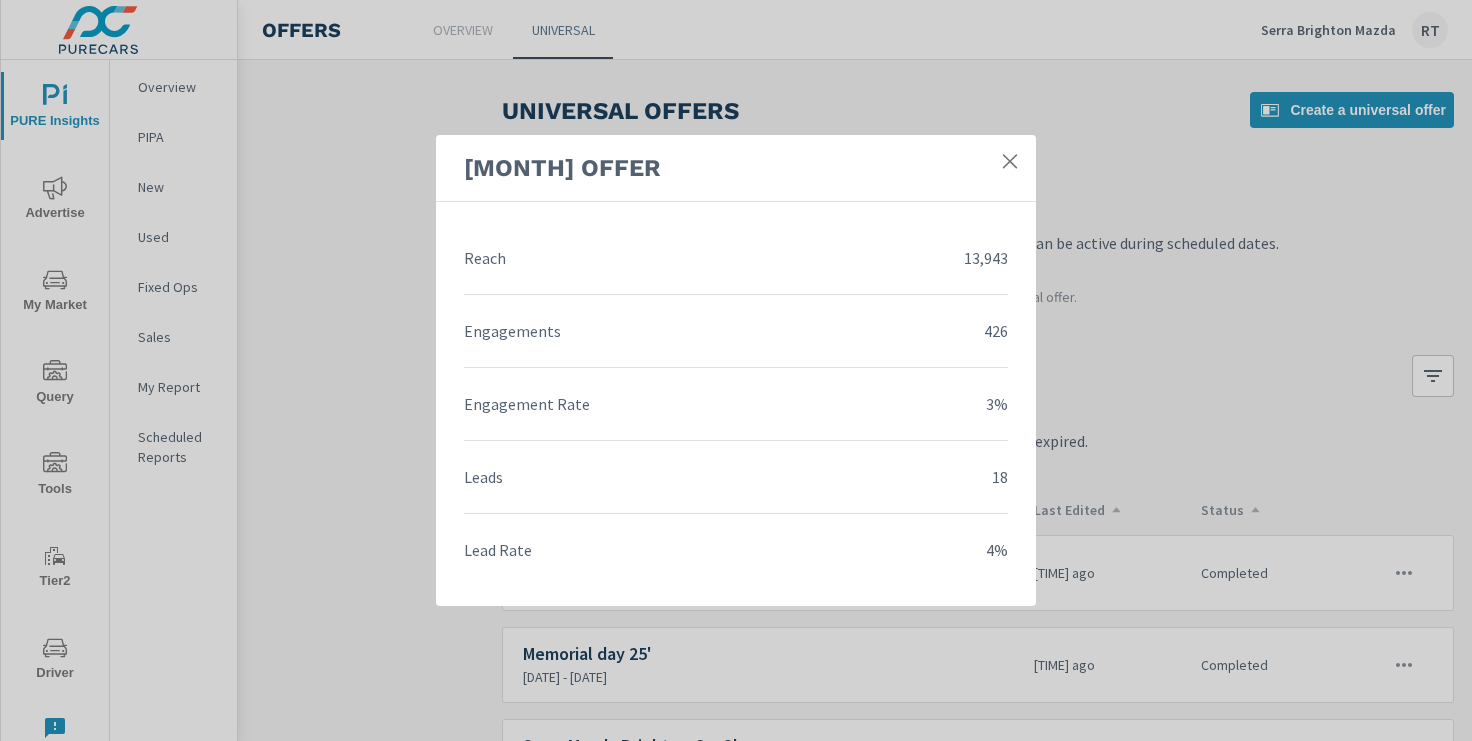click 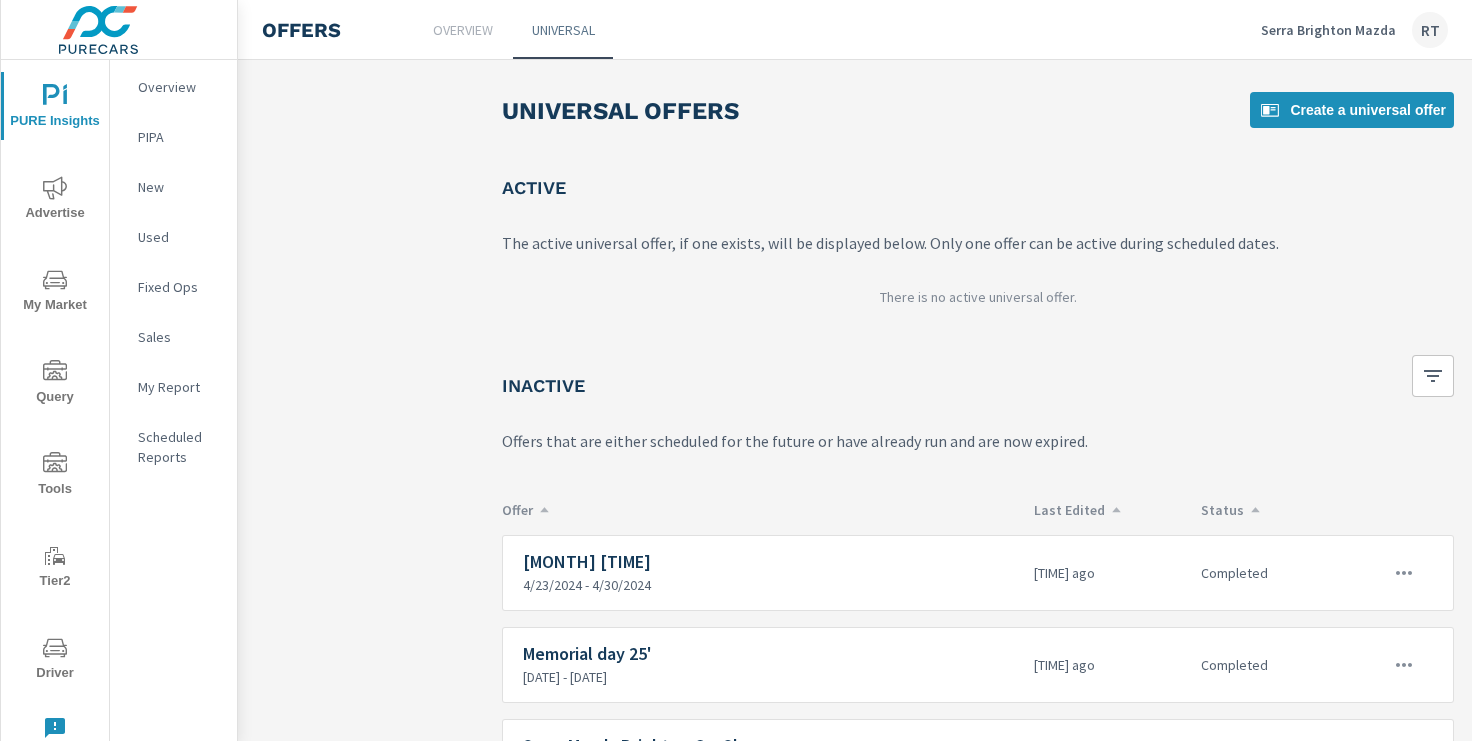 click 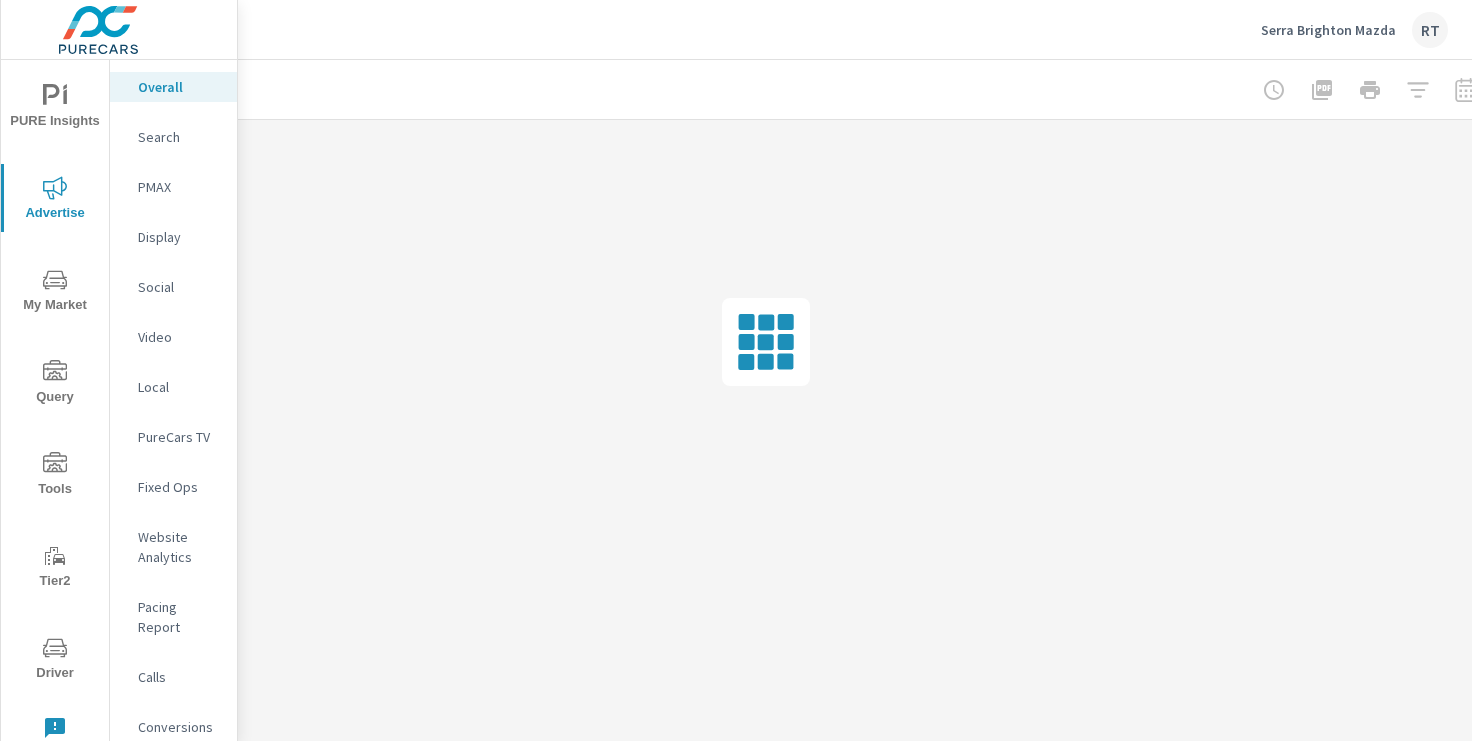 scroll, scrollTop: 0, scrollLeft: 246, axis: horizontal 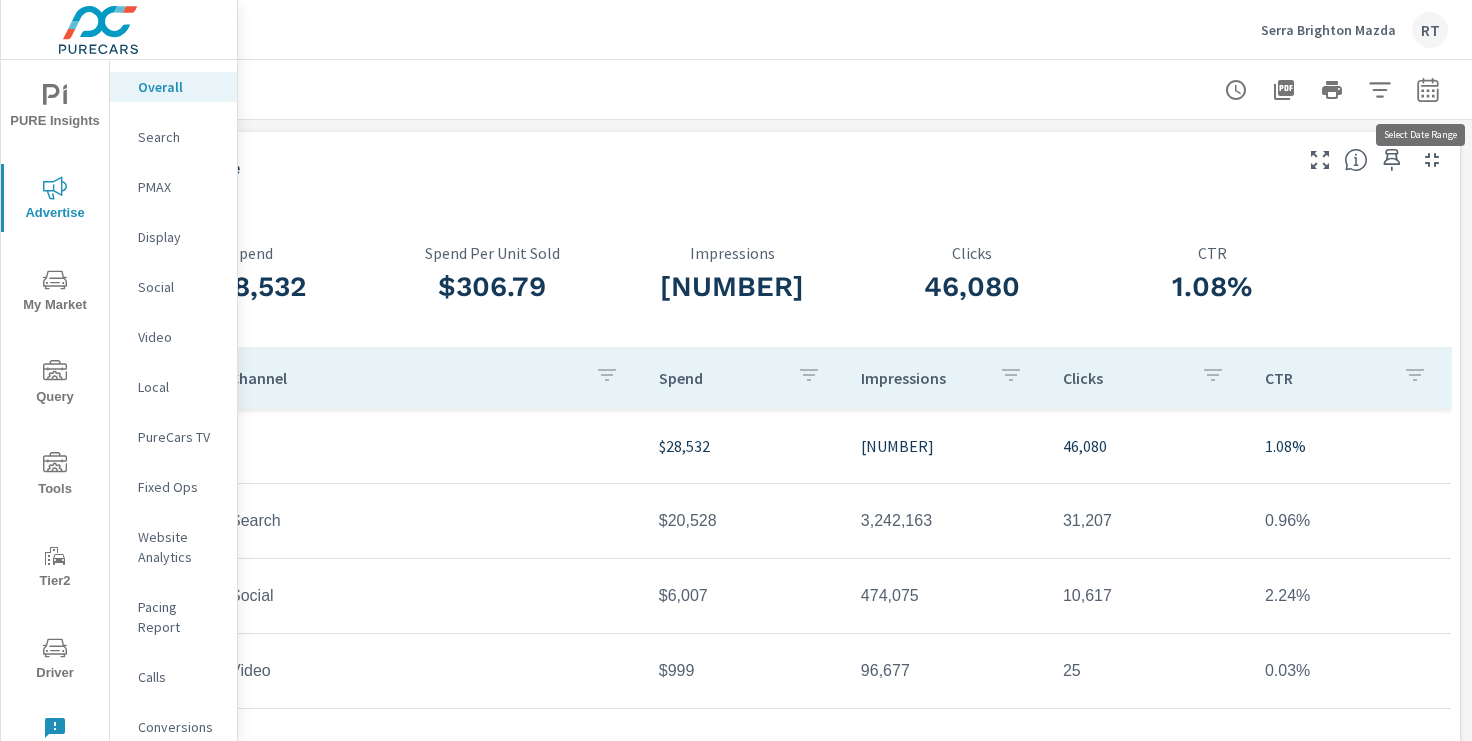 click 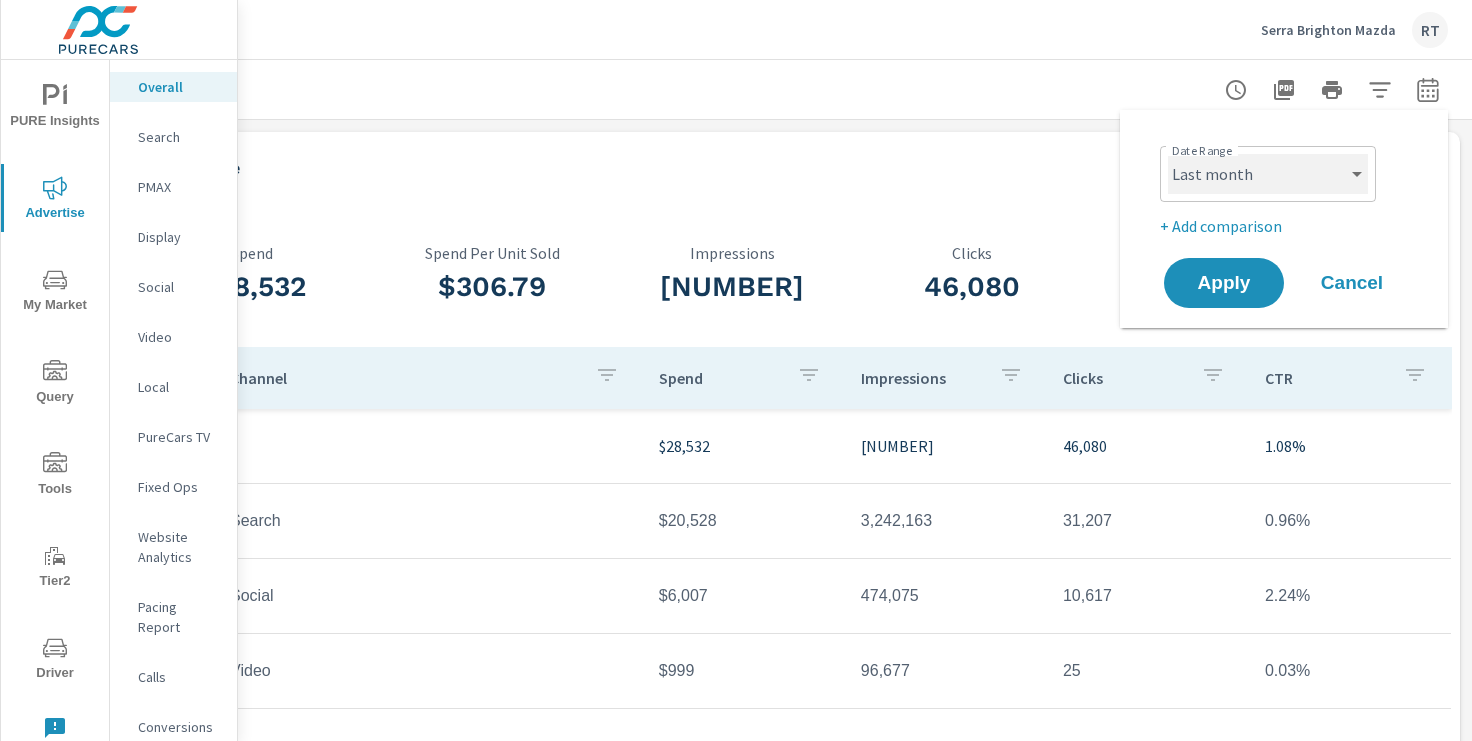 click on "Custom Yesterday Last week Last 7 days Last 14 days Last 30 days Last 45 days Last 60 days Last 90 days Last 180 days Last 365 days Month to date Last month Last 2 months Last 3 months Last 6 months Last 9 months Last 12 months Year to date Last year" at bounding box center [1268, 174] 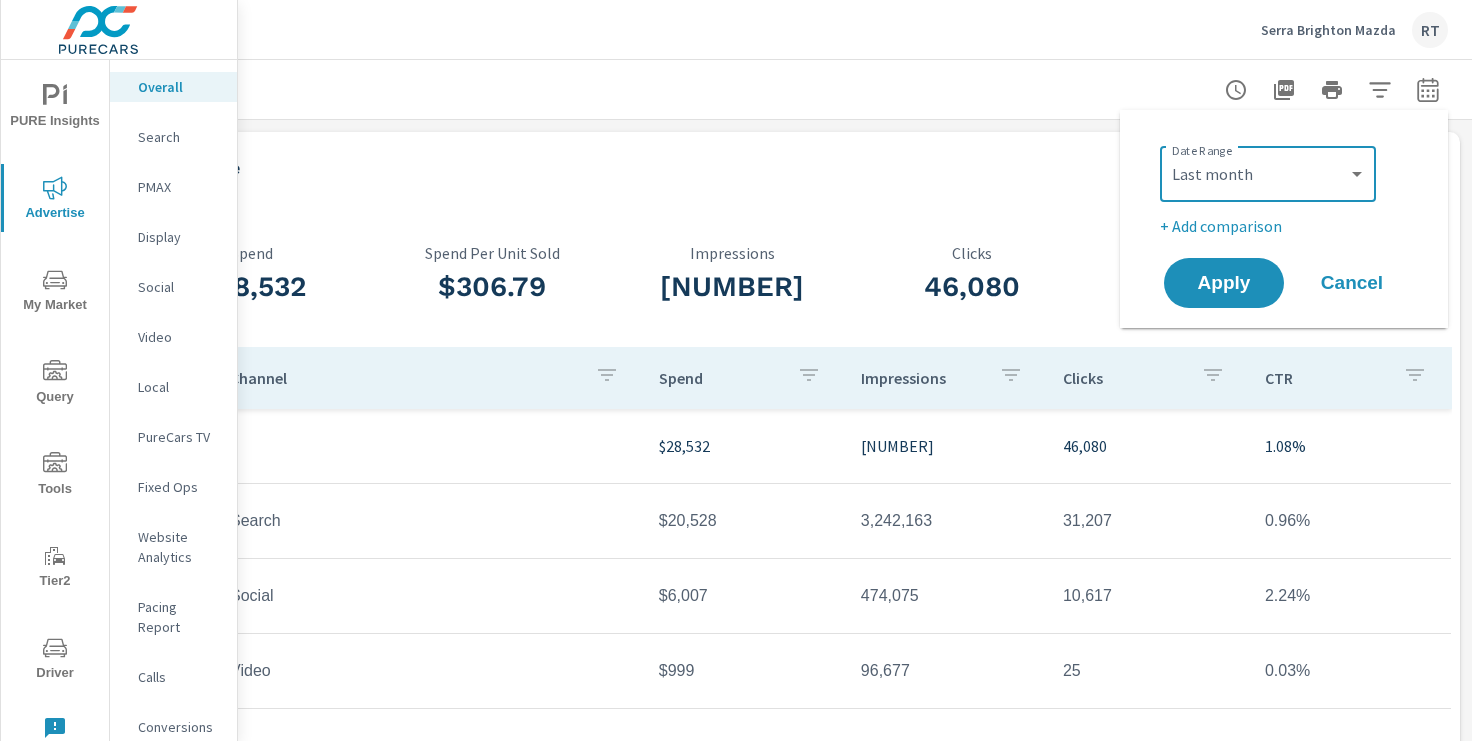 click on "+ Add comparison" at bounding box center [1288, 226] 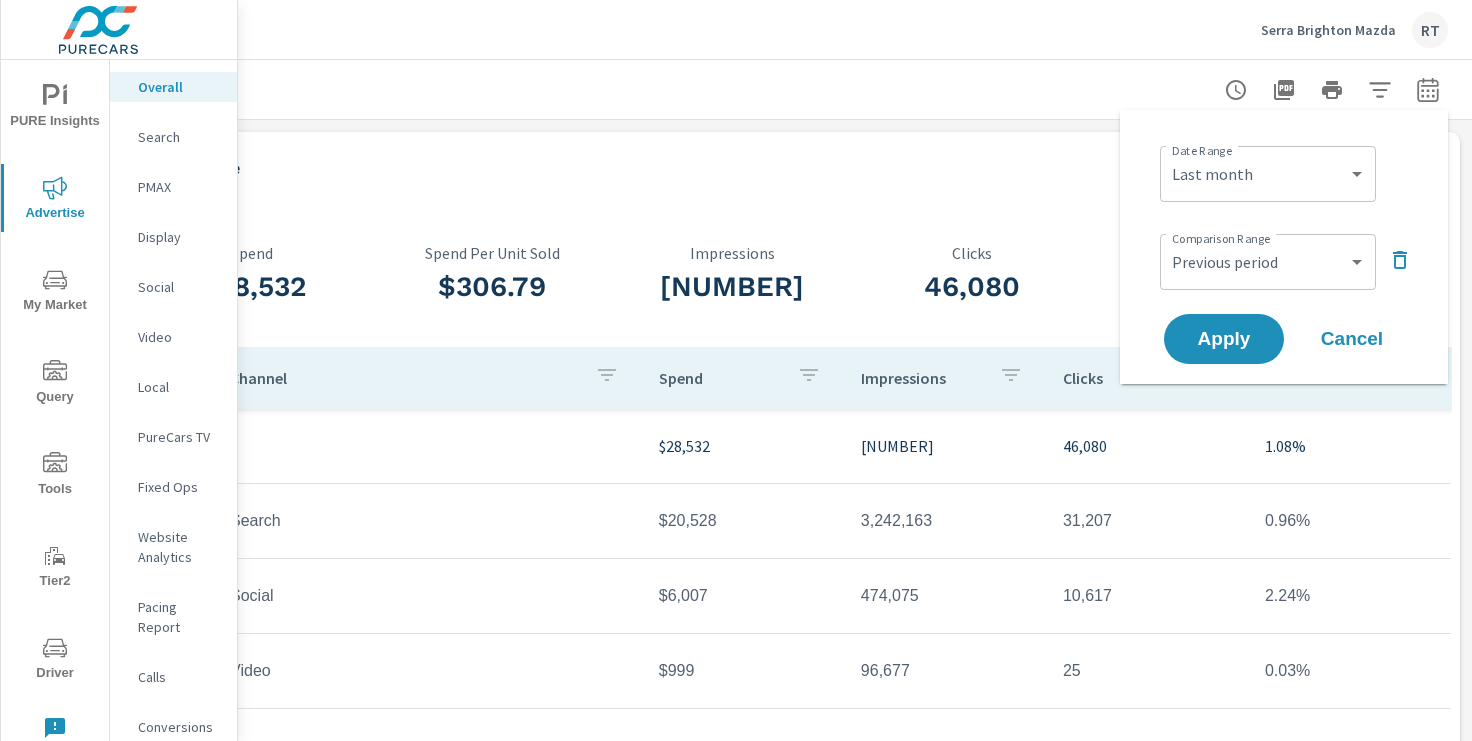 click on "Apply Cancel" at bounding box center [1288, 339] 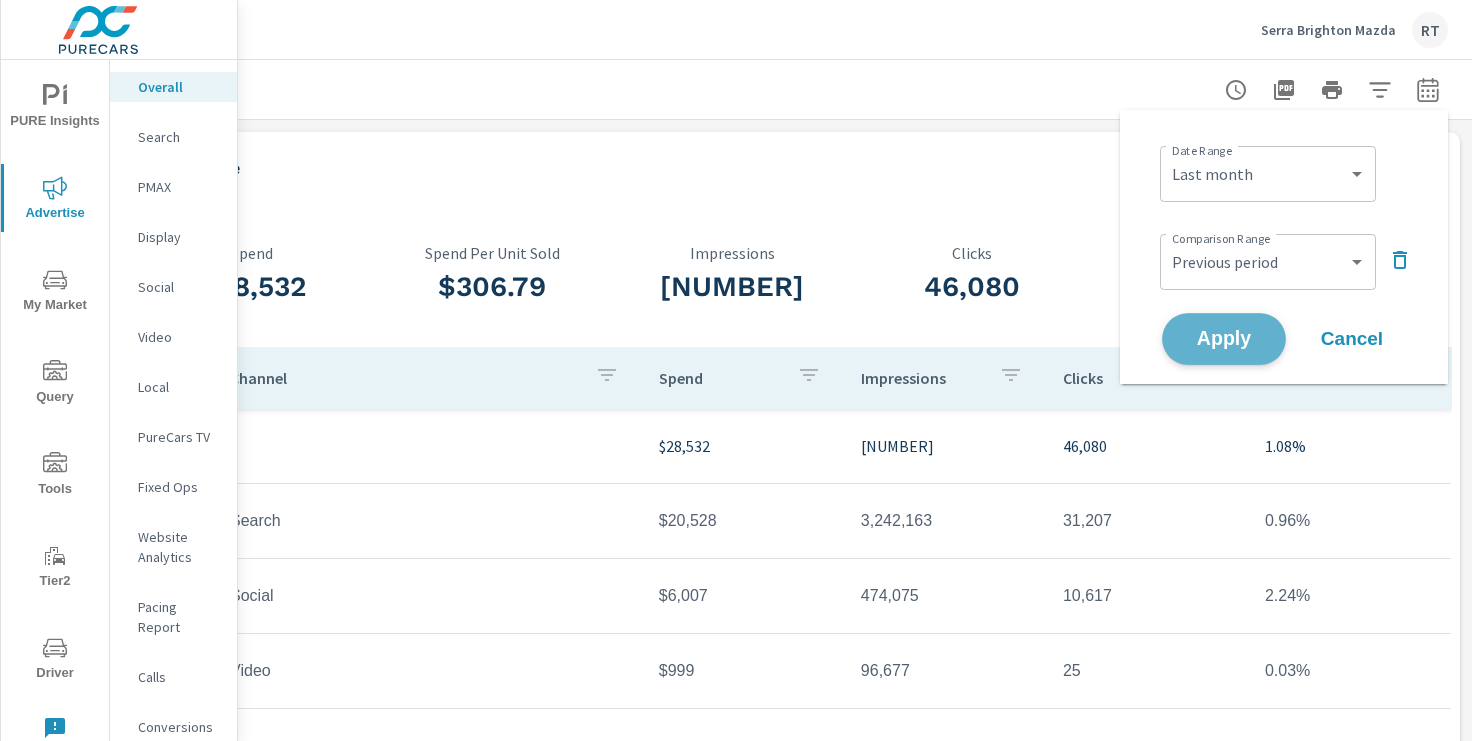 click on "Apply" at bounding box center [1224, 339] 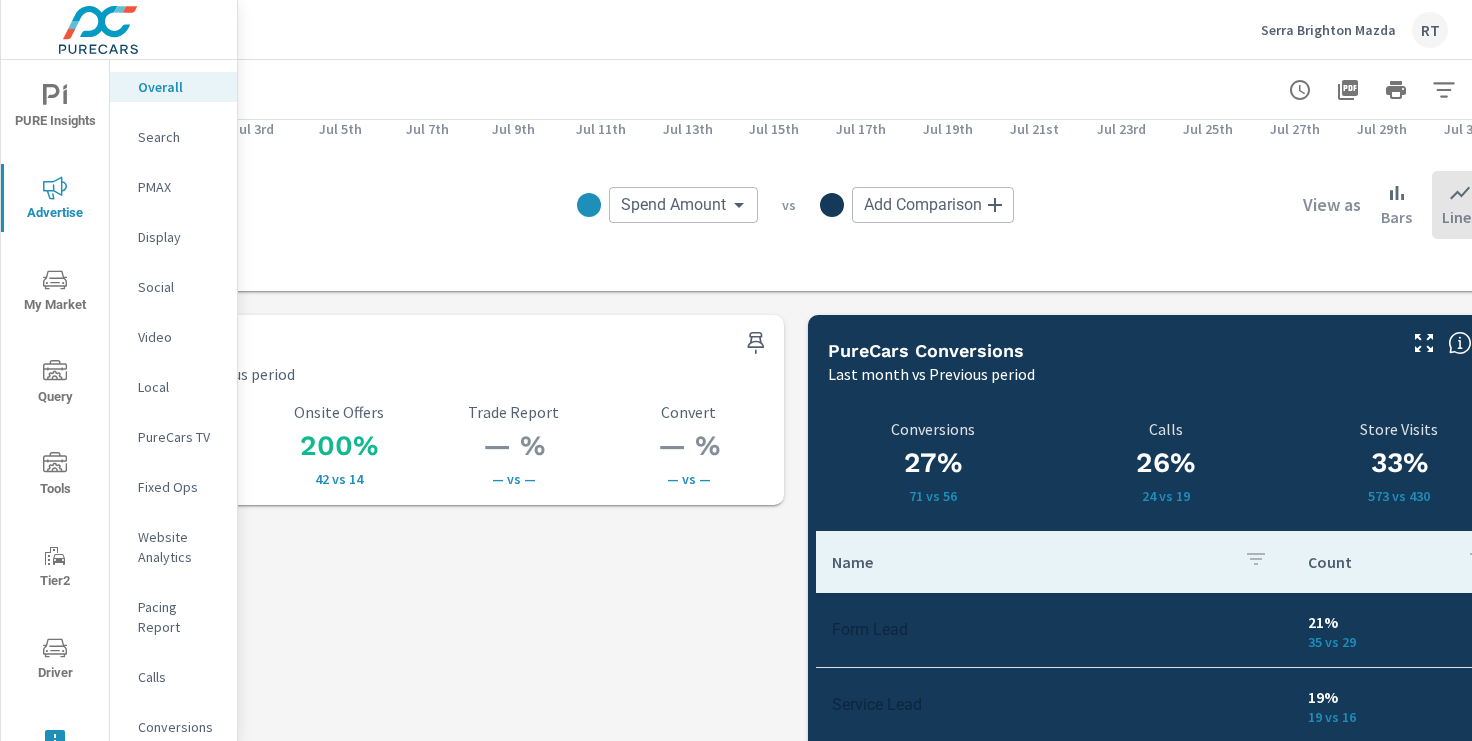 scroll, scrollTop: 2477, scrollLeft: 182, axis: both 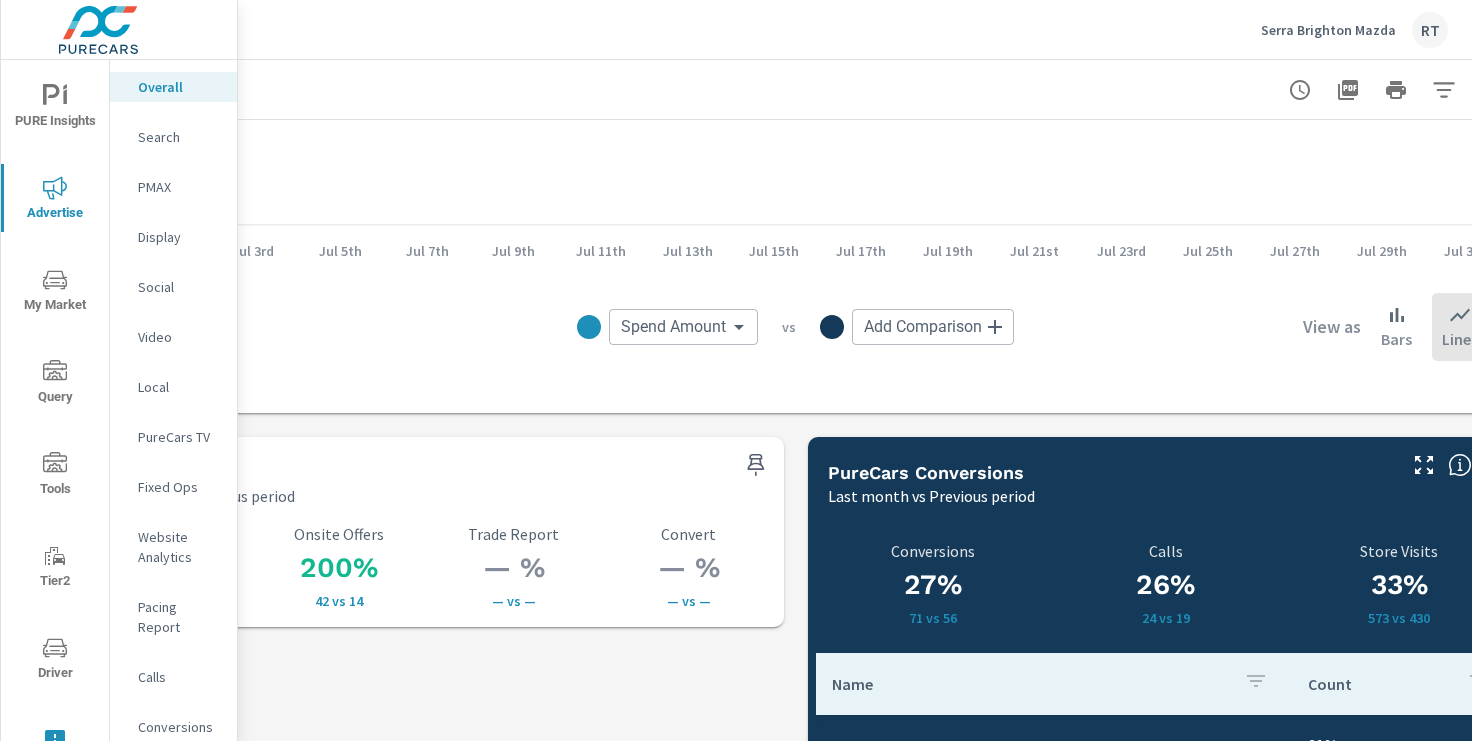 click on "PMAX" at bounding box center (179, 187) 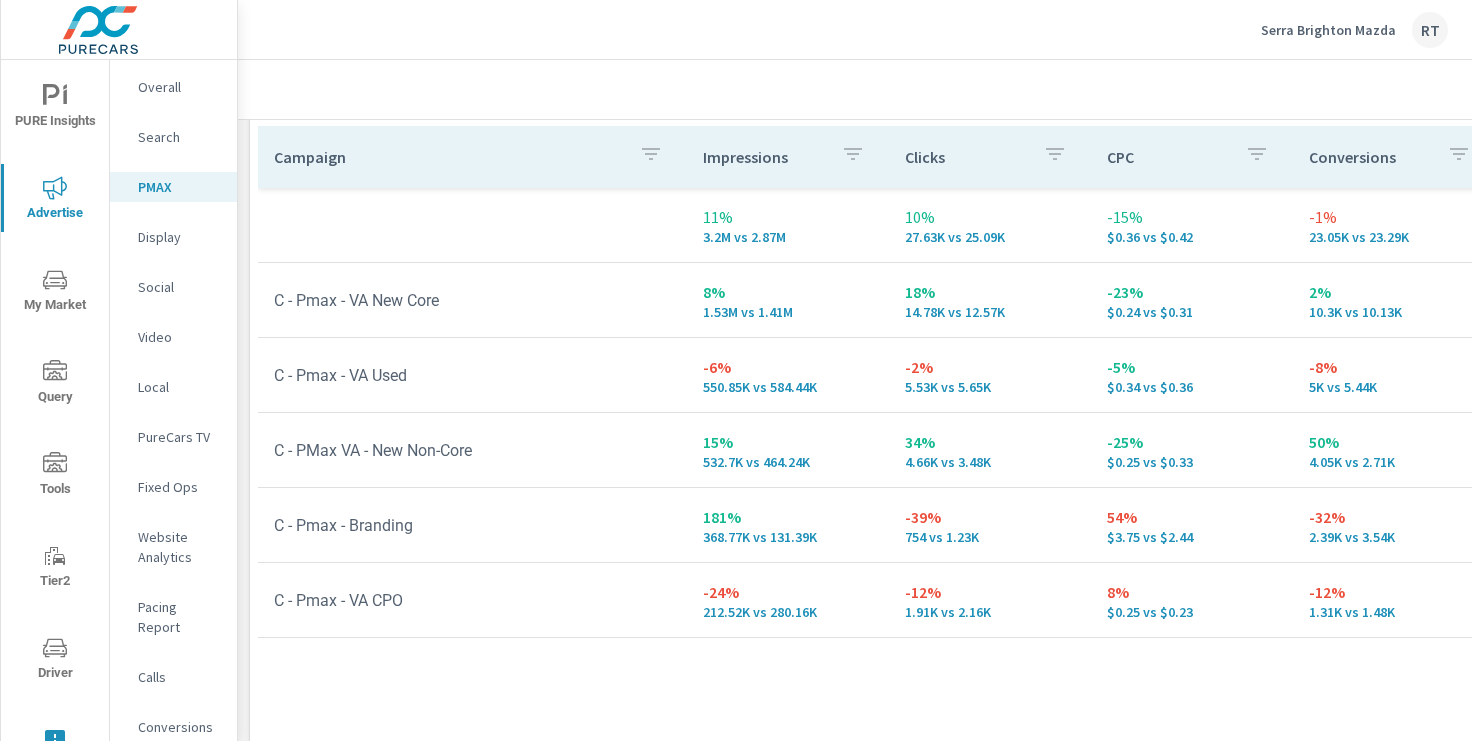 scroll, scrollTop: 304, scrollLeft: 0, axis: vertical 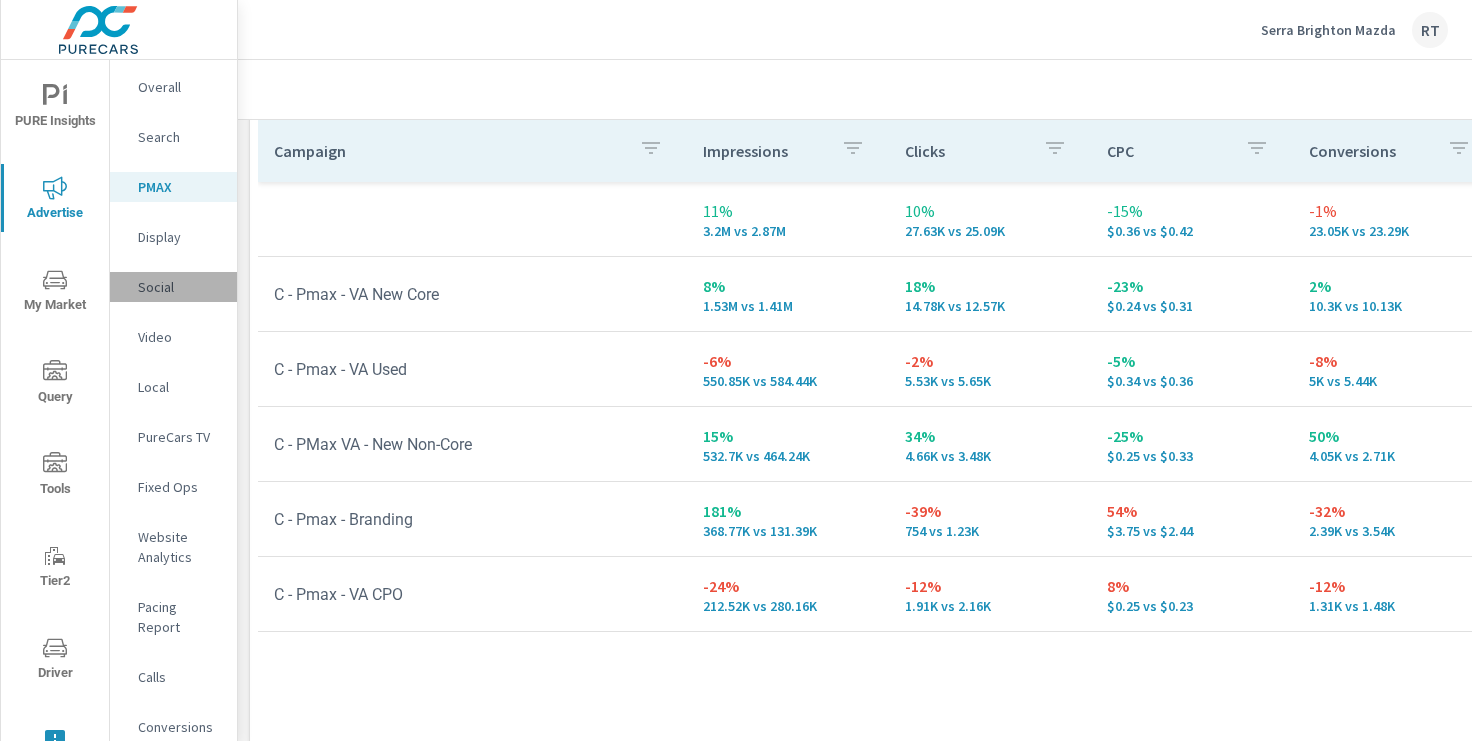 click on "Social" at bounding box center [179, 287] 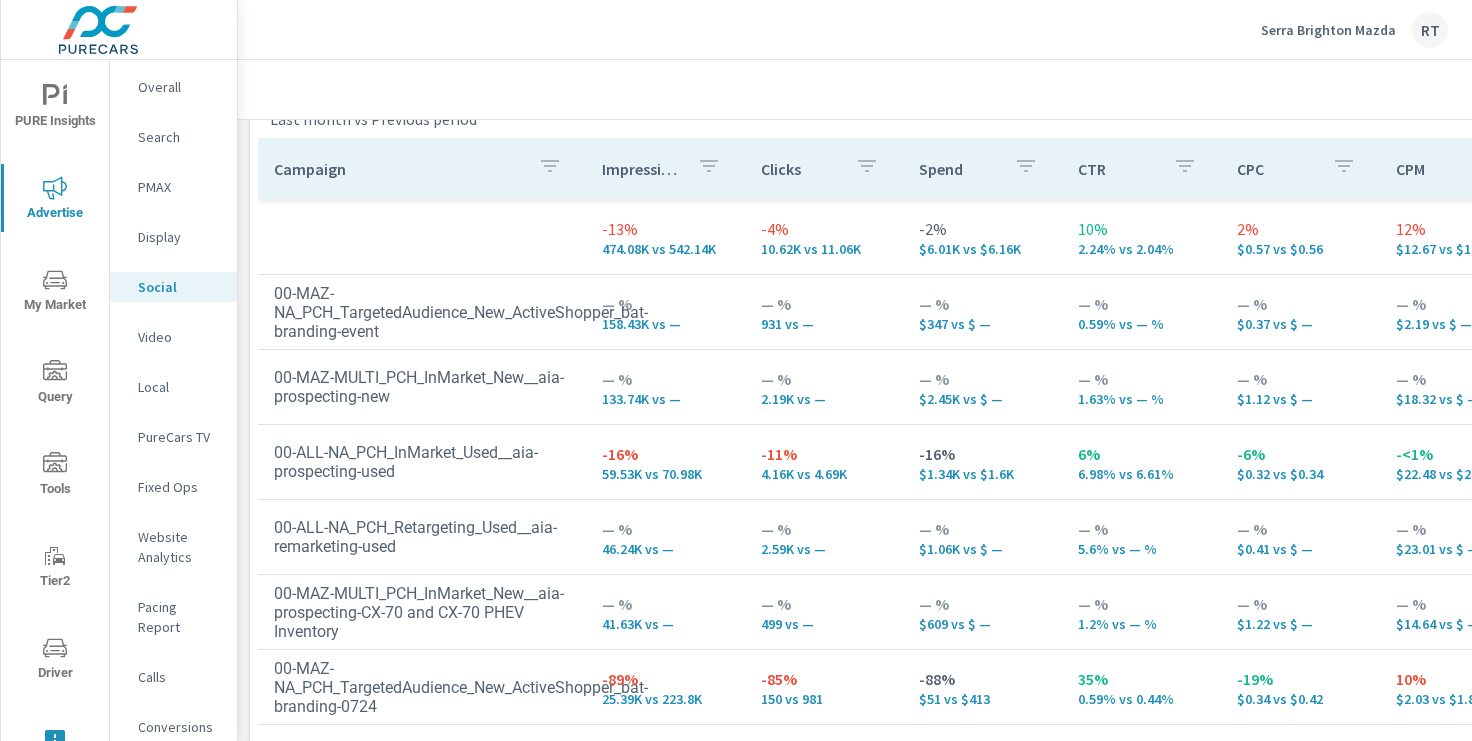 scroll, scrollTop: 929, scrollLeft: 0, axis: vertical 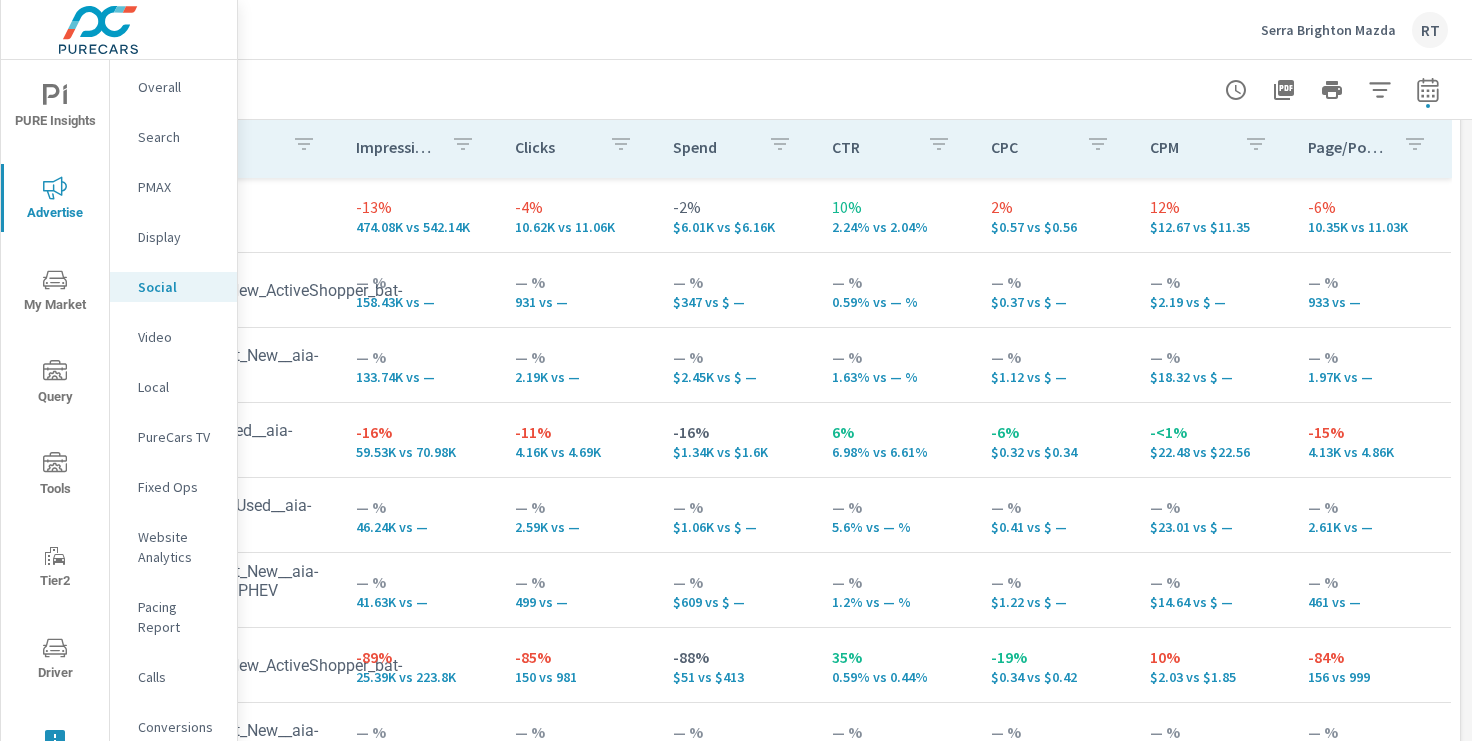 click on "Overall" at bounding box center [179, 87] 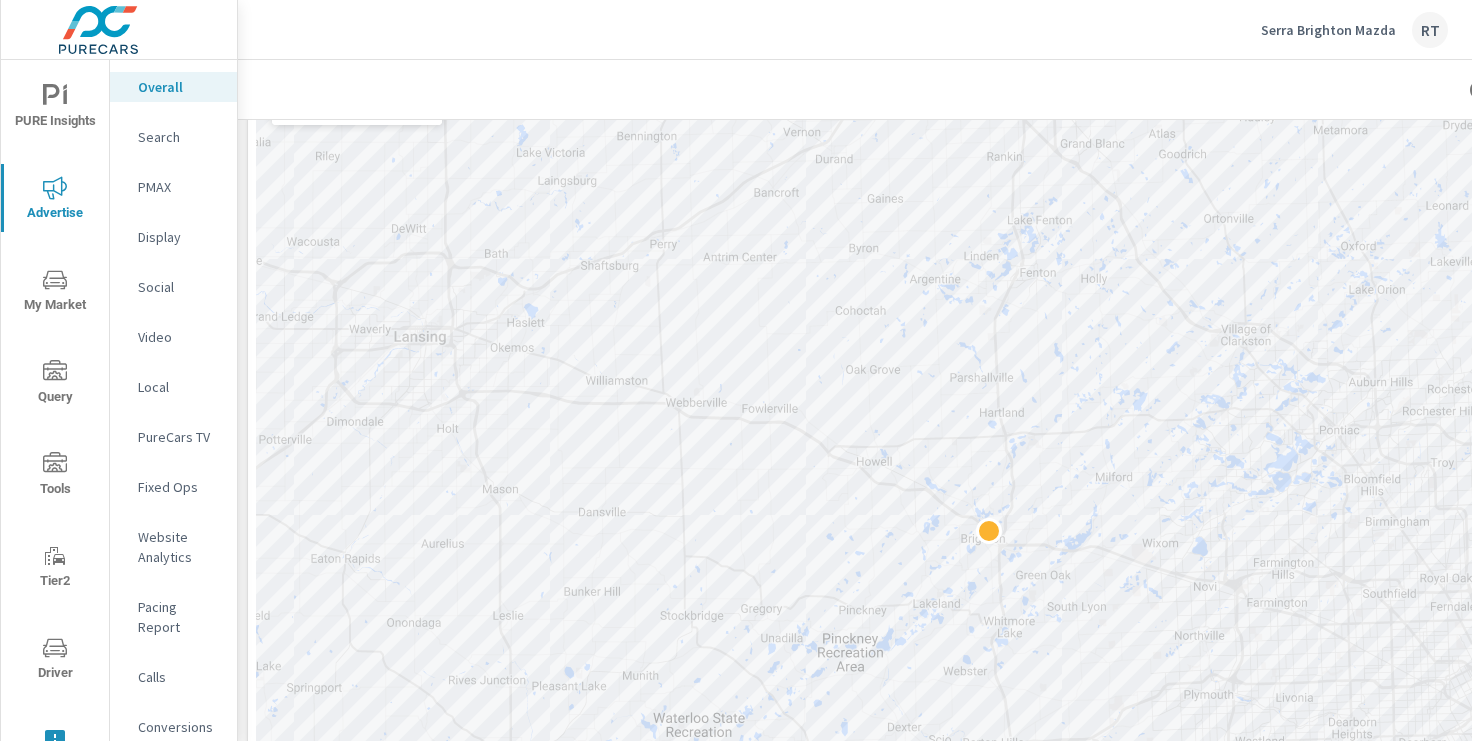 scroll, scrollTop: 1005, scrollLeft: 2, axis: both 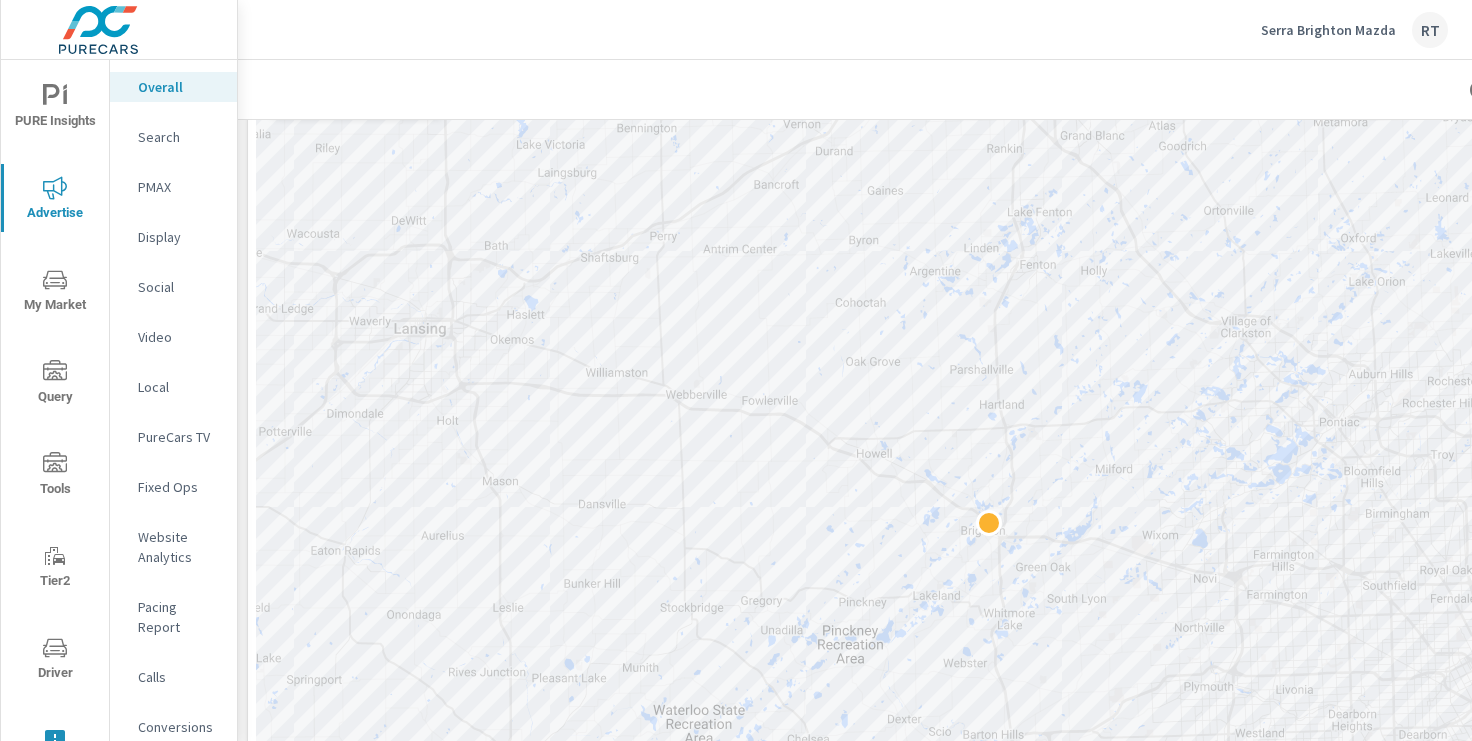 click on "PureCars TV" at bounding box center (179, 437) 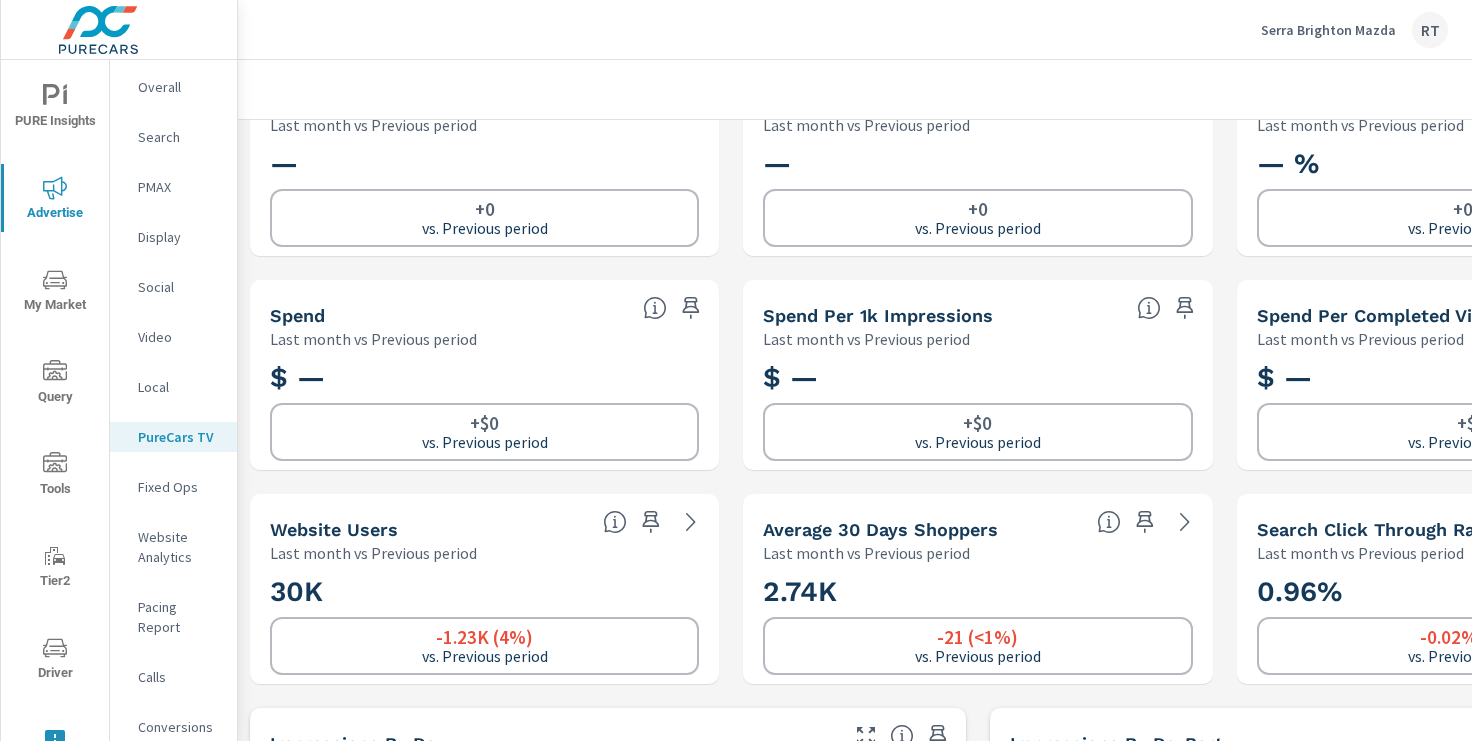 scroll, scrollTop: 81, scrollLeft: 0, axis: vertical 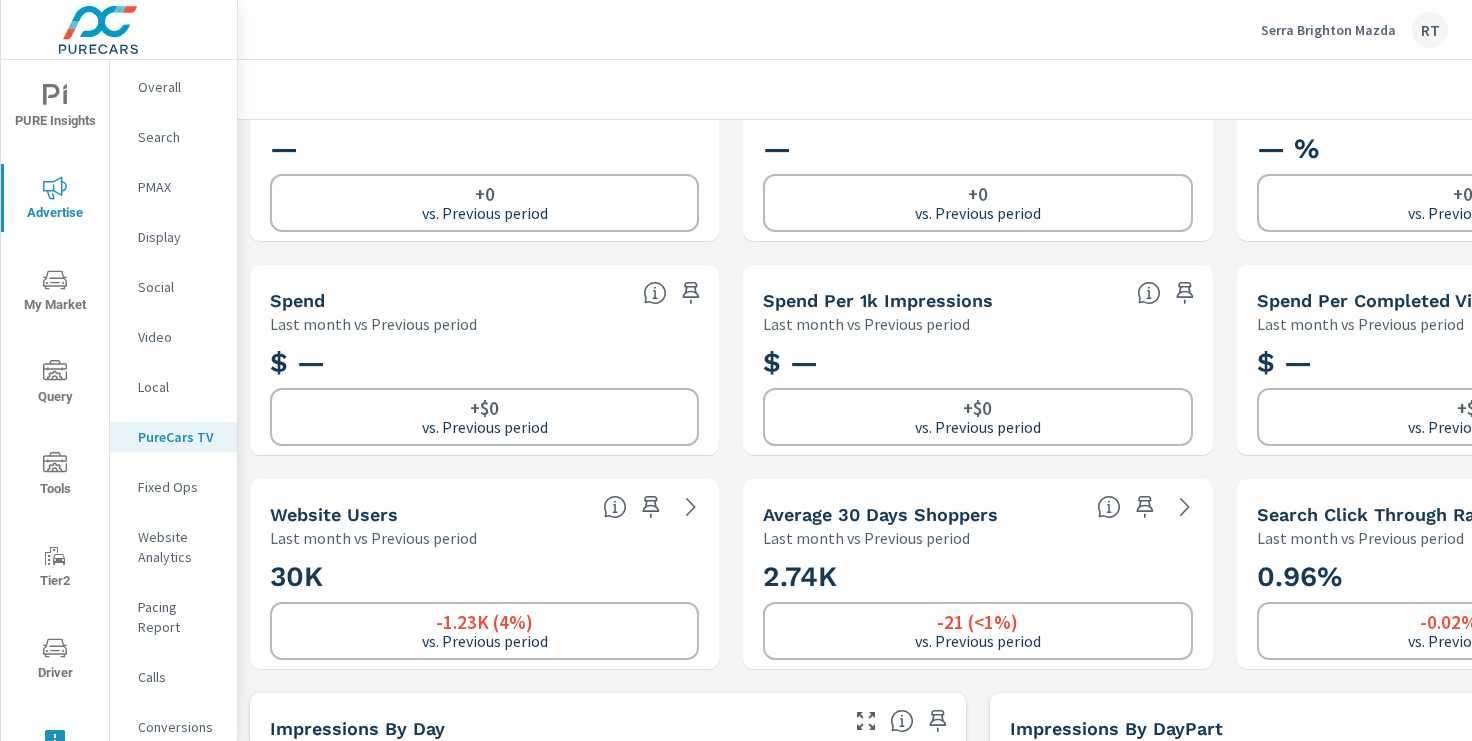 click on "Conversions" at bounding box center [179, 727] 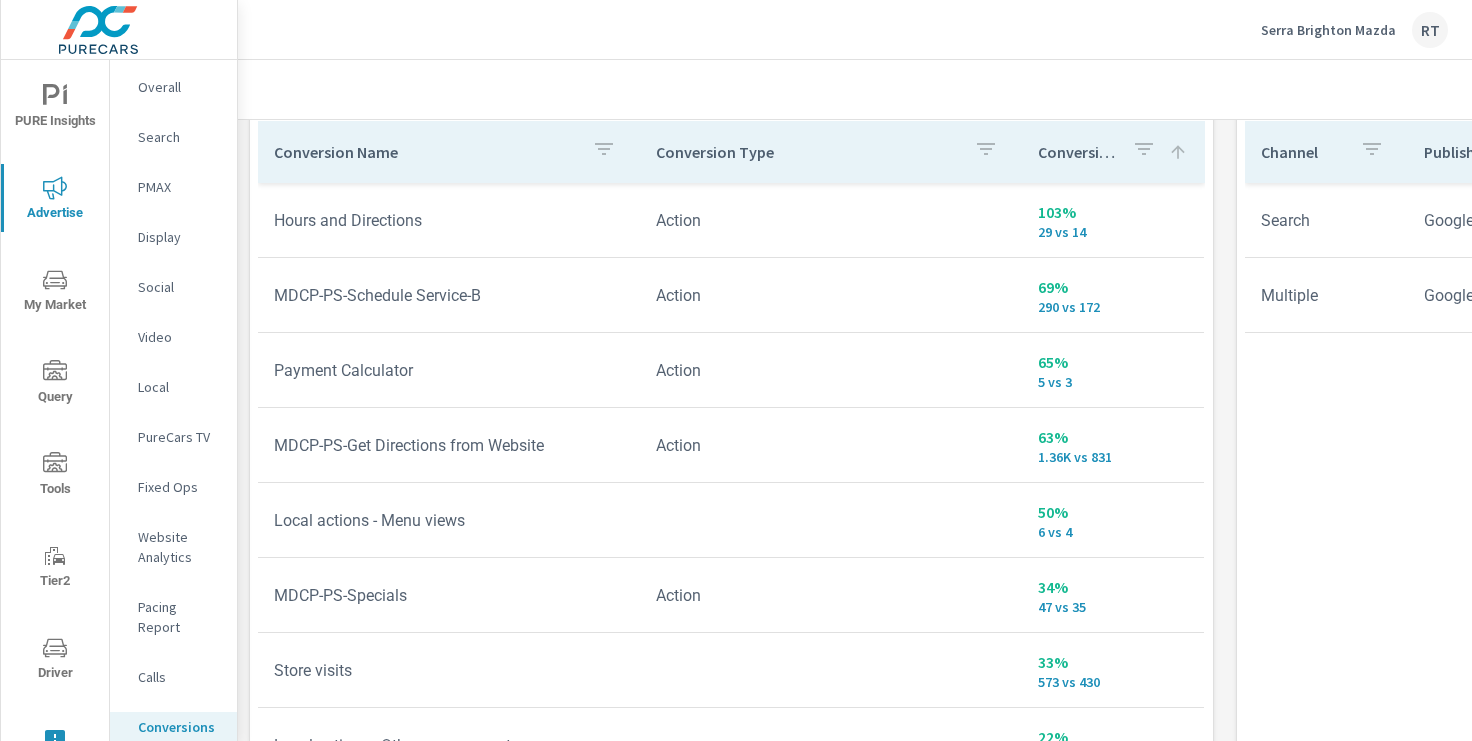 scroll, scrollTop: 1157, scrollLeft: 0, axis: vertical 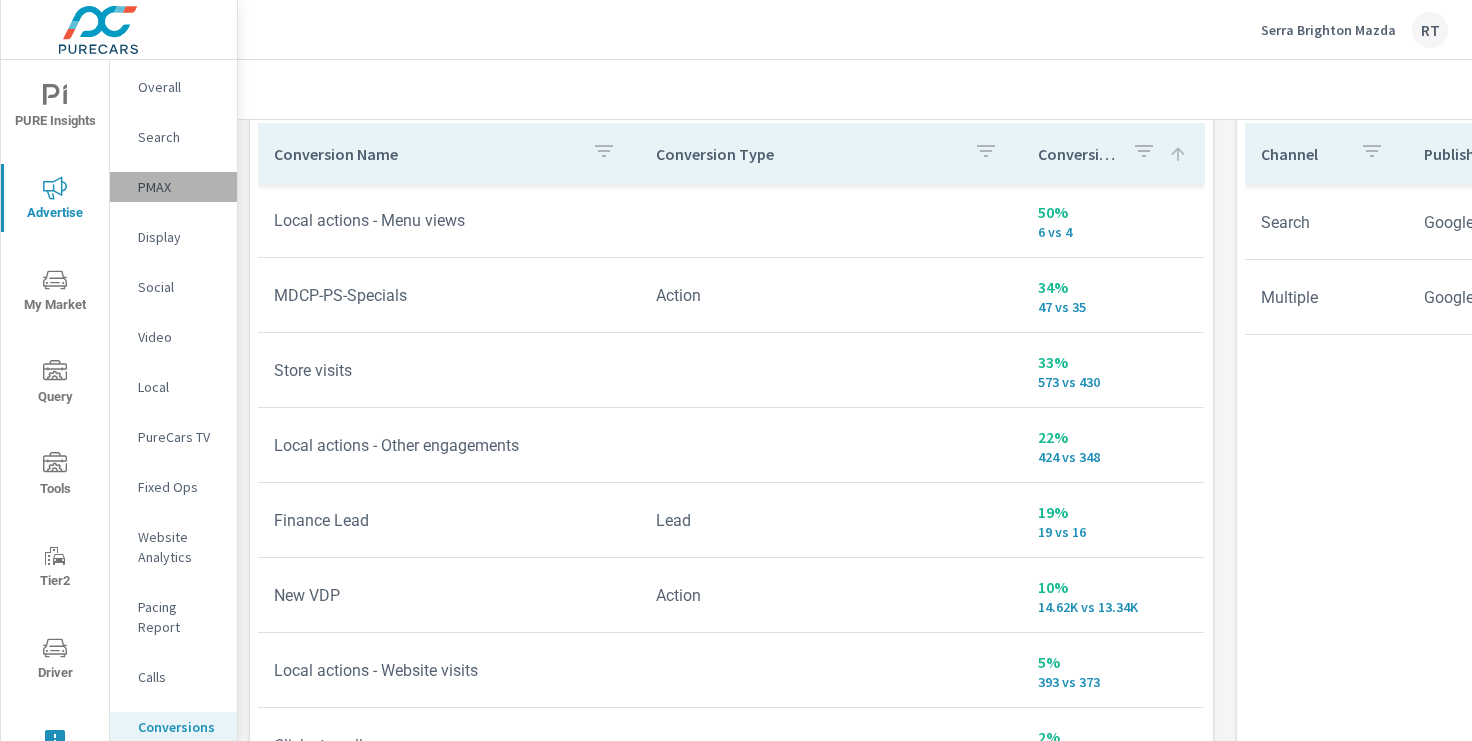 click on "PMAX" at bounding box center (179, 187) 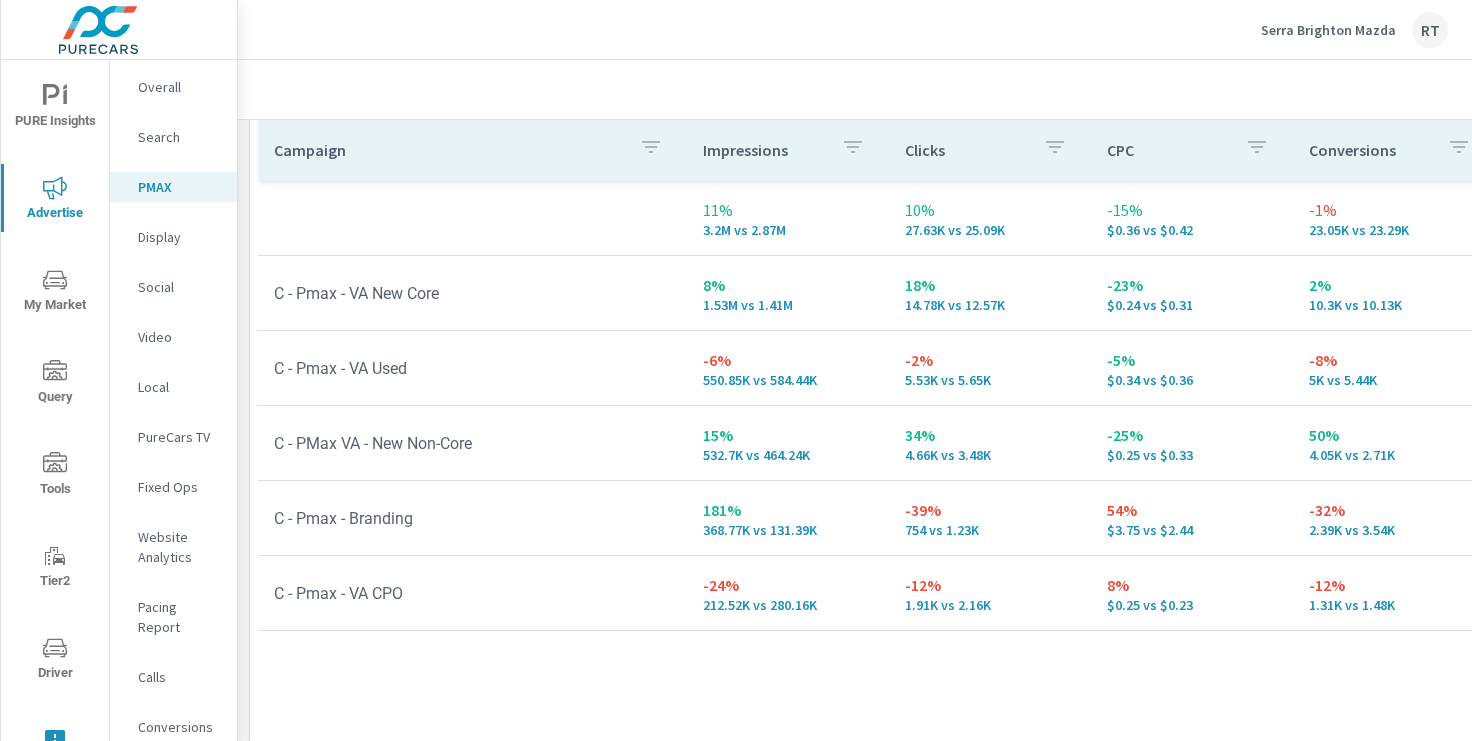 scroll, scrollTop: 306, scrollLeft: 0, axis: vertical 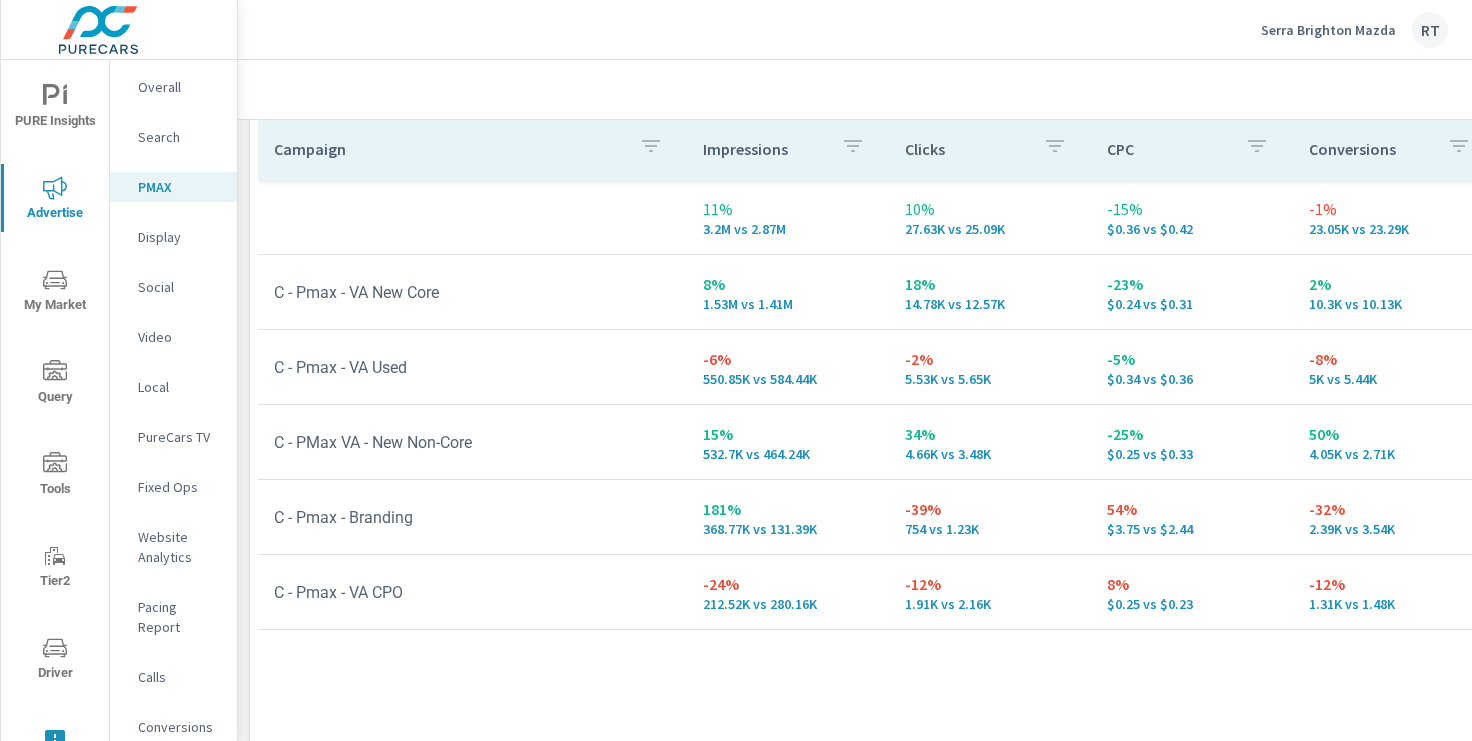 click on "Serra Brighton Mazda" at bounding box center [1328, 30] 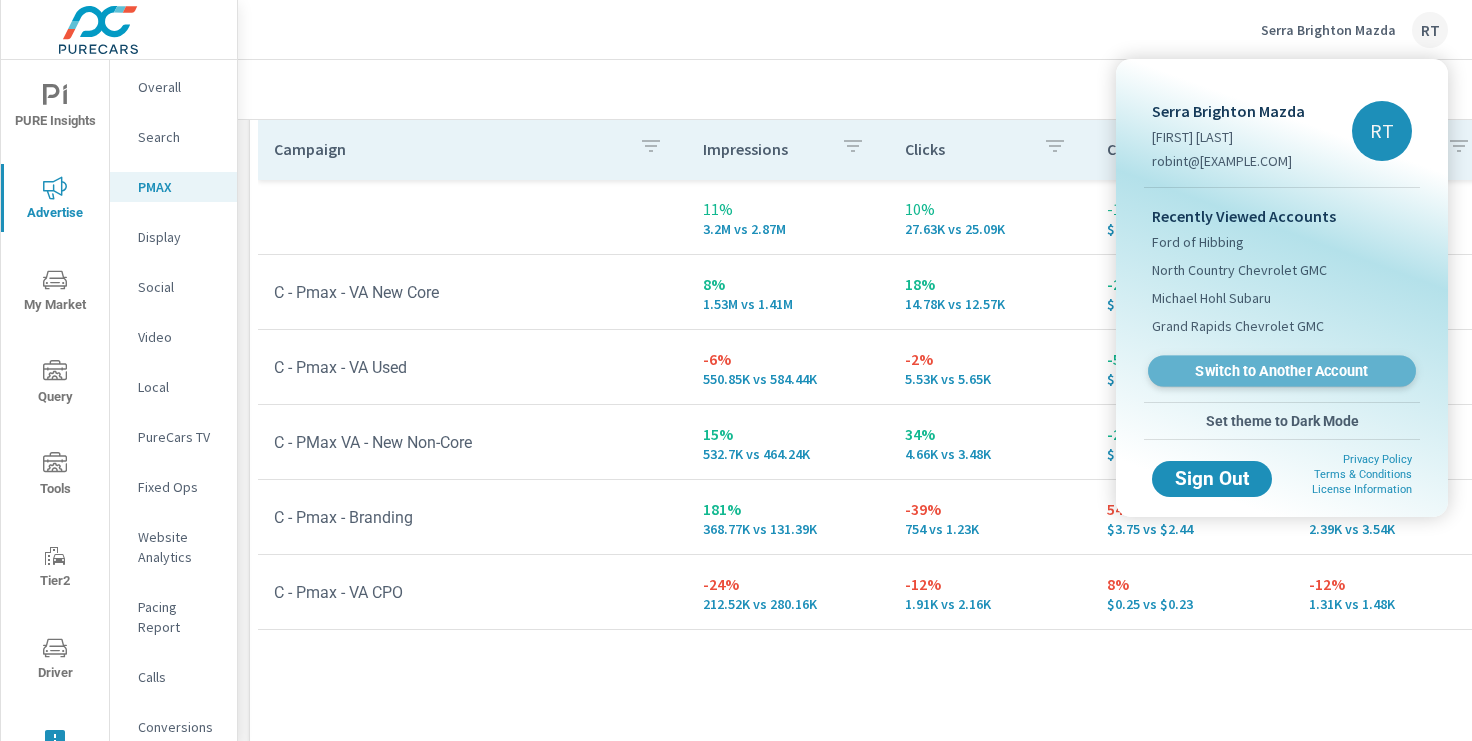 click on "Switch to Another Account" at bounding box center [1281, 371] 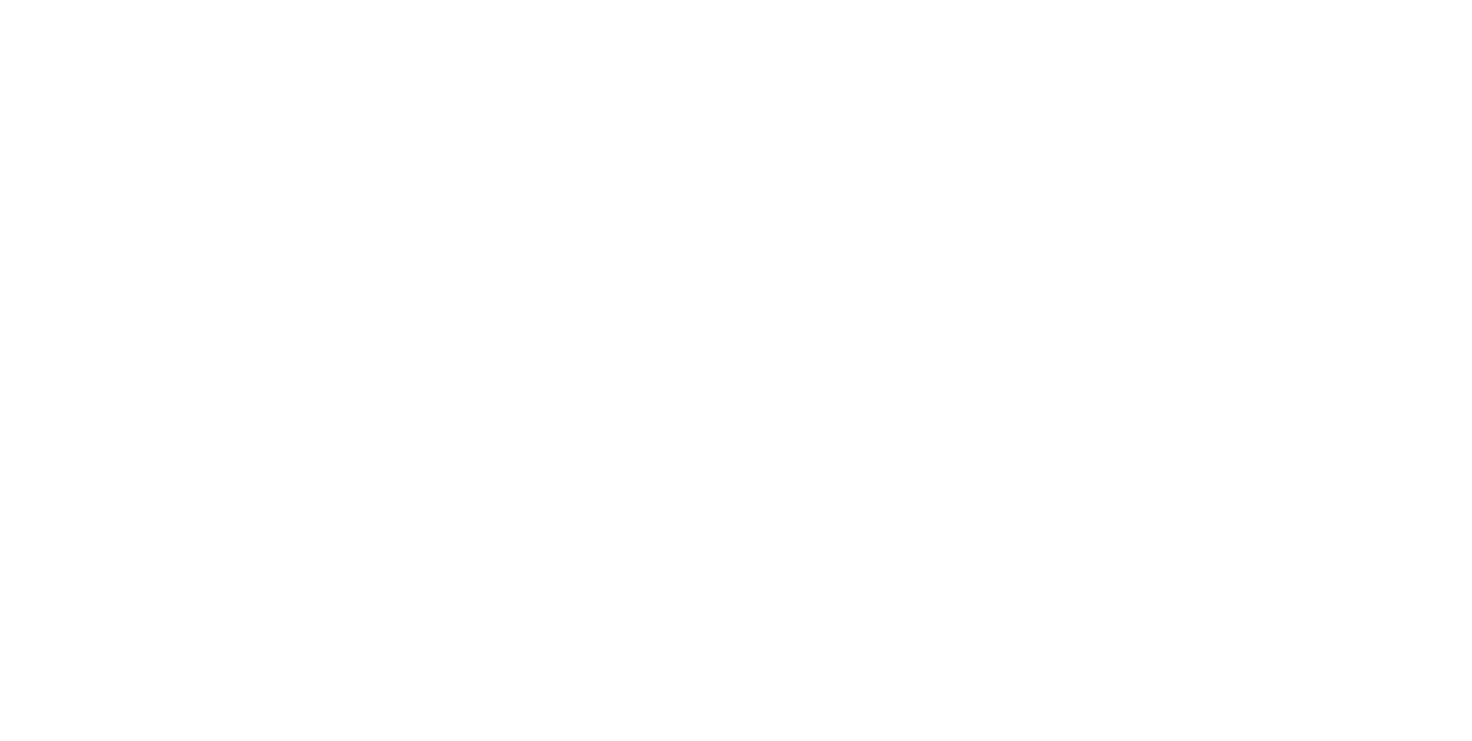 scroll, scrollTop: 0, scrollLeft: 0, axis: both 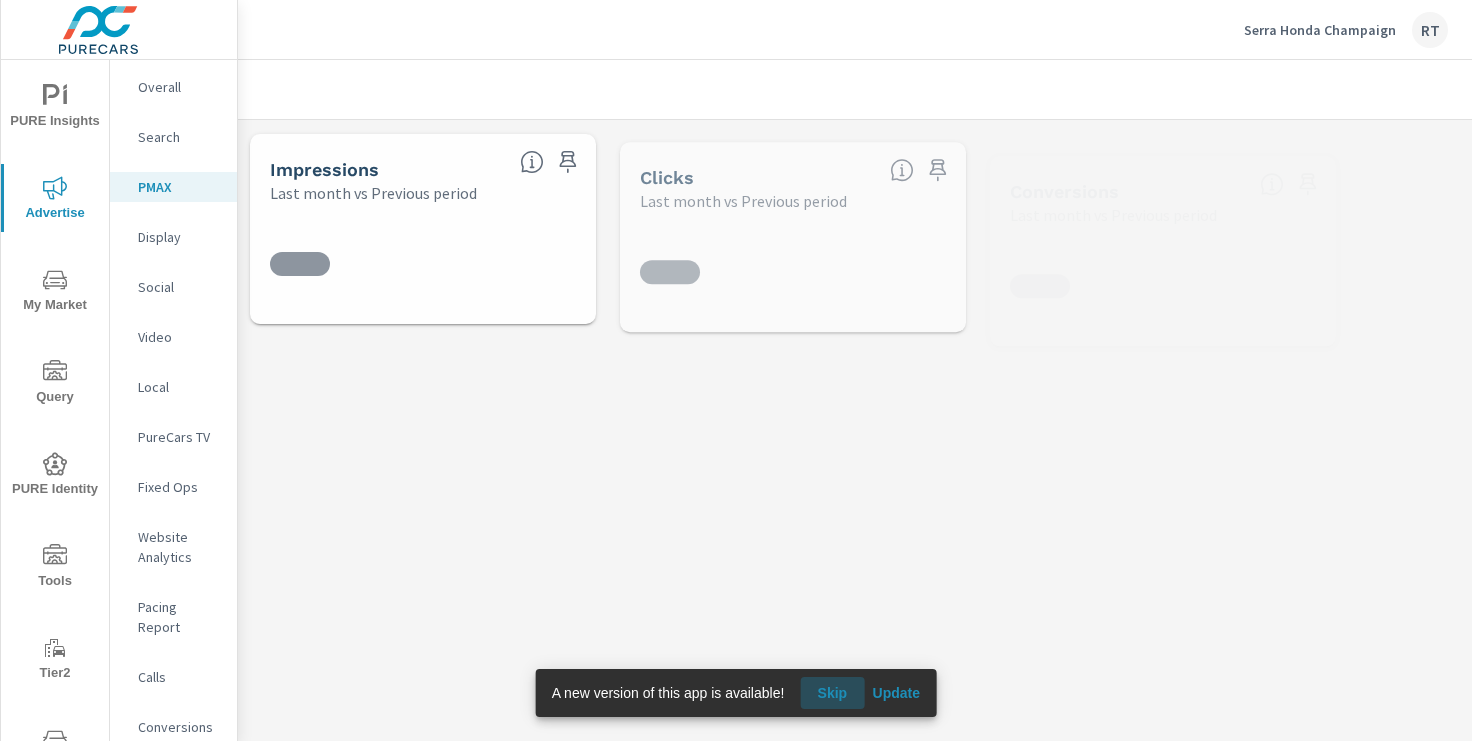 click on "Skip" at bounding box center [832, 693] 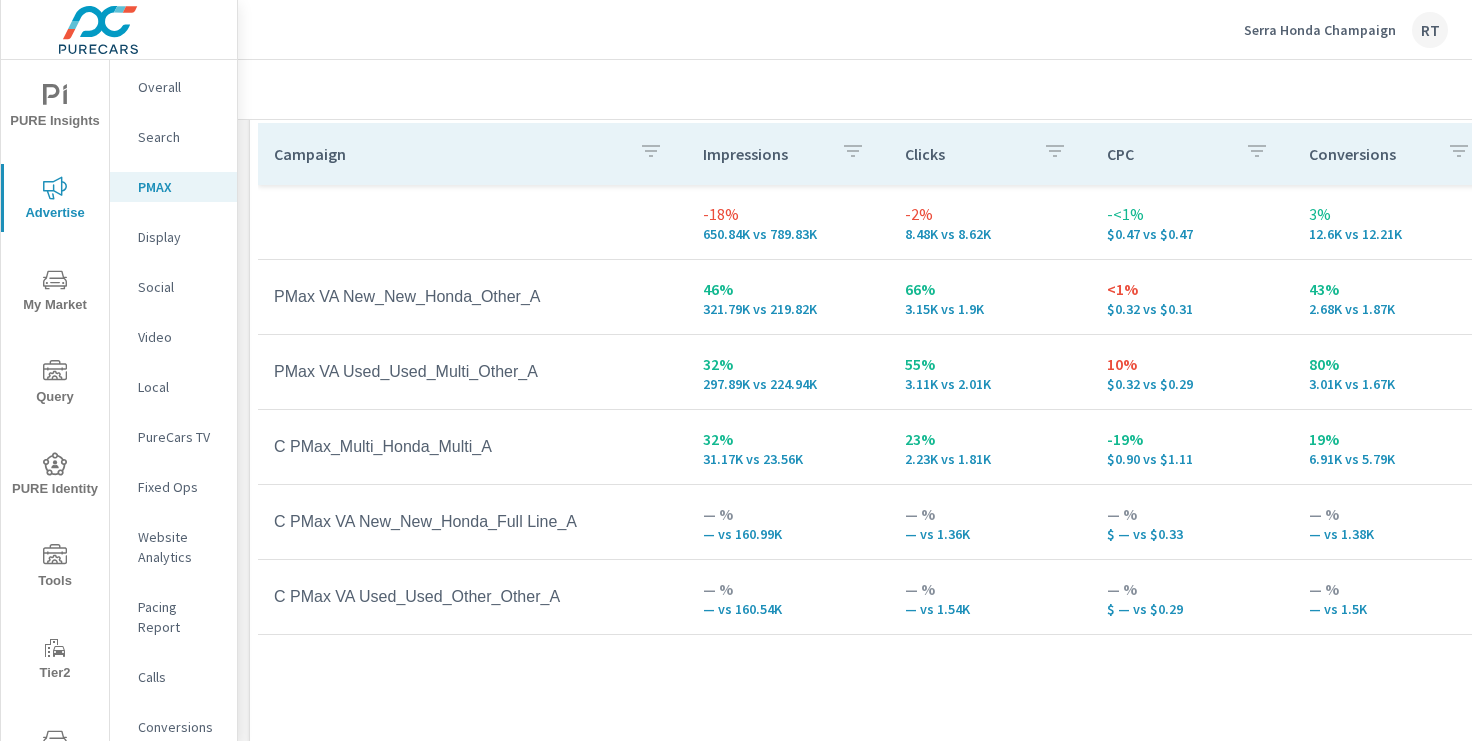 scroll, scrollTop: 303, scrollLeft: 0, axis: vertical 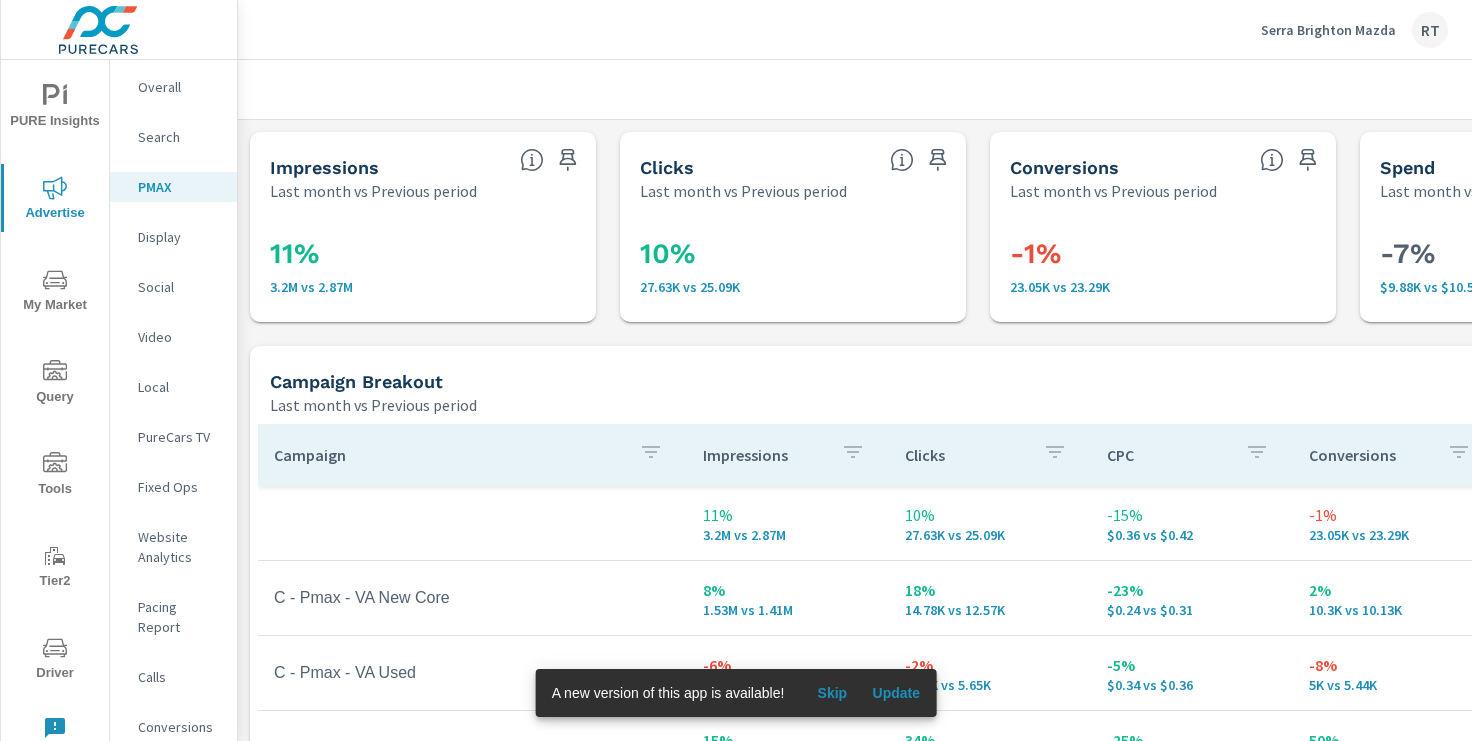 click on "Social" at bounding box center (179, 287) 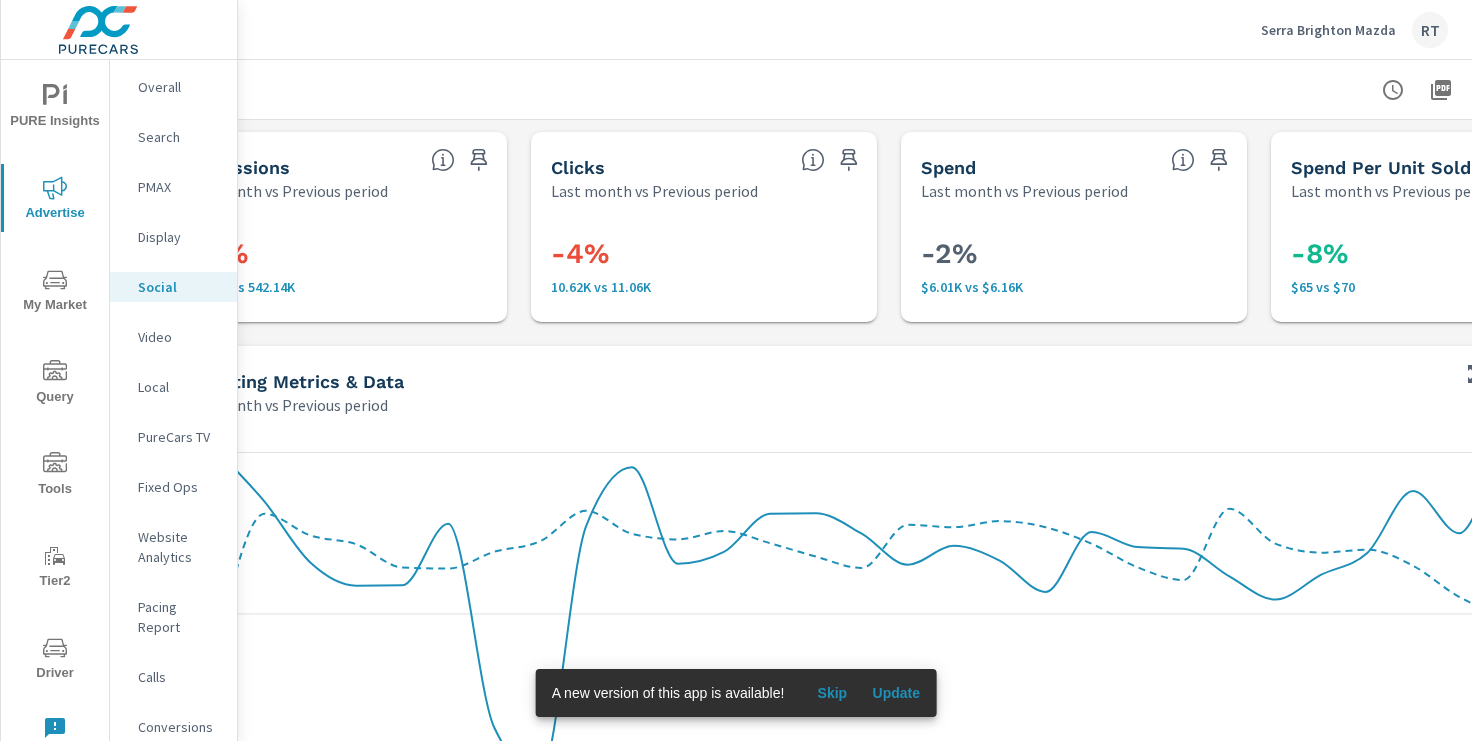 scroll, scrollTop: 0, scrollLeft: 246, axis: horizontal 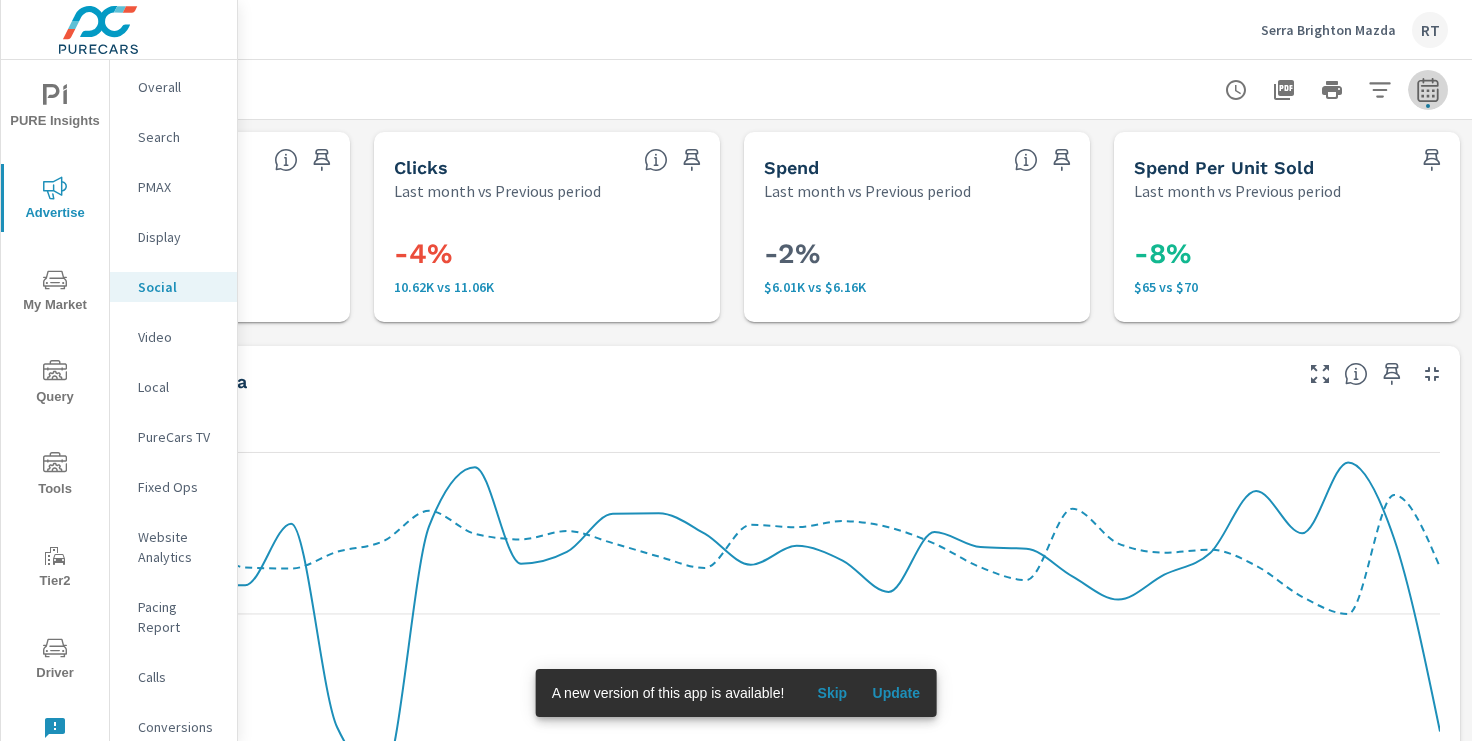 click 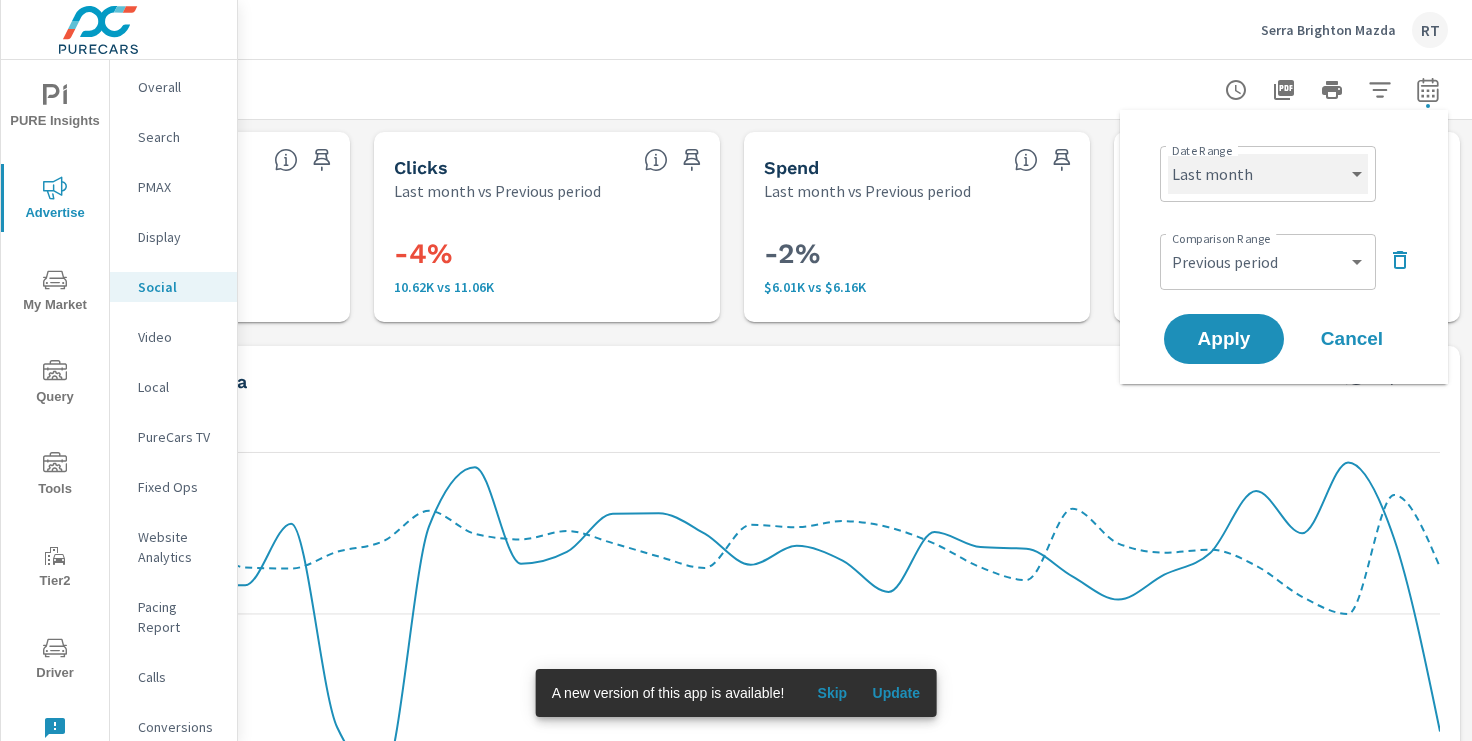 click on "Custom Yesterday Last week Last 7 days Last 14 days Last 30 days Last 45 days Last 60 days Last 90 days Last 180 days Last 365 days Month to date Last month Last 2 months Last 3 months Last 6 months Last 9 months Last 12 months Year to date Last year" at bounding box center (1268, 174) 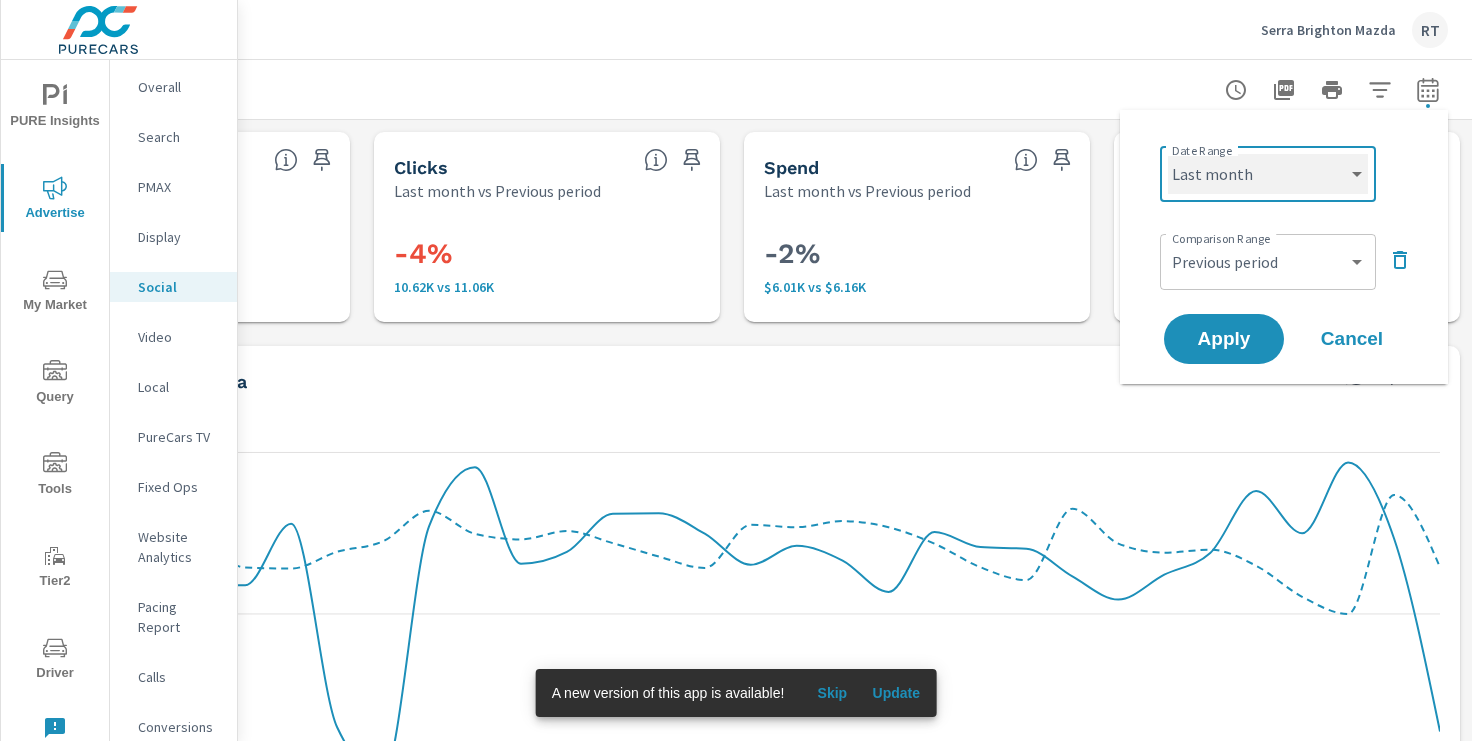 select on "Last 14 days" 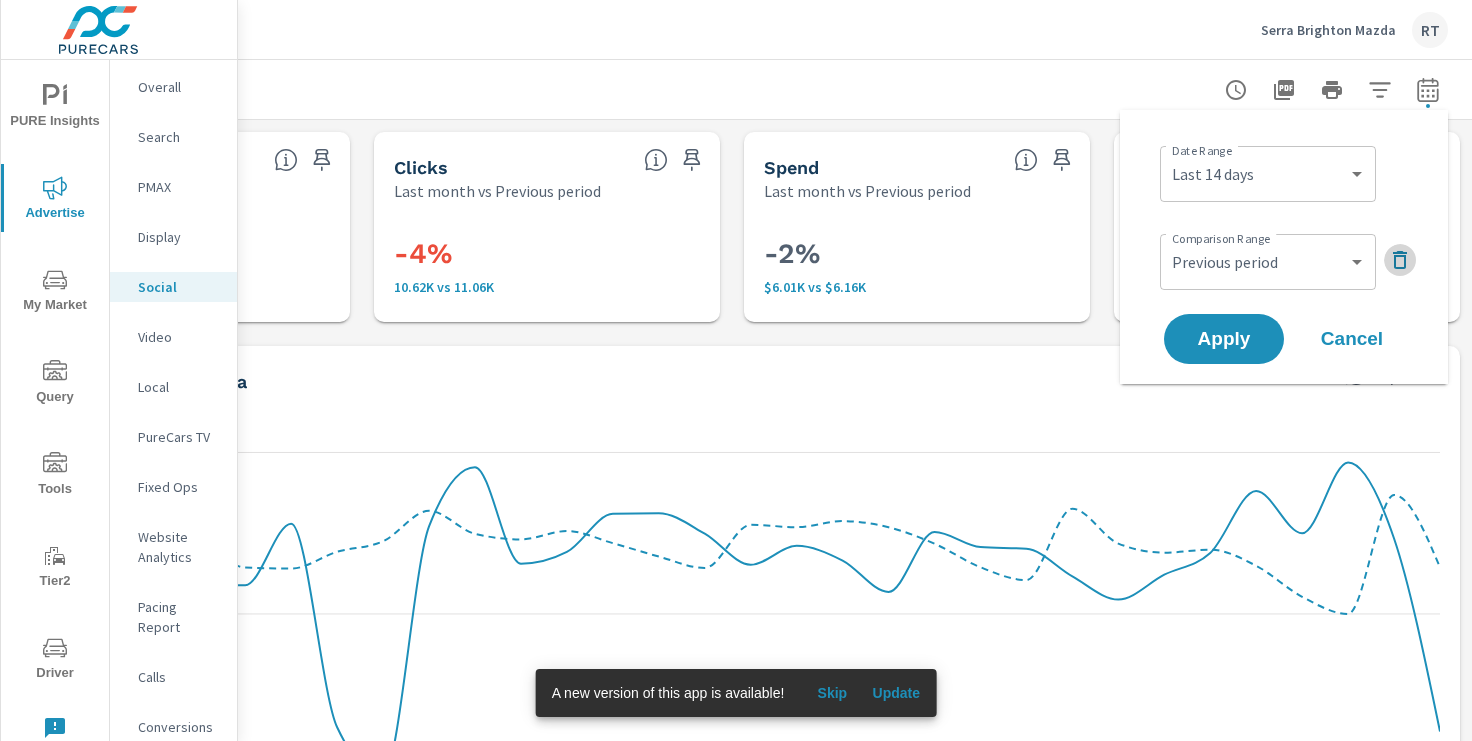 click 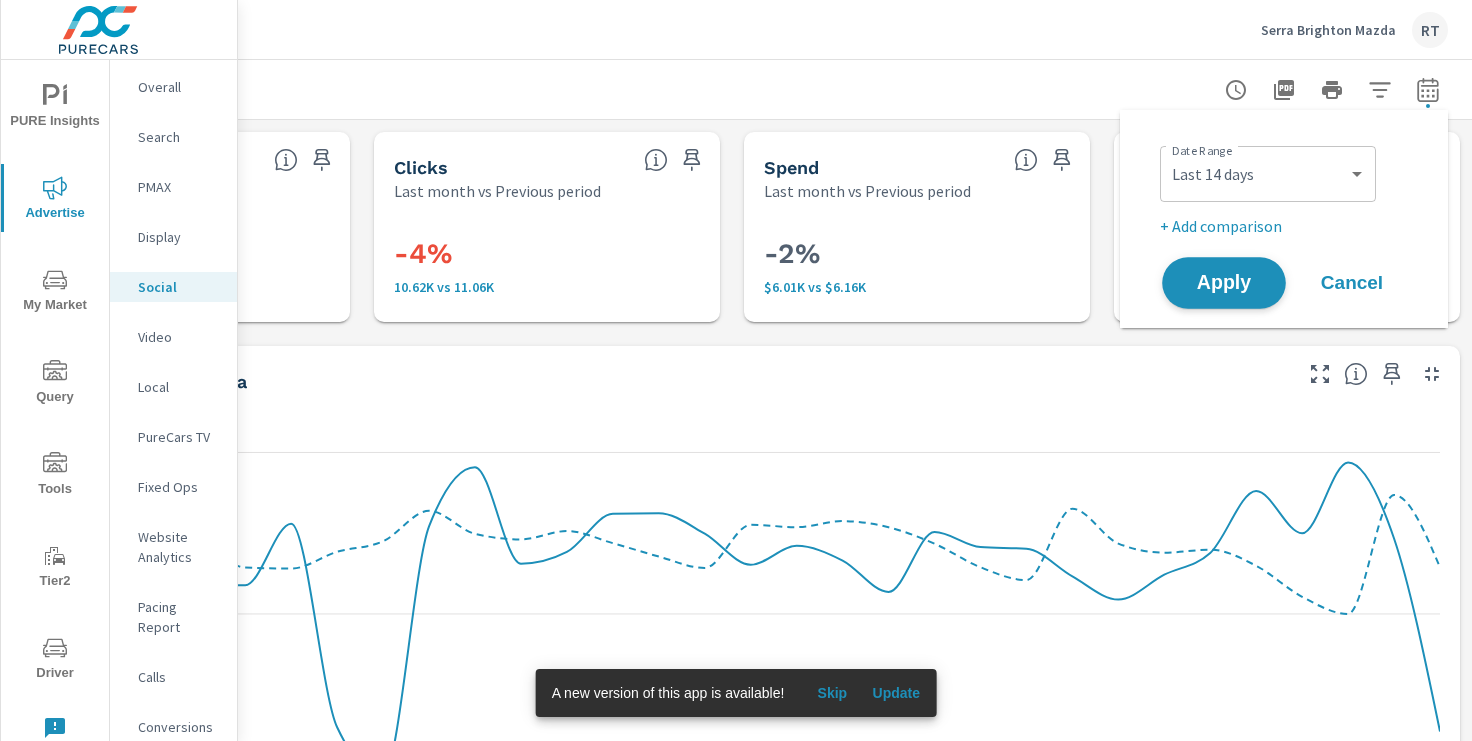 click on "Apply" at bounding box center [1224, 283] 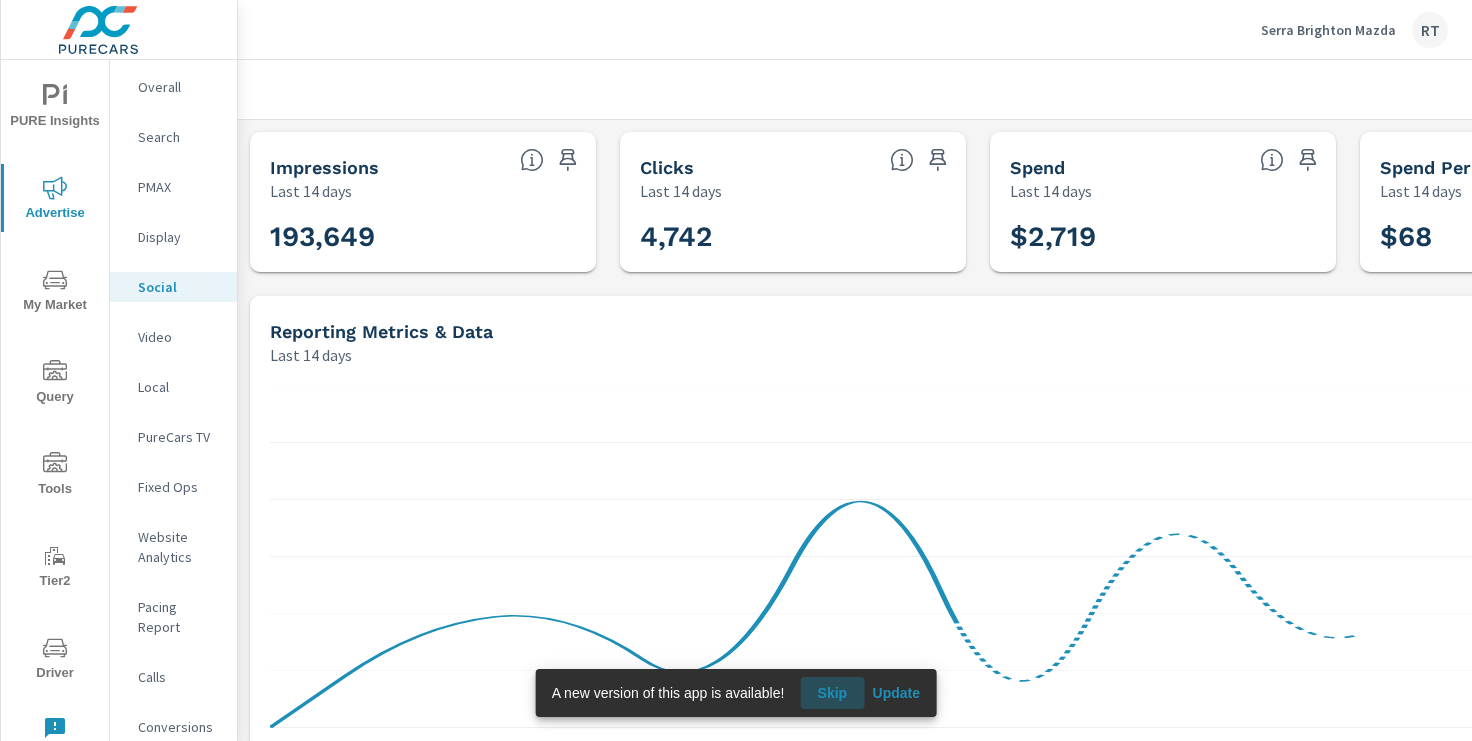 click on "Skip" at bounding box center (832, 693) 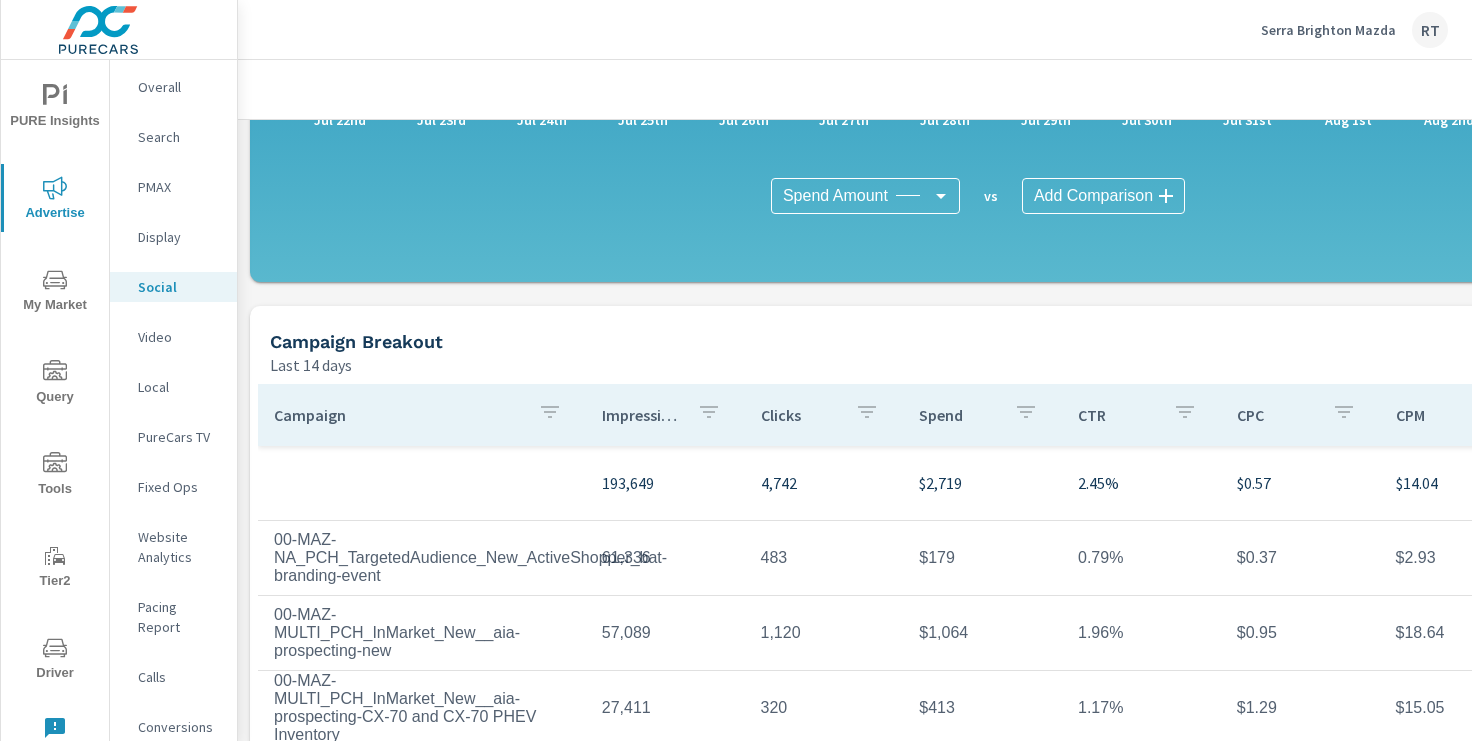 scroll, scrollTop: 485, scrollLeft: 0, axis: vertical 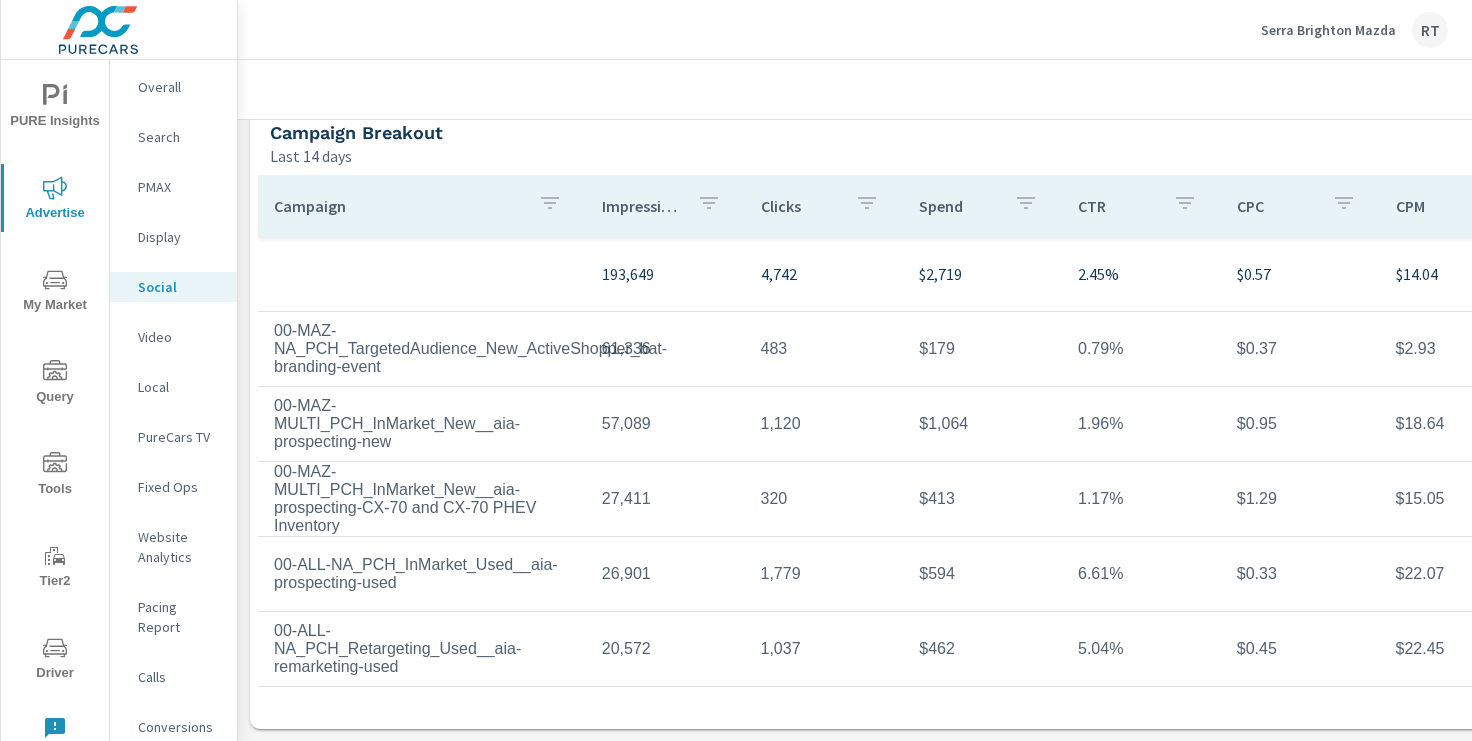 click on "Serra Brighton Mazda" at bounding box center (1328, 30) 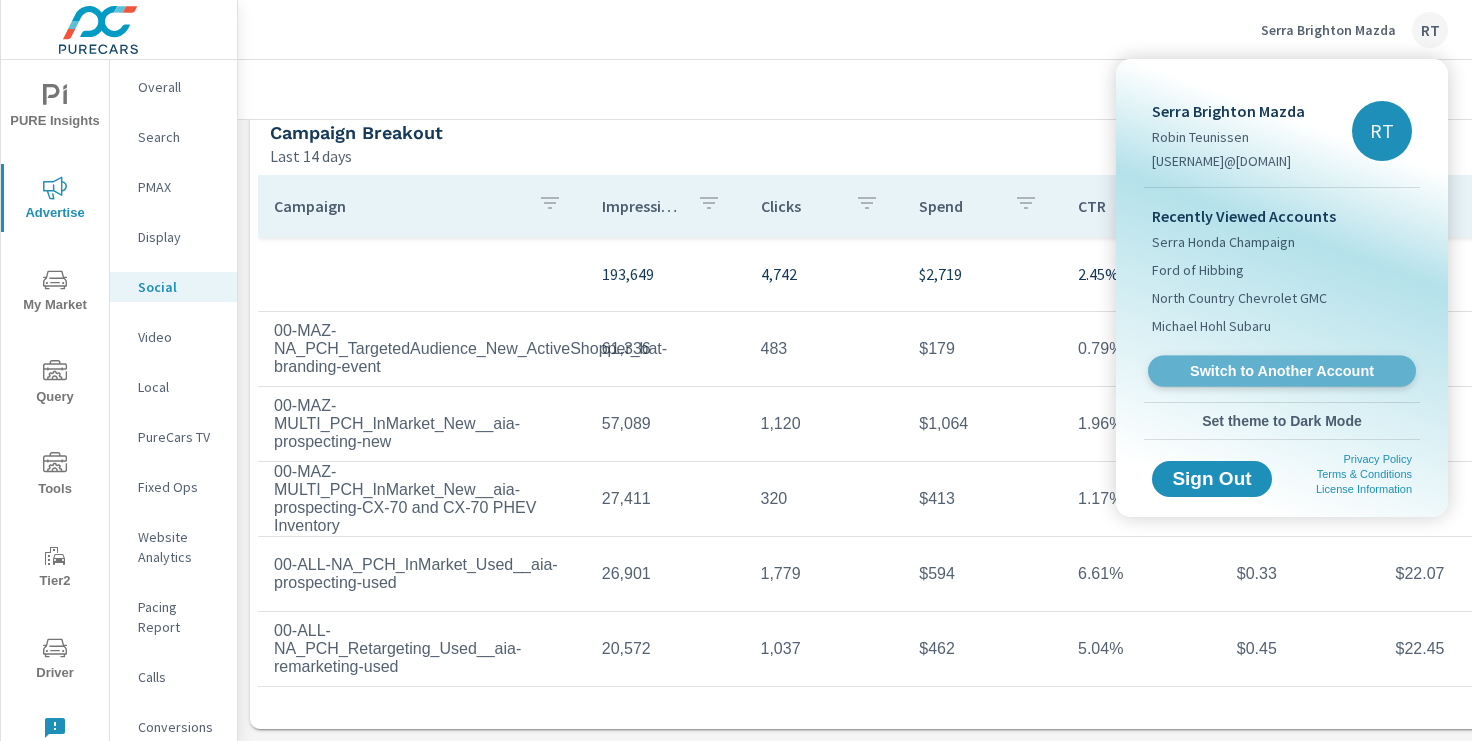 click on "Switch to Another Account" at bounding box center (1281, 371) 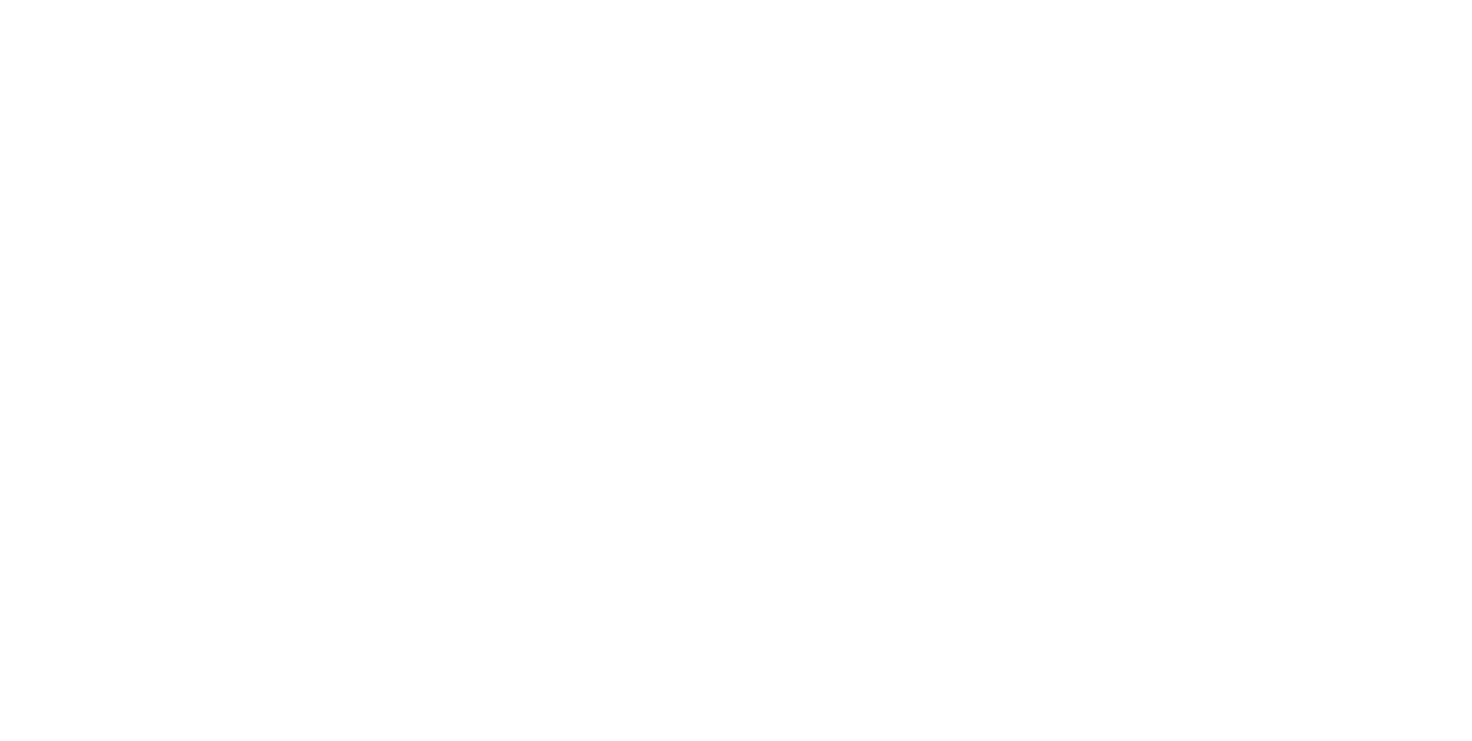 scroll, scrollTop: 0, scrollLeft: 0, axis: both 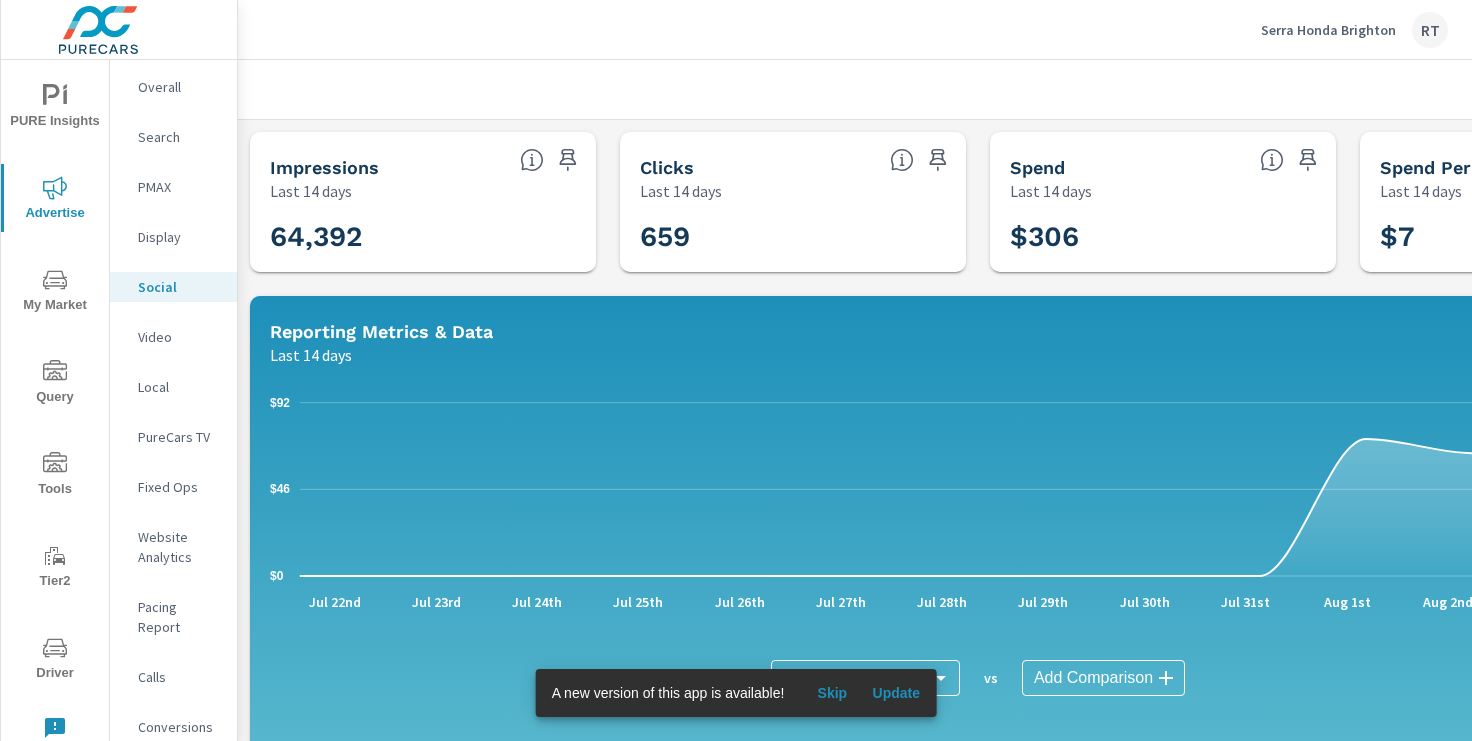 click on "Skip" at bounding box center (832, 693) 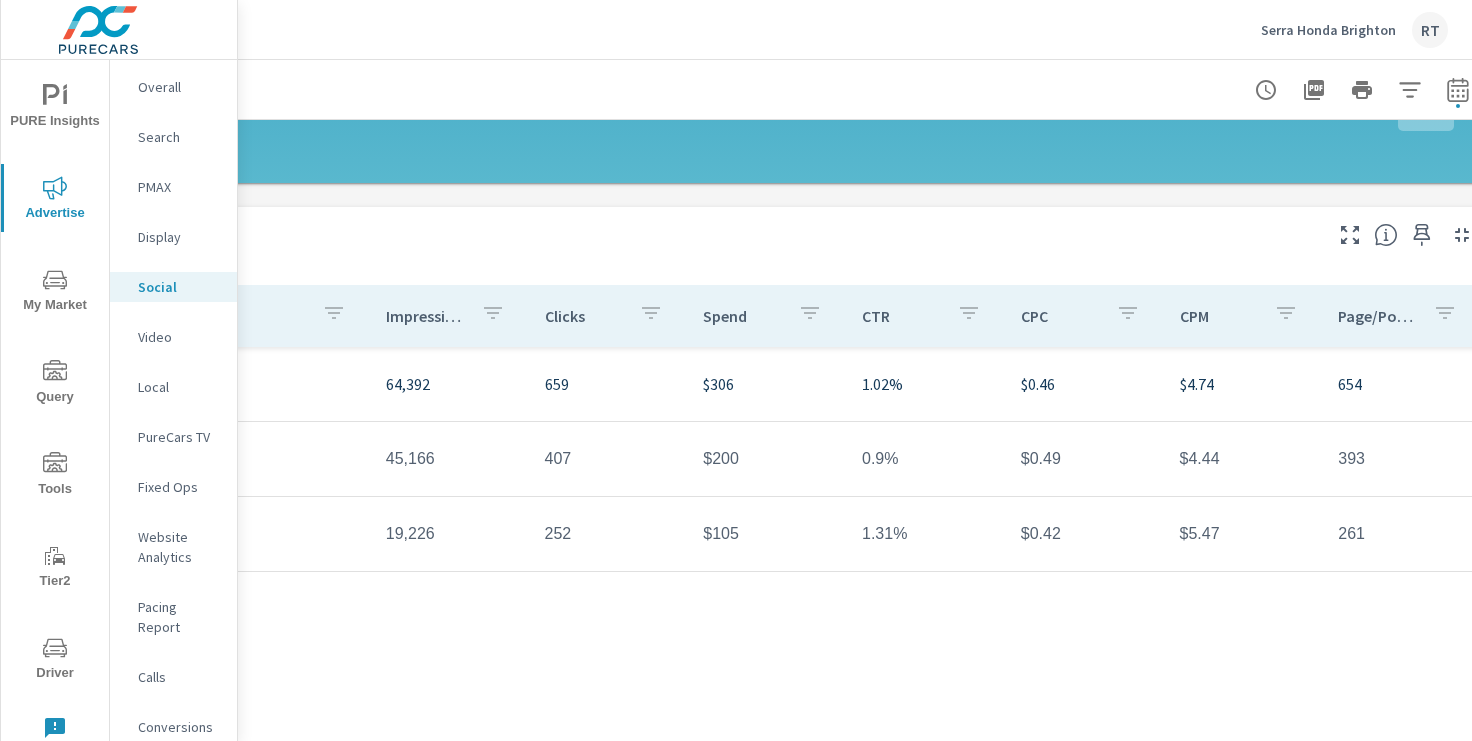 scroll, scrollTop: 581, scrollLeft: 246, axis: both 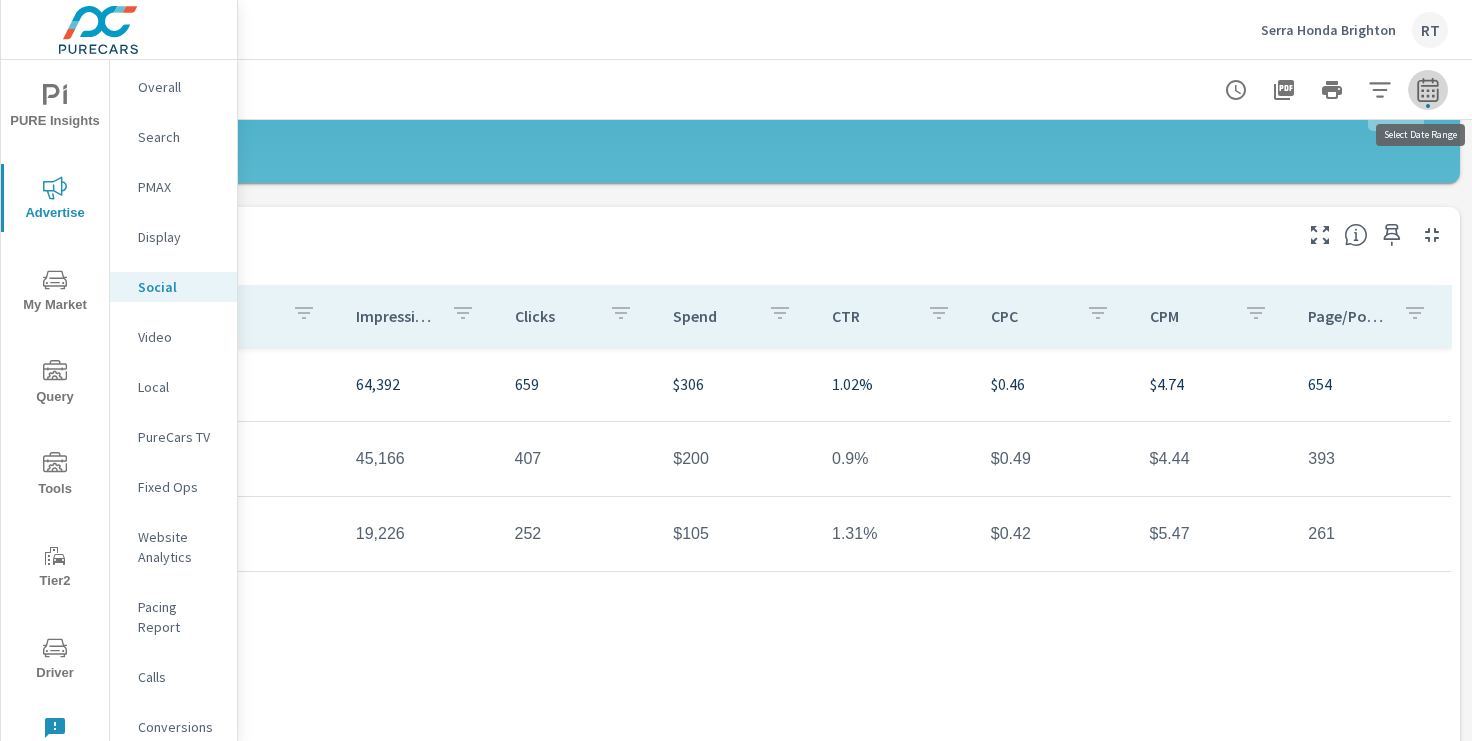 click 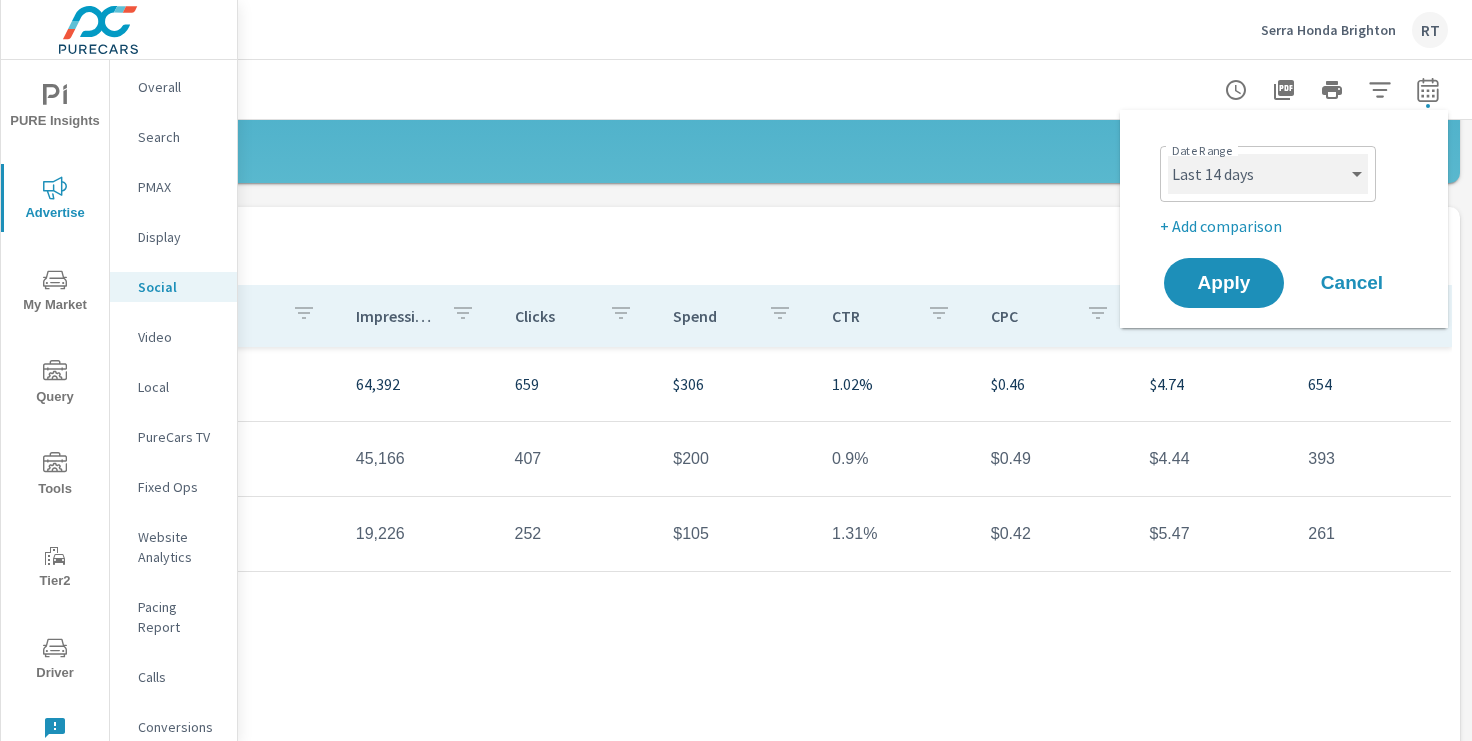 click on "Custom Yesterday Last week Last 7 days Last 14 days Last 30 days Last 45 days Last 60 days Last 90 days Last 180 days Last 365 days Month to date Last month Last 2 months Last 3 months Last 6 months Last 9 months Last 12 months Year to date Last year" at bounding box center [1268, 174] 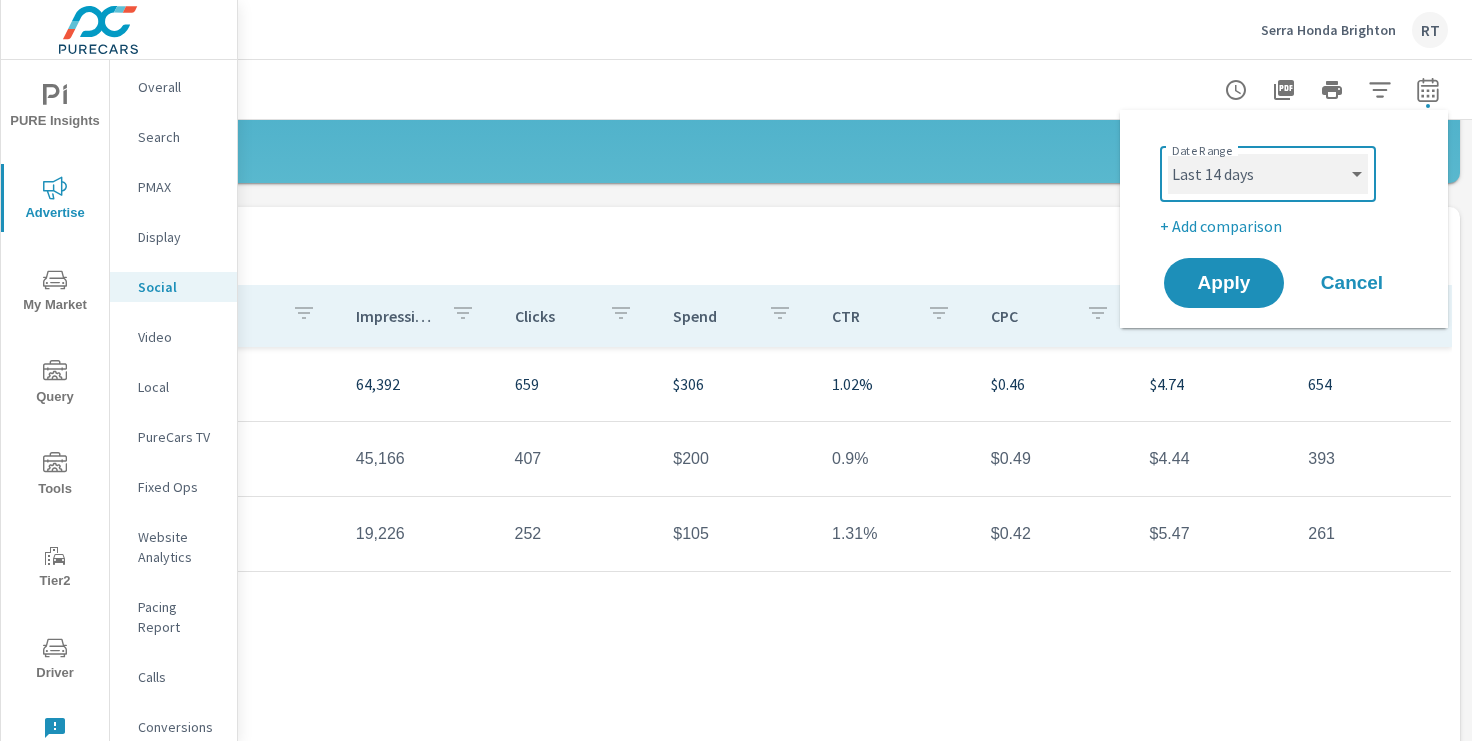 select on "Month to date" 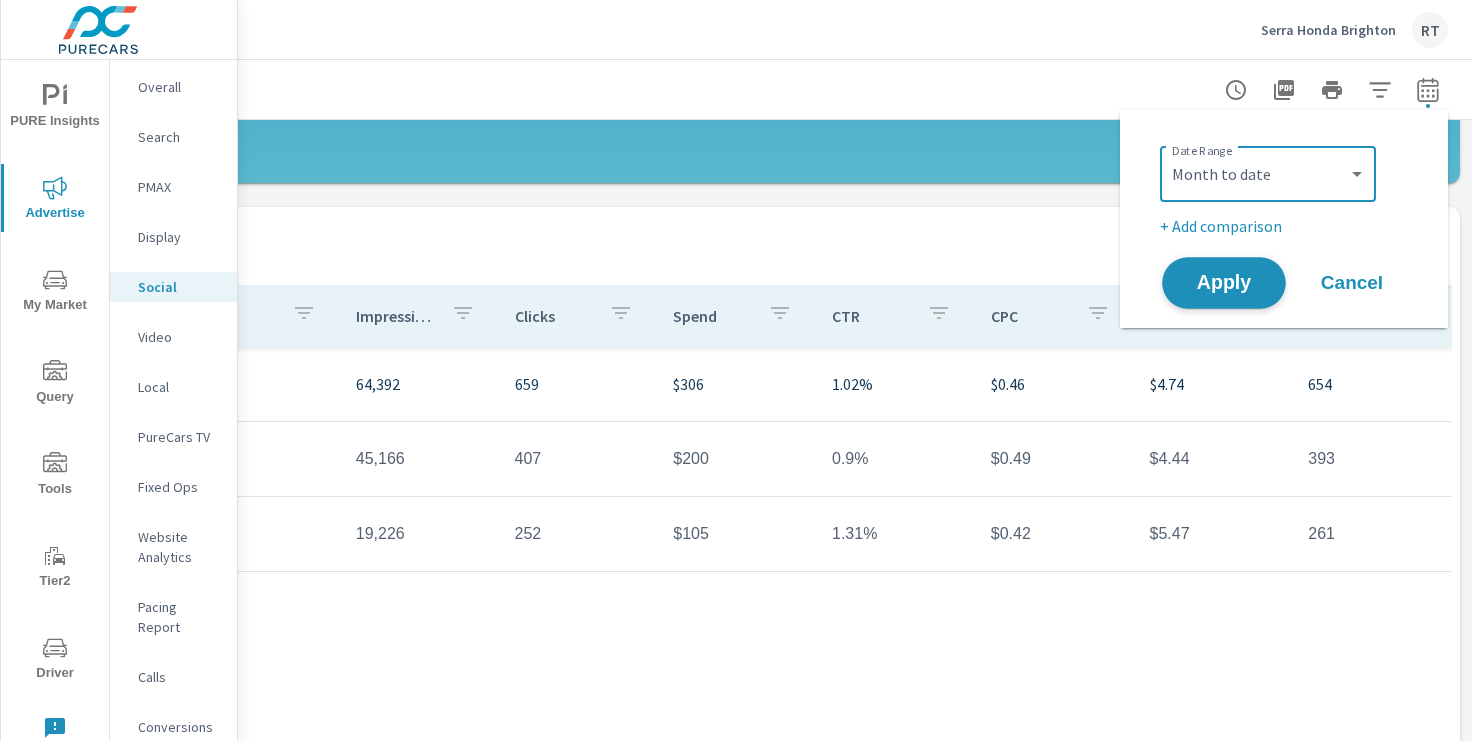 click on "Apply" at bounding box center (1224, 283) 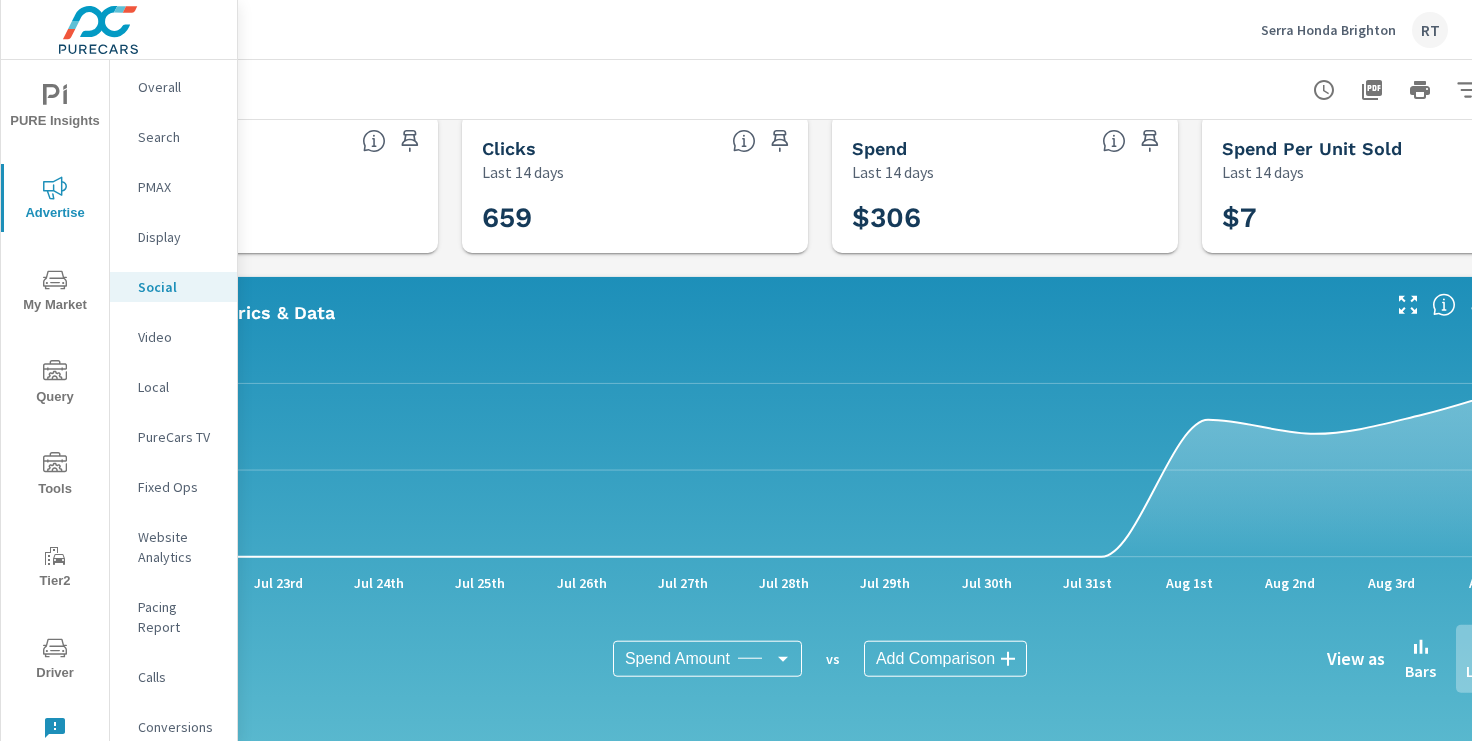 scroll, scrollTop: 19, scrollLeft: 246, axis: both 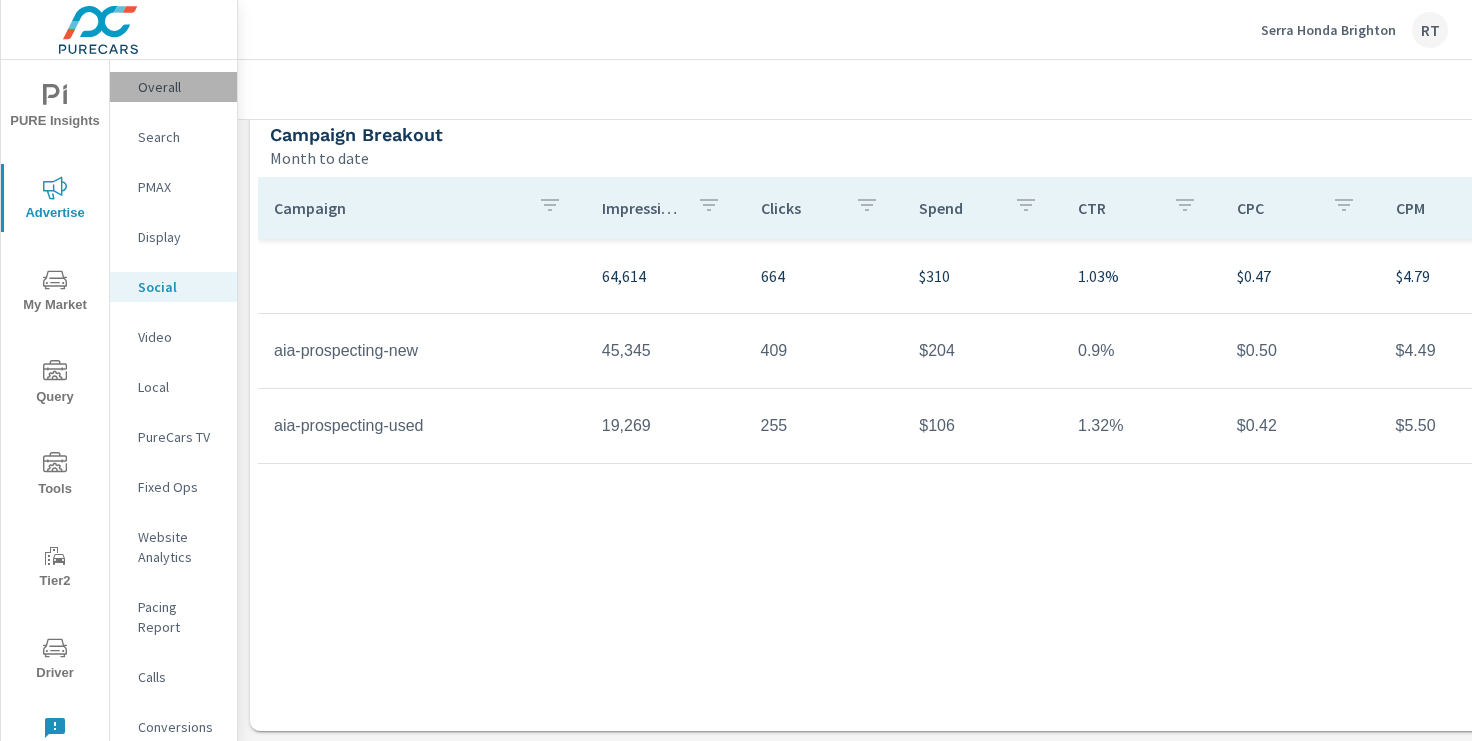 click on "Overall" at bounding box center (179, 87) 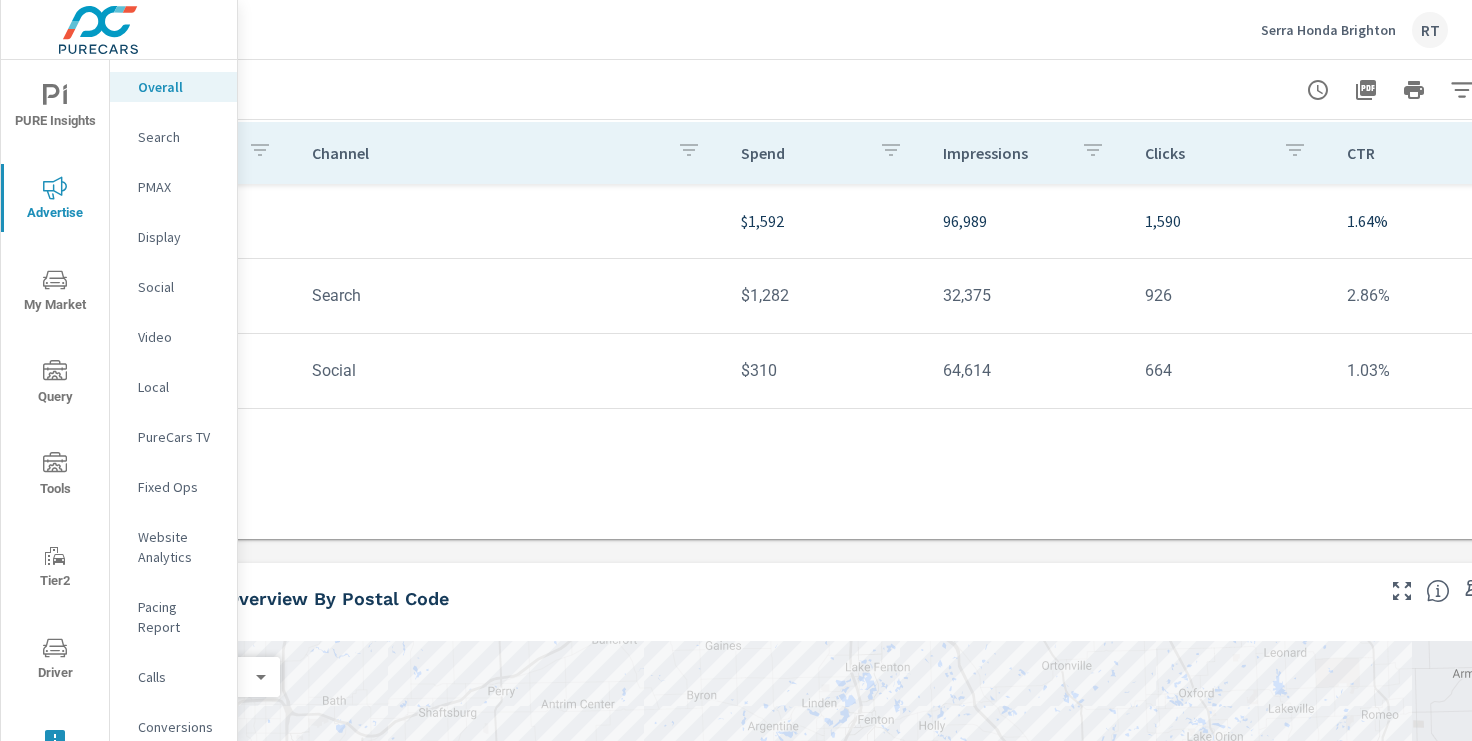 scroll, scrollTop: 229, scrollLeft: 164, axis: both 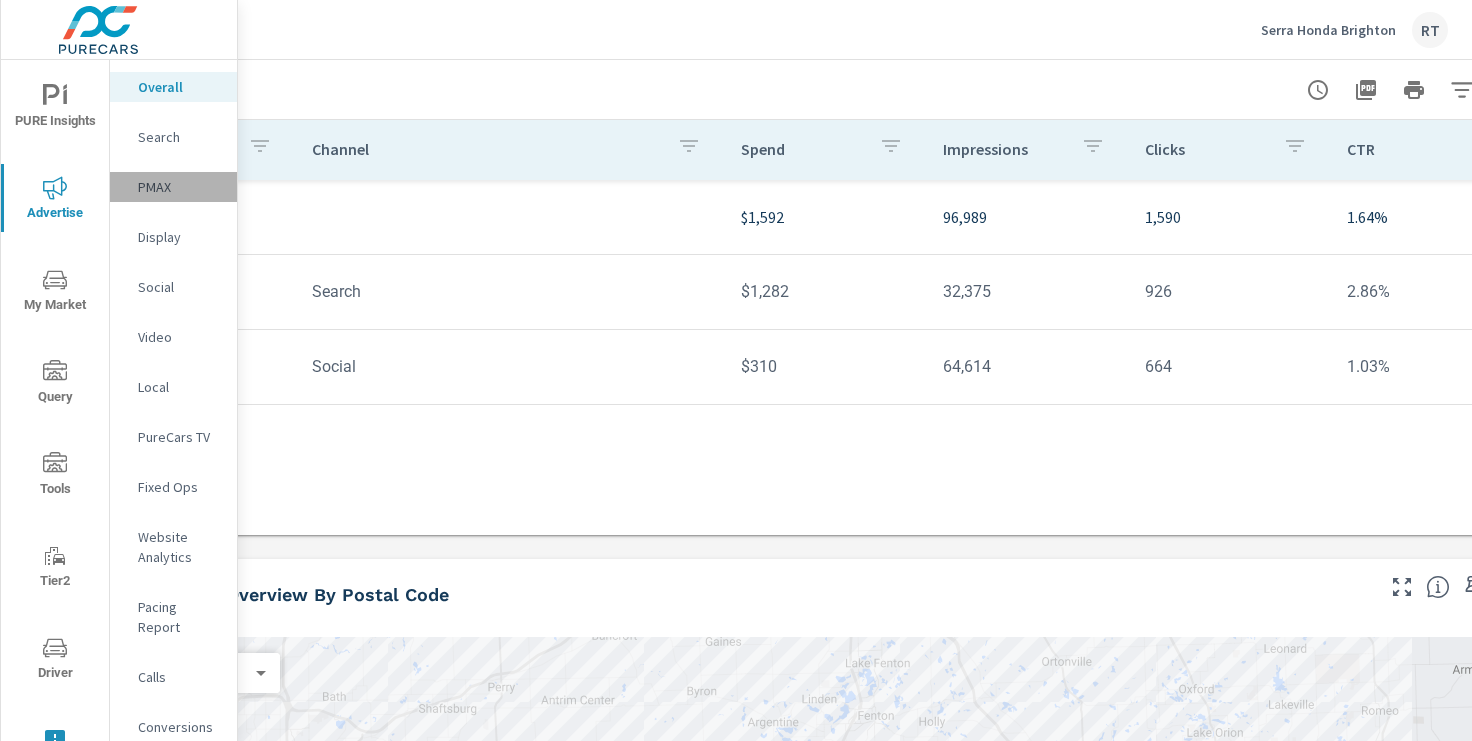 click on "PMAX" at bounding box center [179, 187] 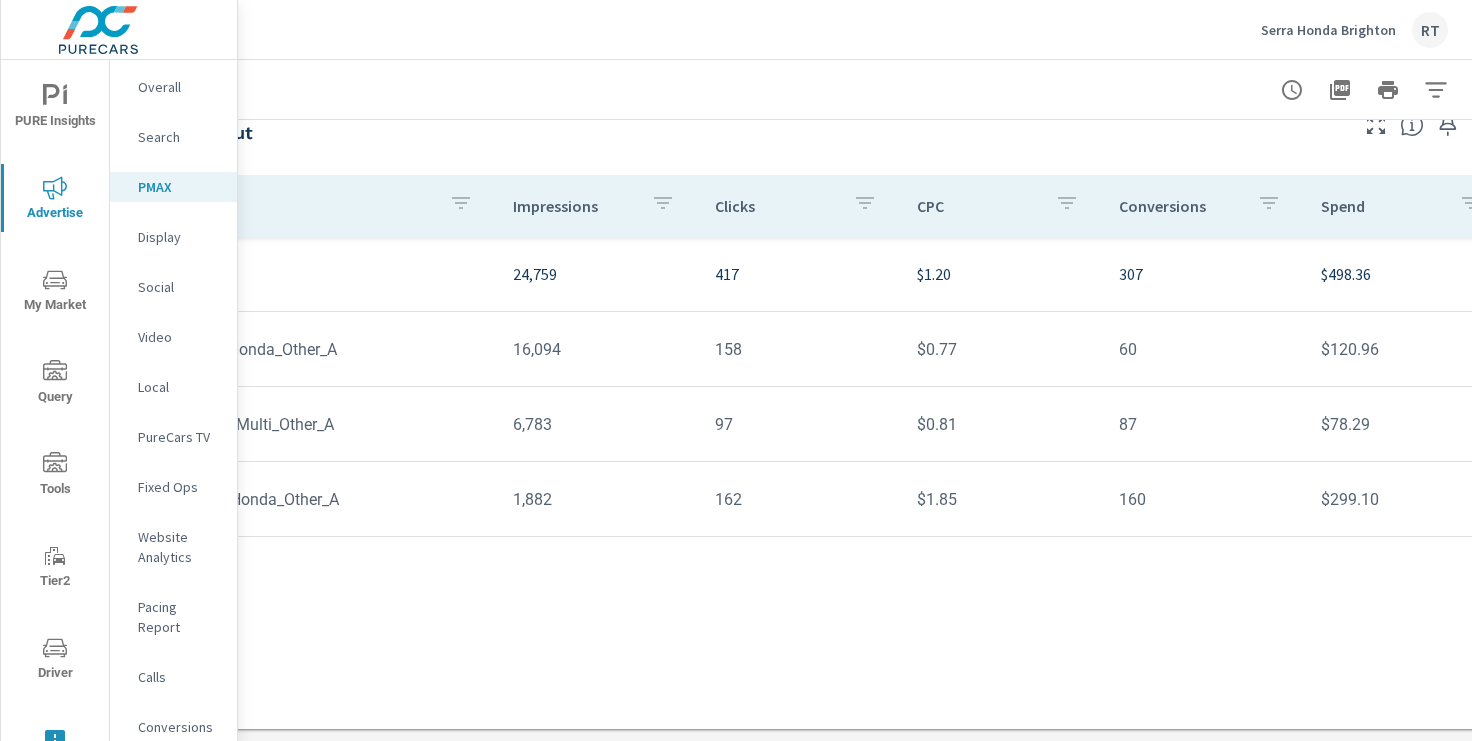 scroll, scrollTop: 199, scrollLeft: 246, axis: both 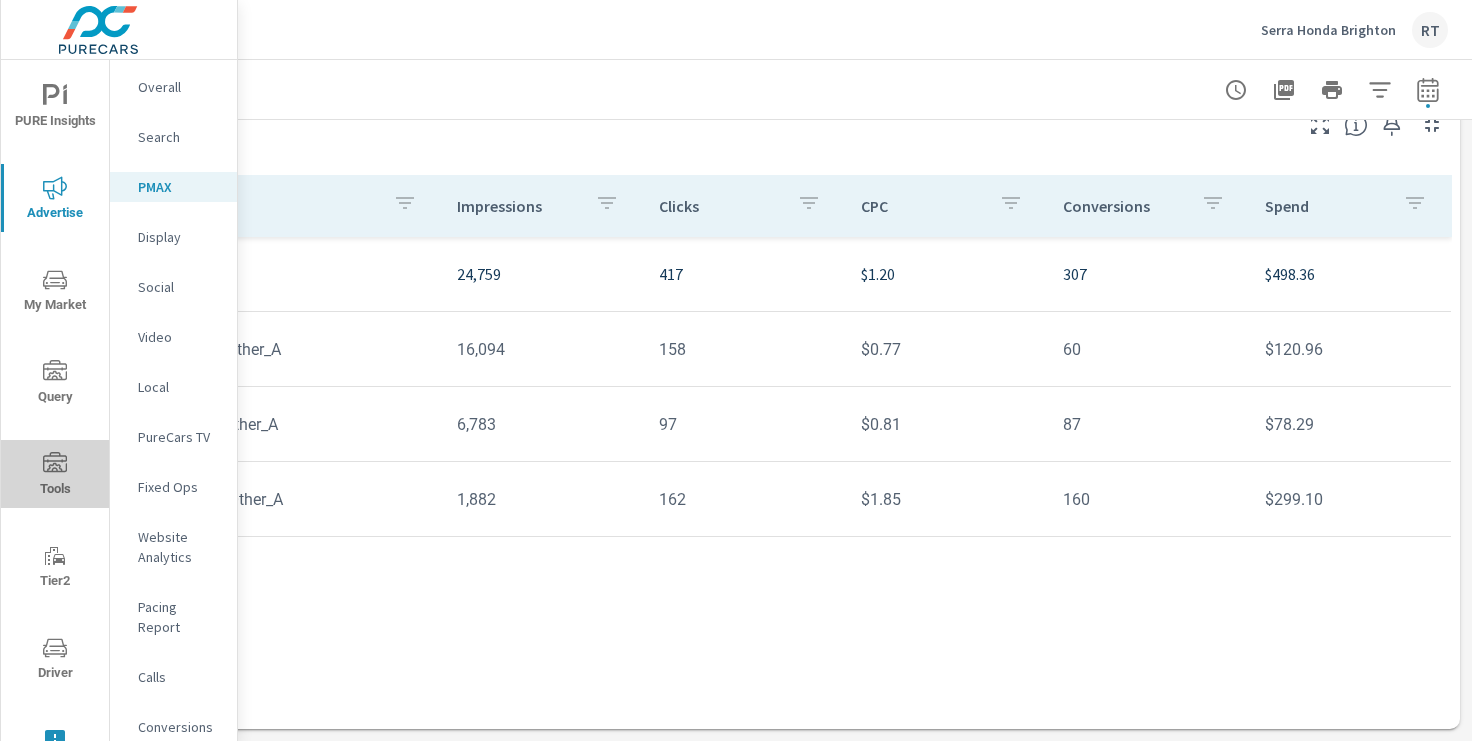 click 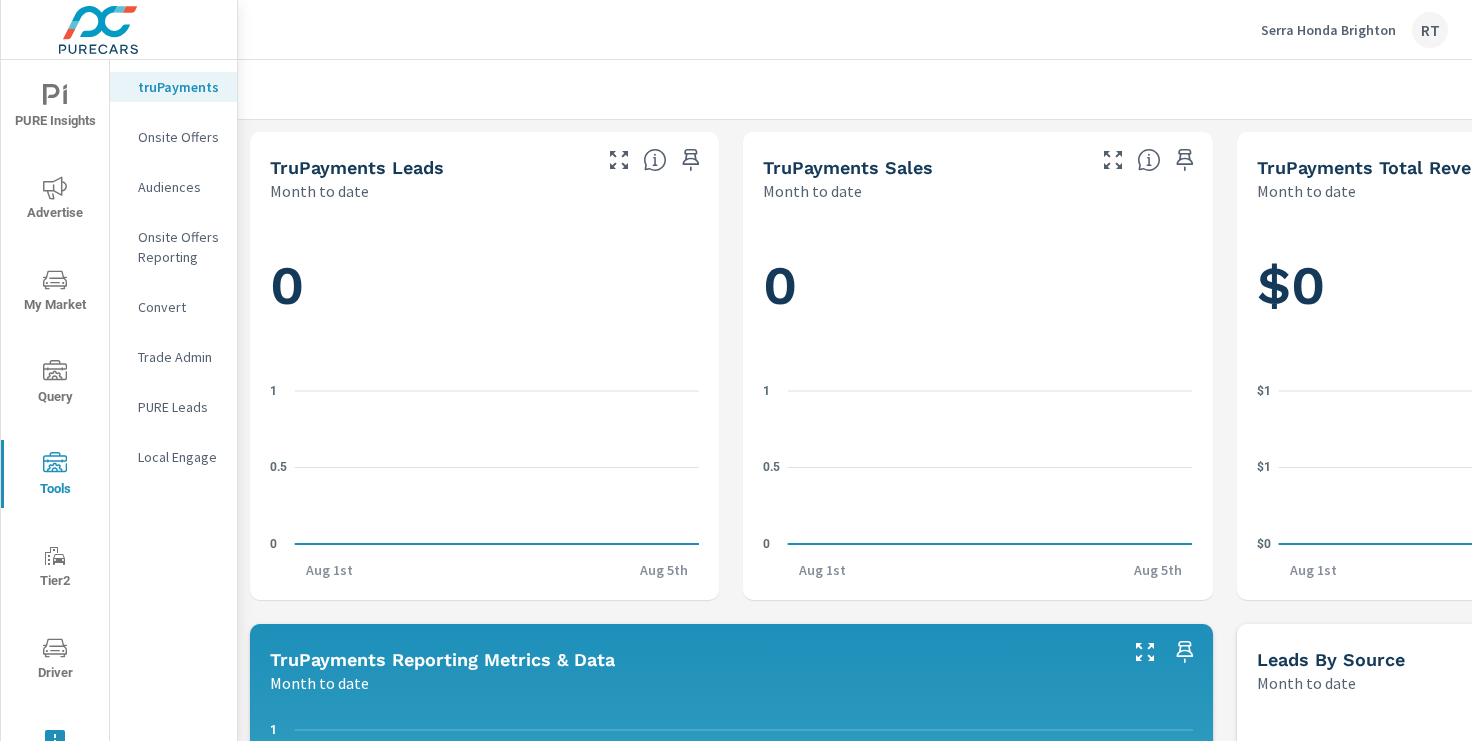 click on "Onsite Offers" at bounding box center [179, 137] 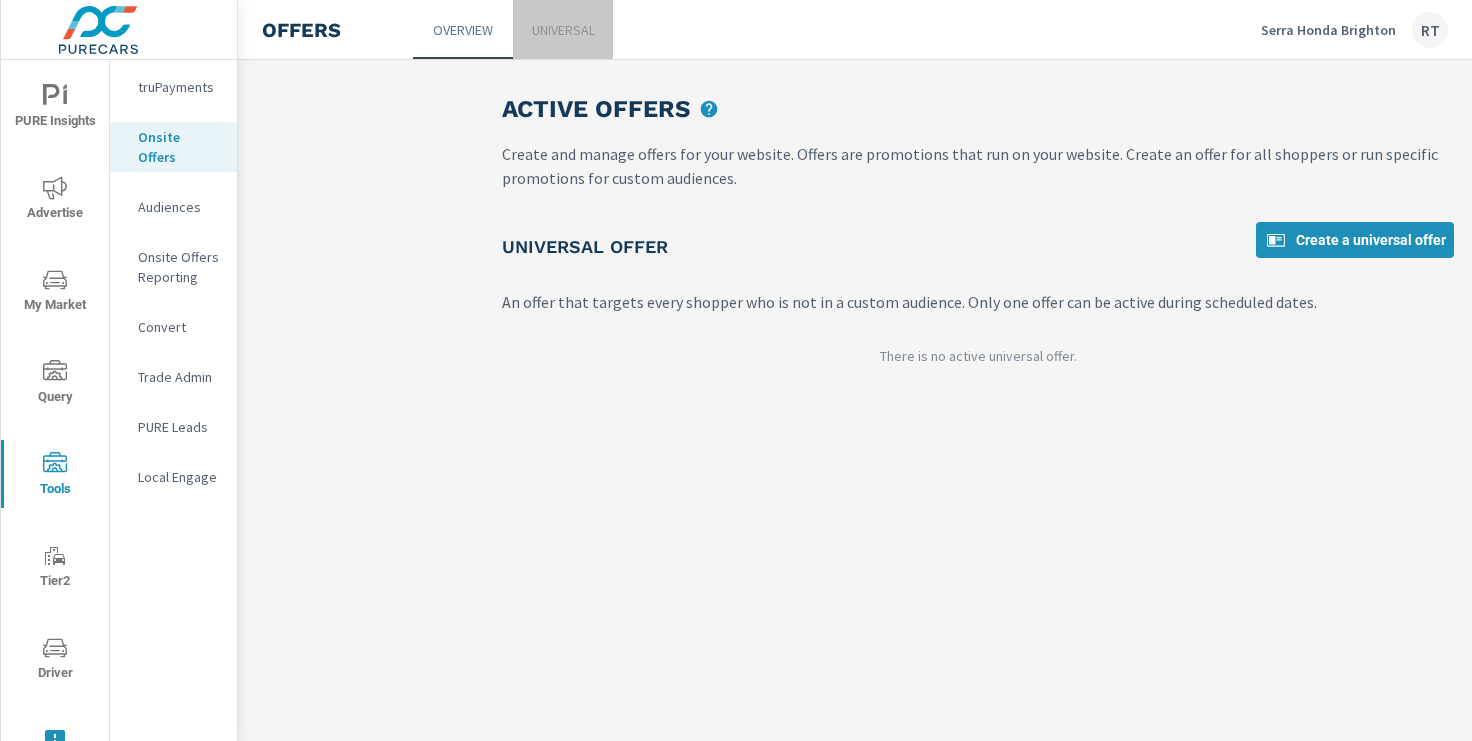 click on "Universal" at bounding box center [563, 30] 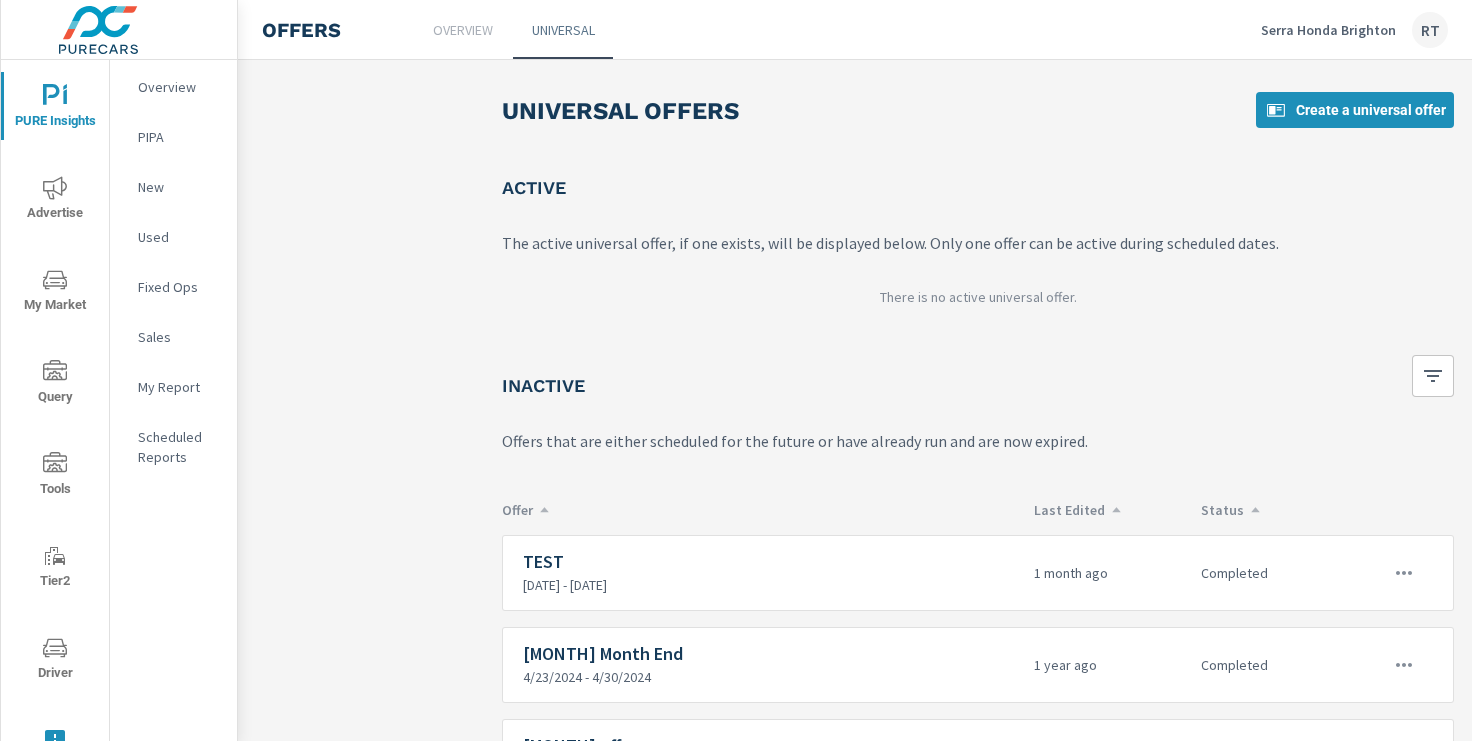 scroll, scrollTop: 86, scrollLeft: 0, axis: vertical 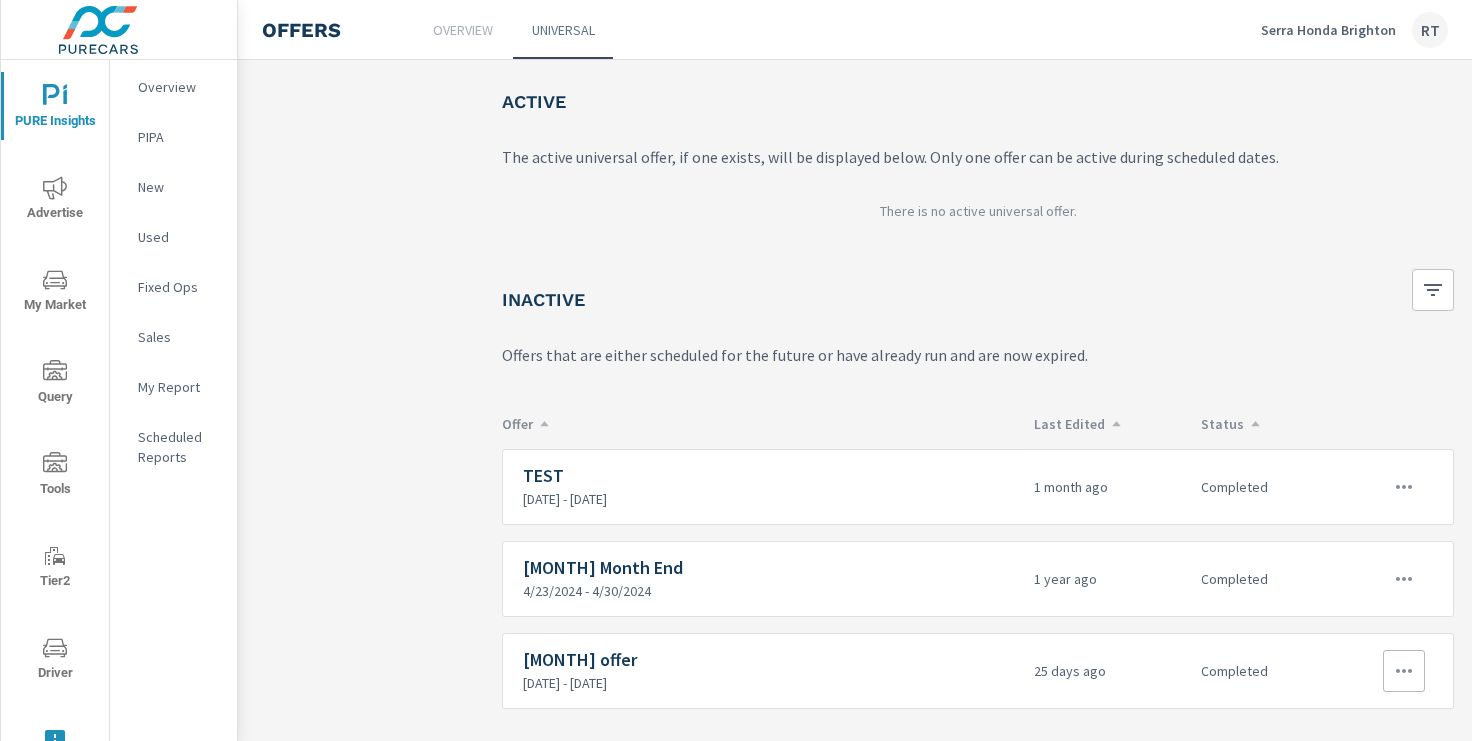 click 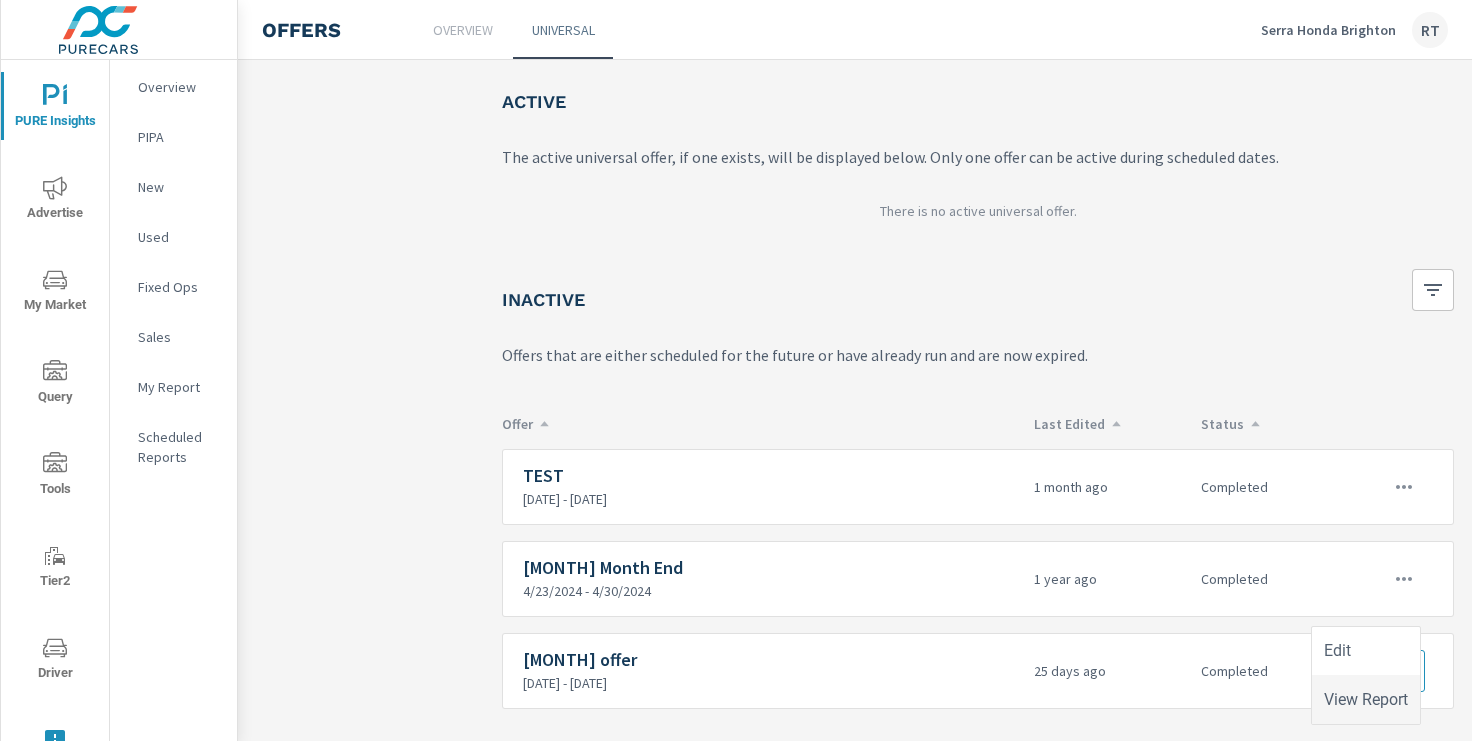 click on "View Report" at bounding box center (1366, 700) 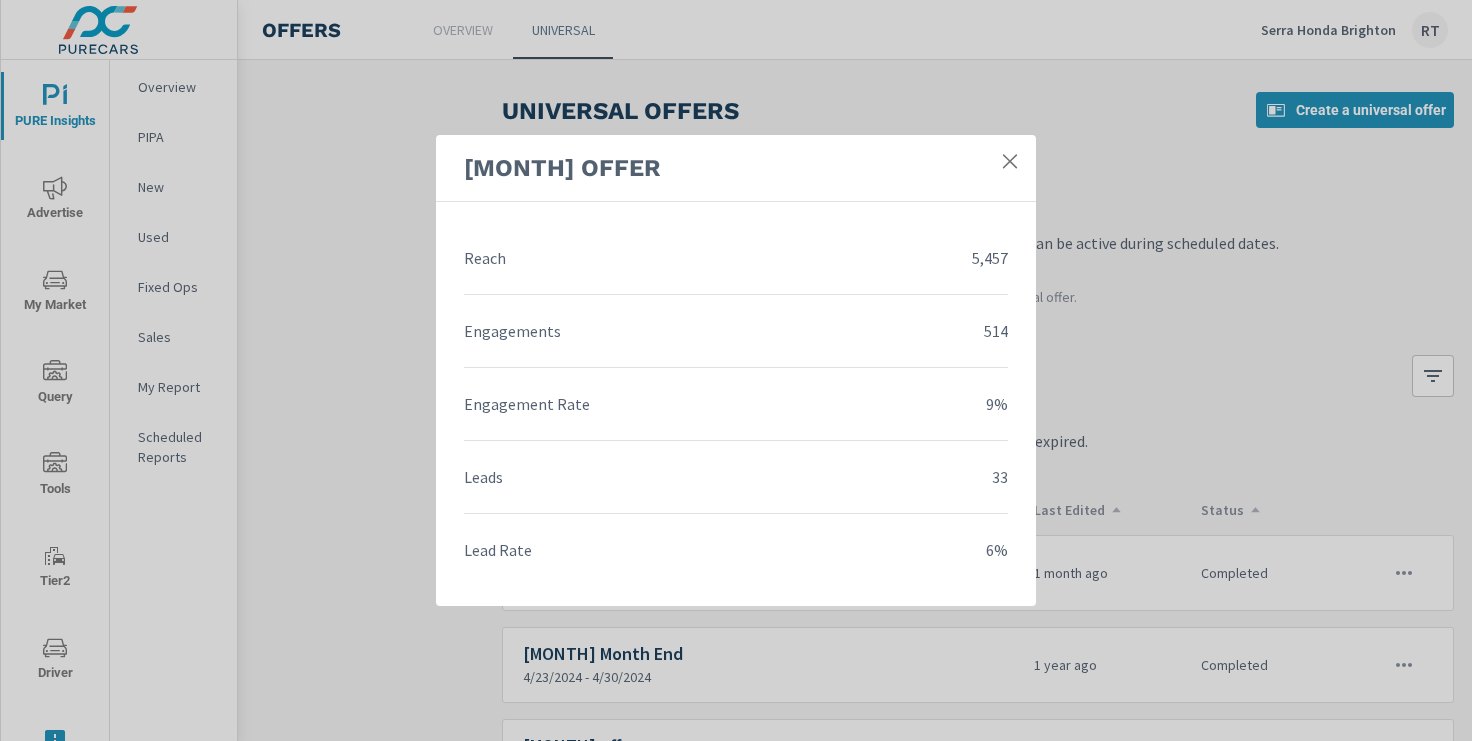 click 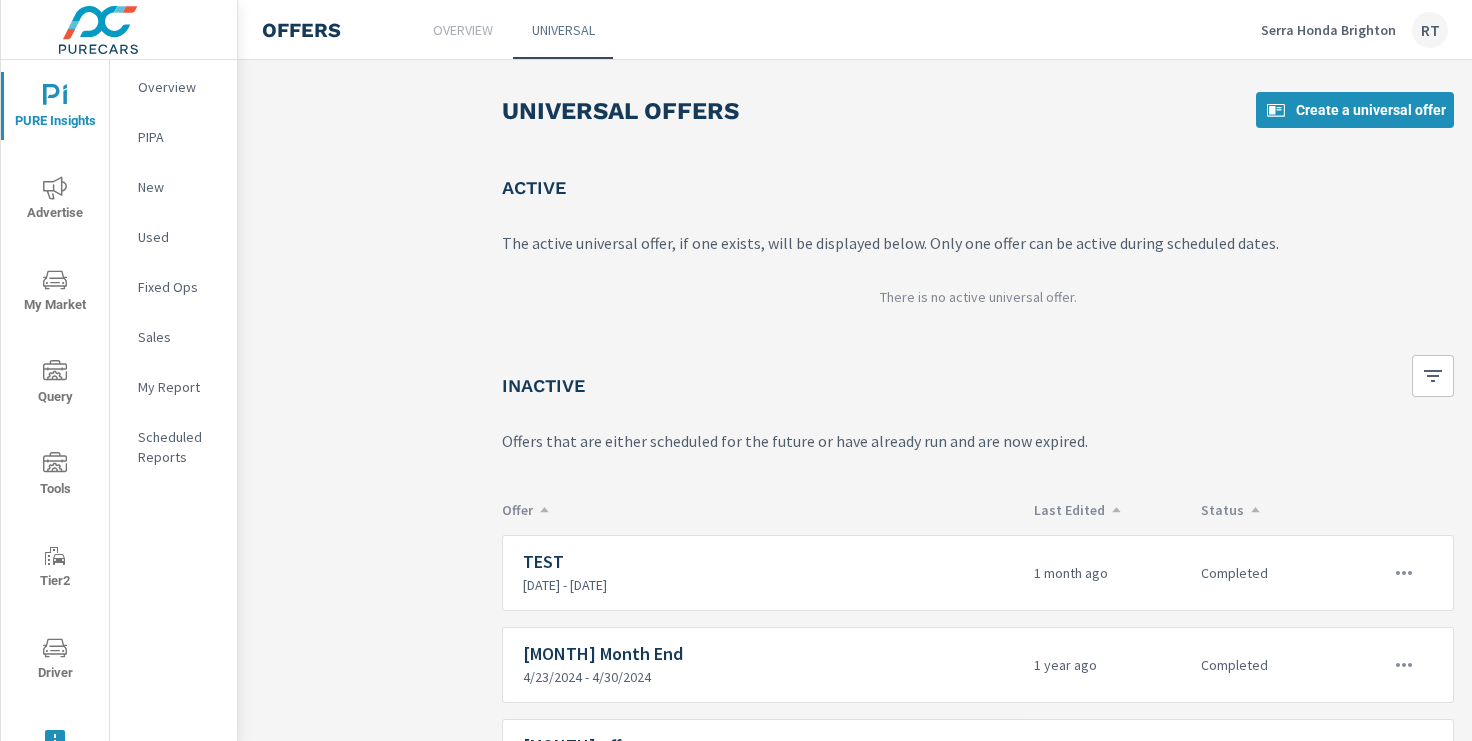 click 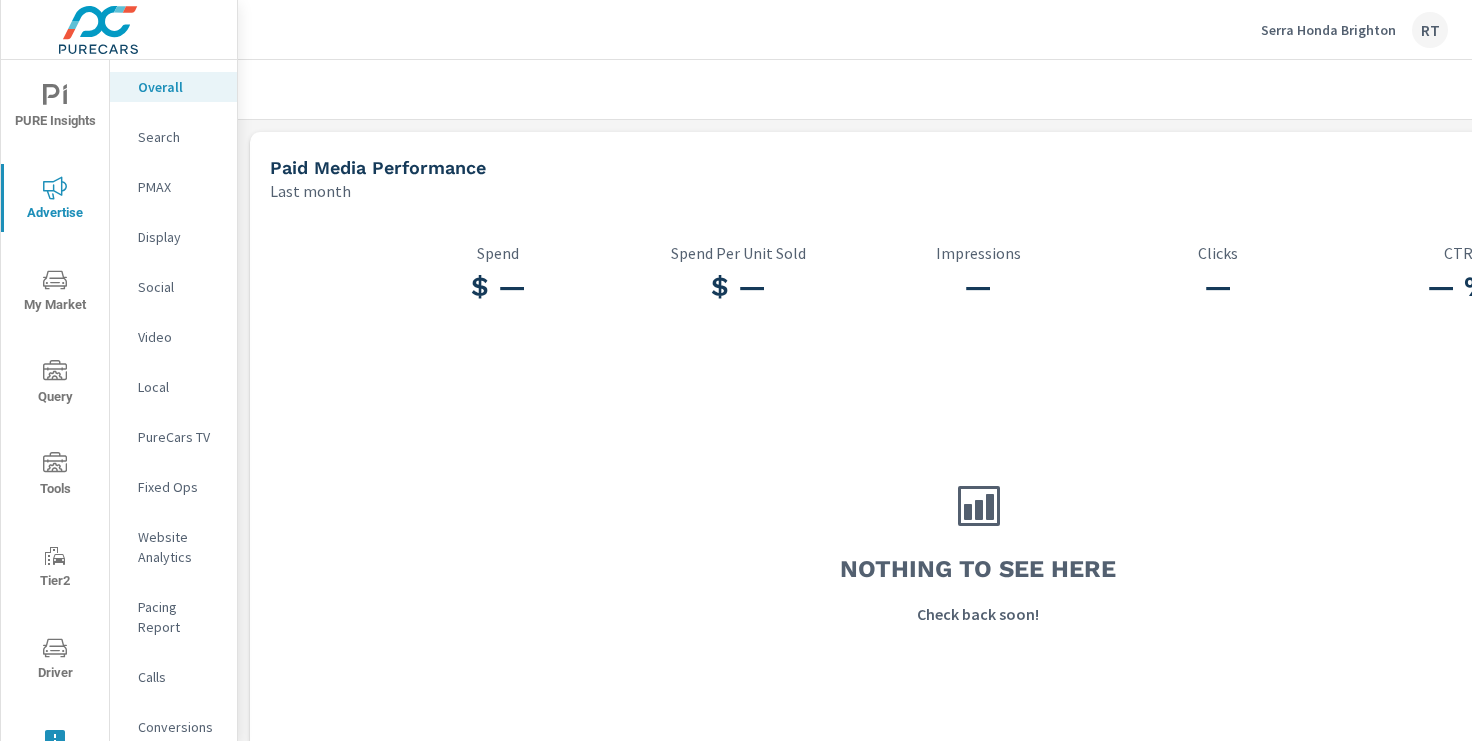 scroll, scrollTop: 0, scrollLeft: 246, axis: horizontal 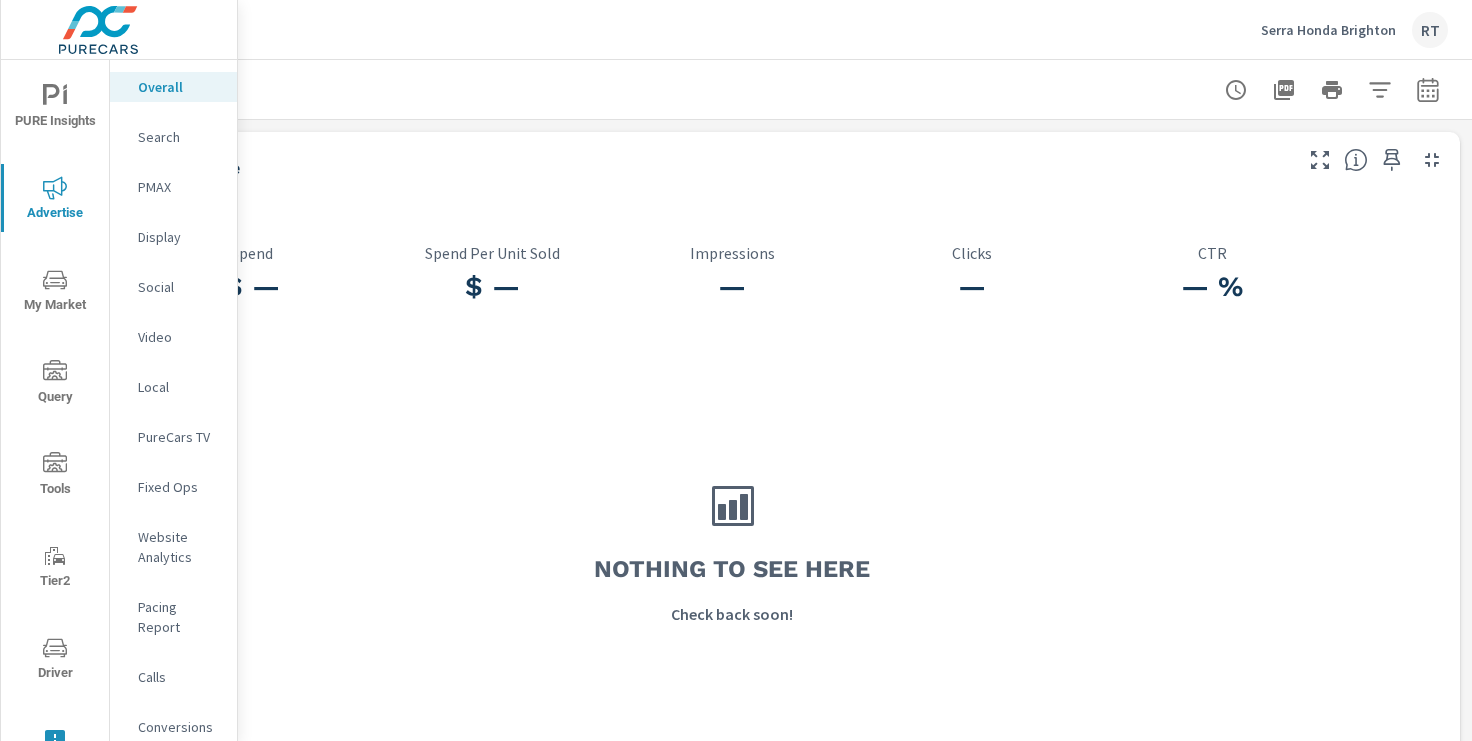 click on "Serra Honda Brighton" at bounding box center [1328, 30] 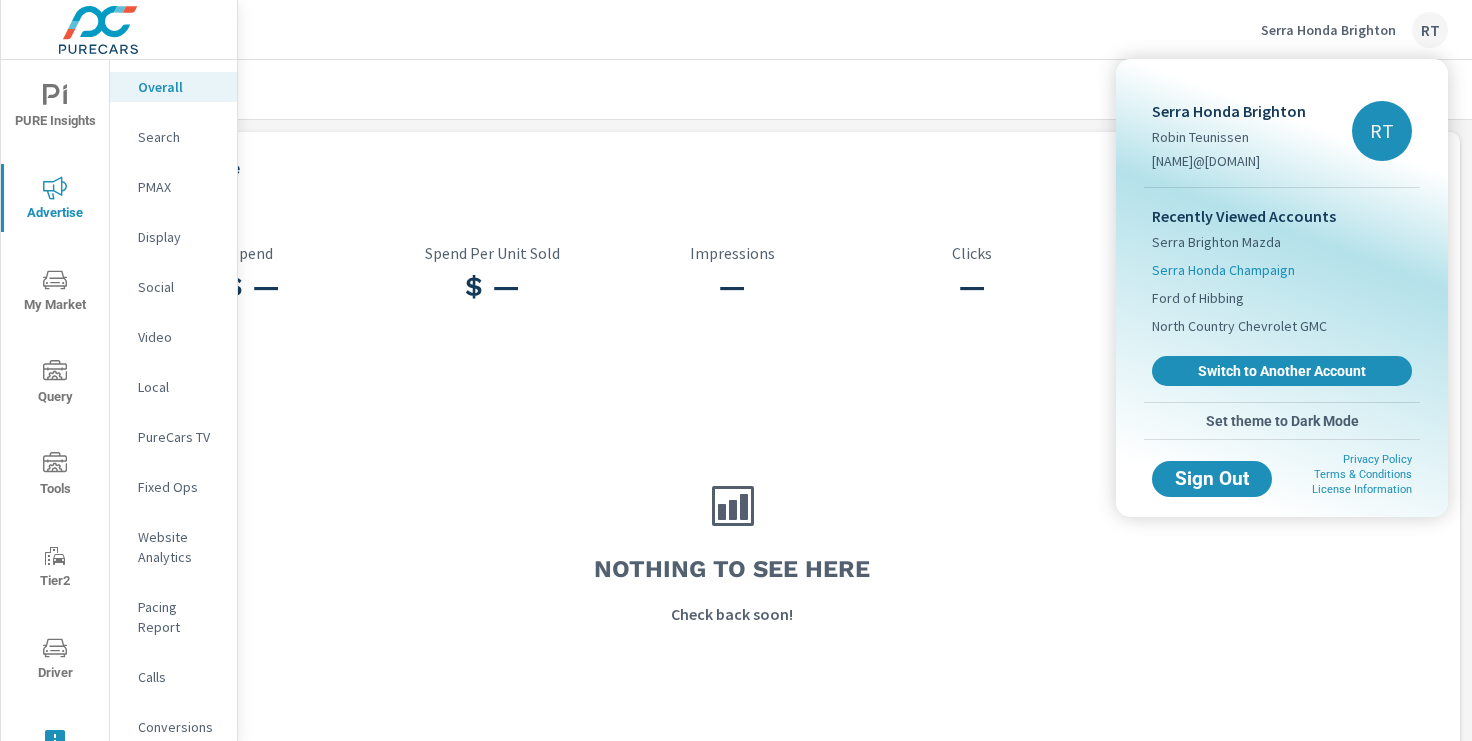 click on "Serra Honda Champaign" at bounding box center [1223, 270] 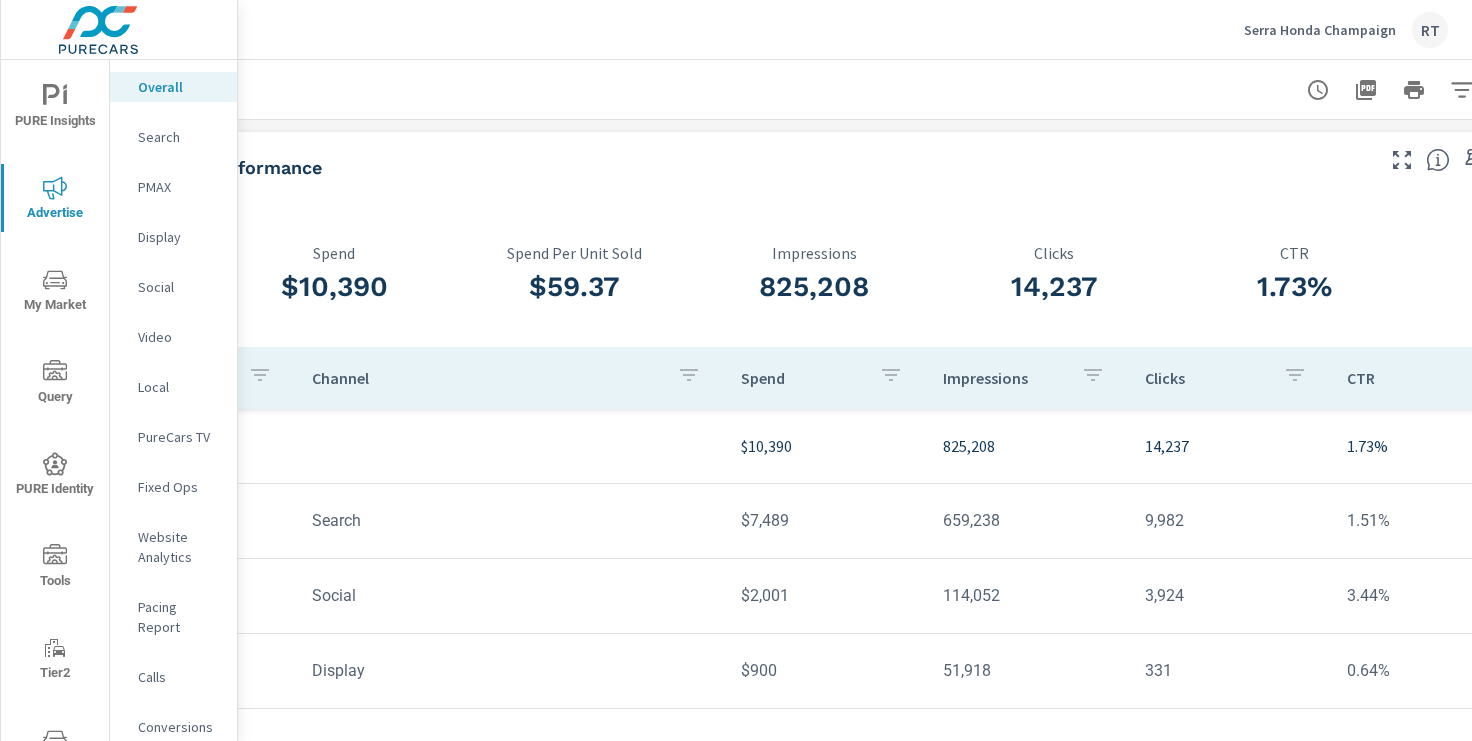 scroll, scrollTop: 0, scrollLeft: 246, axis: horizontal 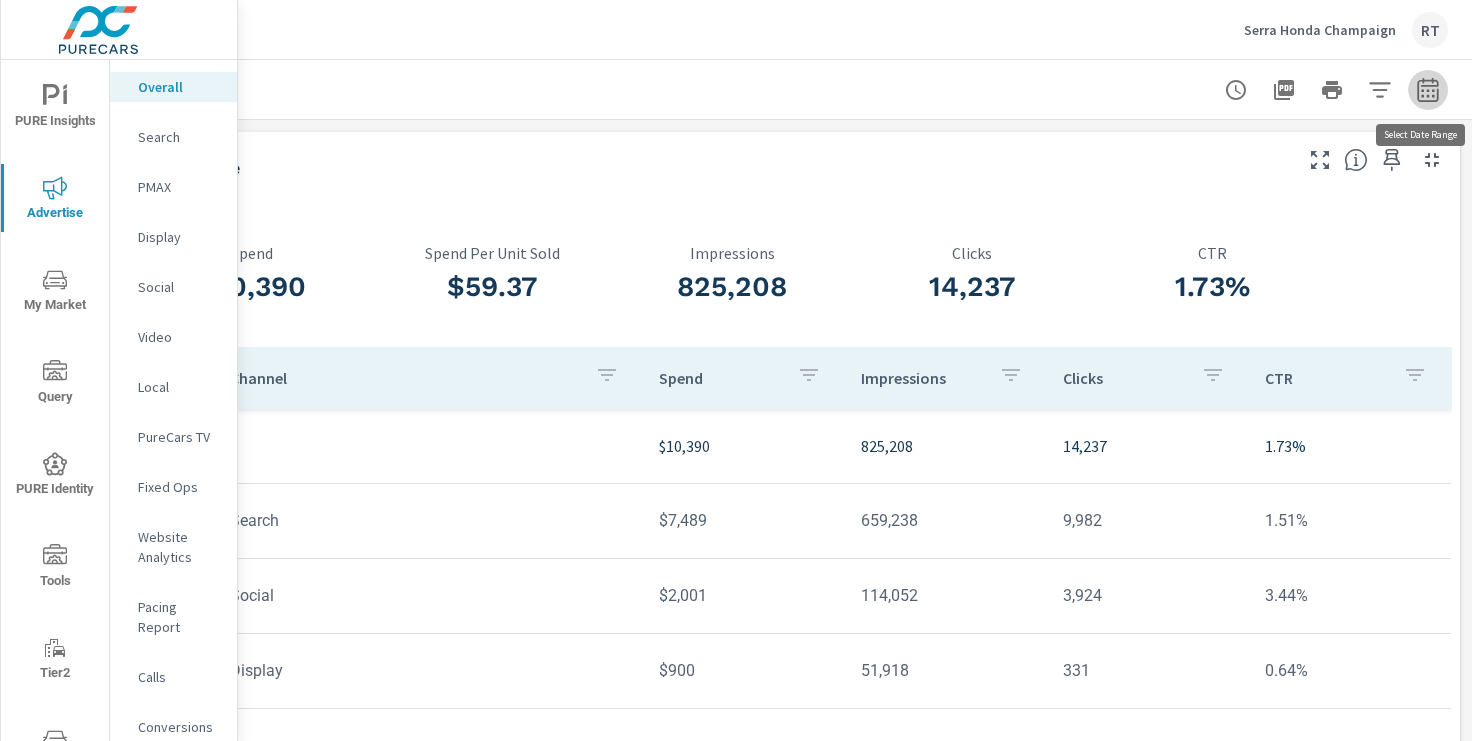 click 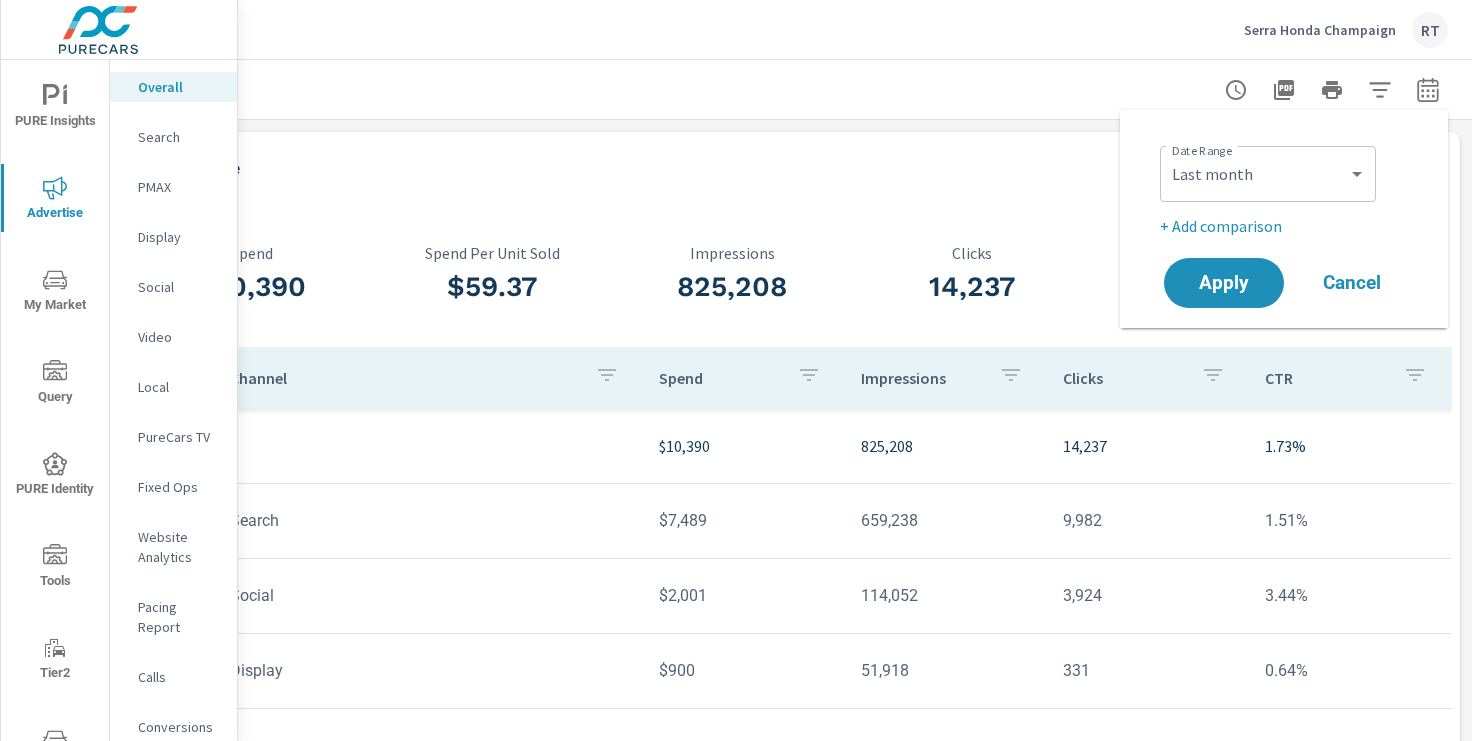 click on "+ Add comparison" at bounding box center [1288, 226] 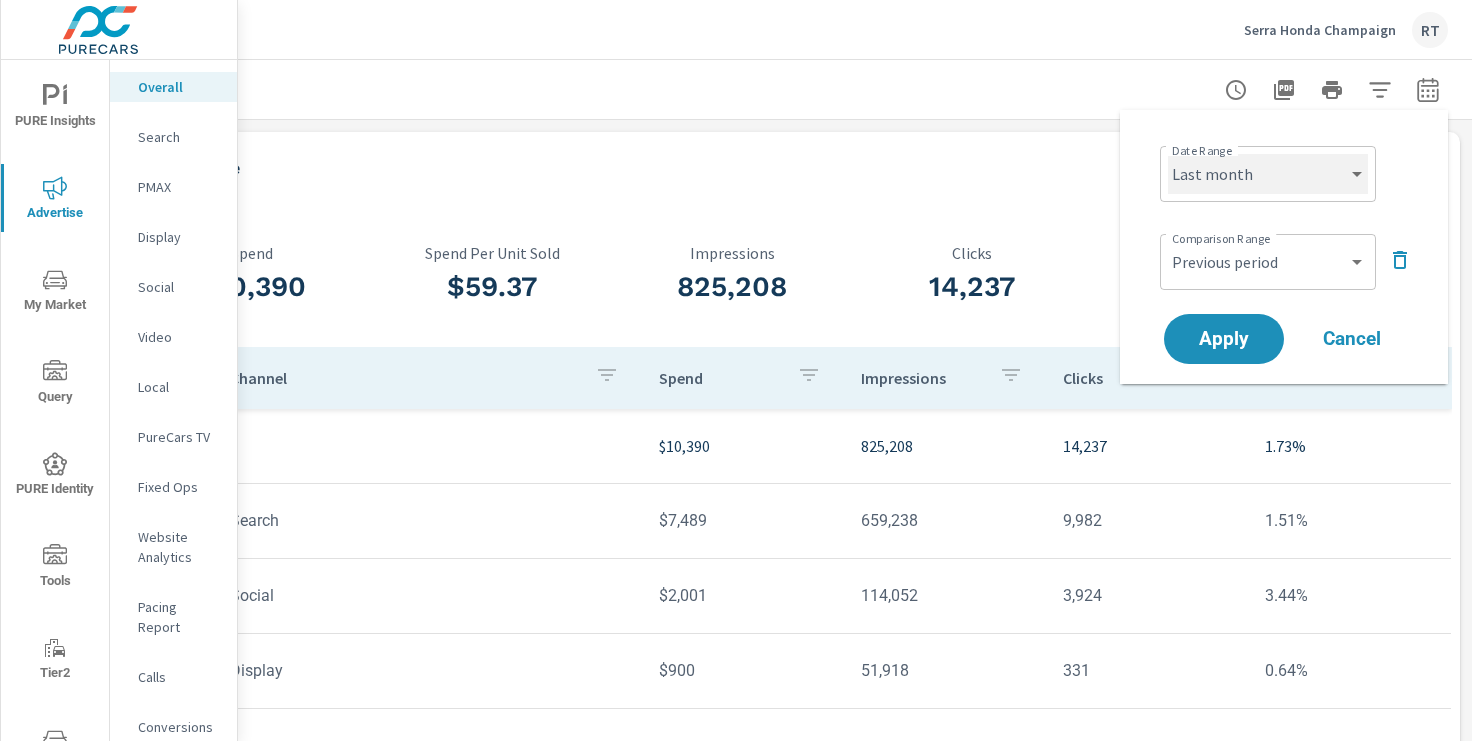 click on "Custom Yesterday Last week Last 7 days Last 14 days Last 30 days Last 45 days Last 60 days Last 90 days Last 180 days Last 365 days Month to date Last month Last 2 months Last 3 months Last 6 months Last 9 months Last 12 months Year to date Last year" at bounding box center [1268, 174] 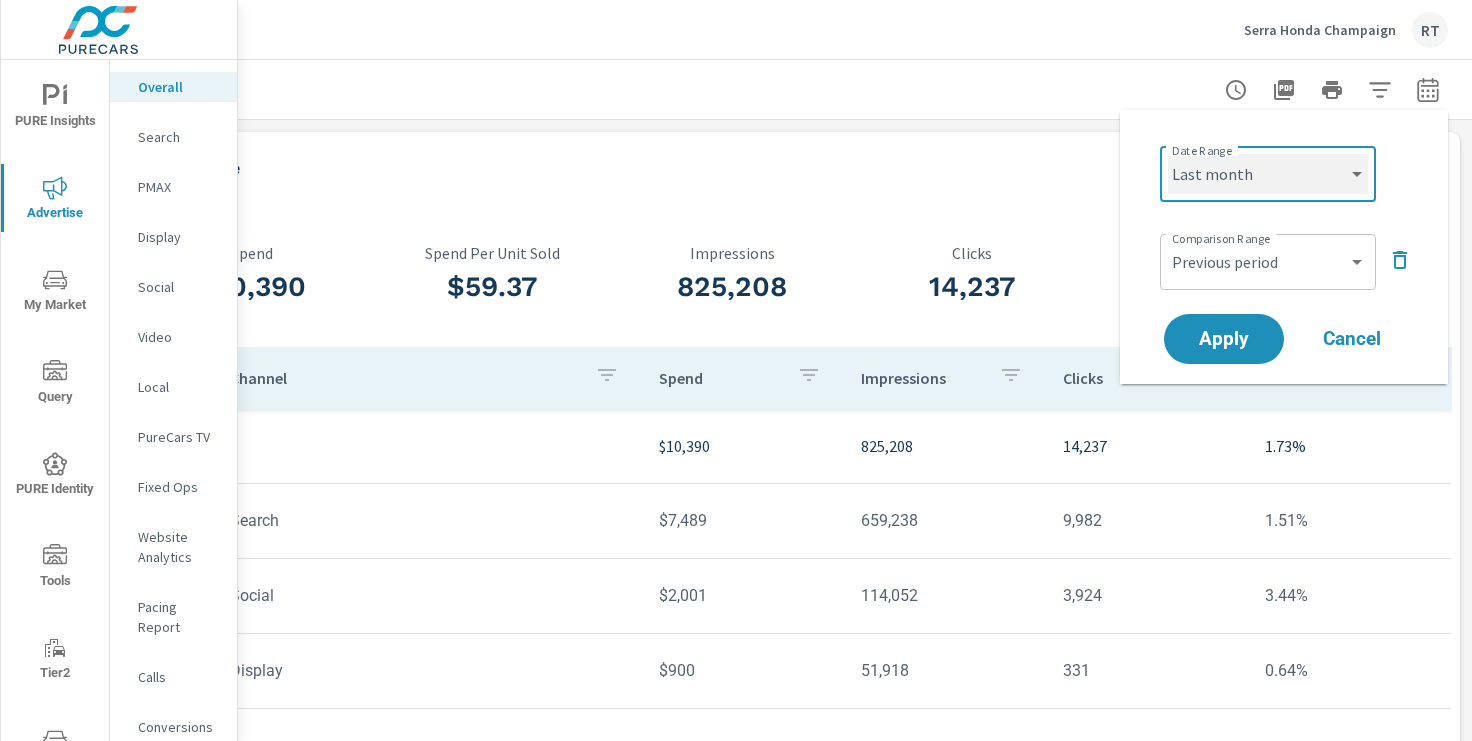 select on "Last 30 days" 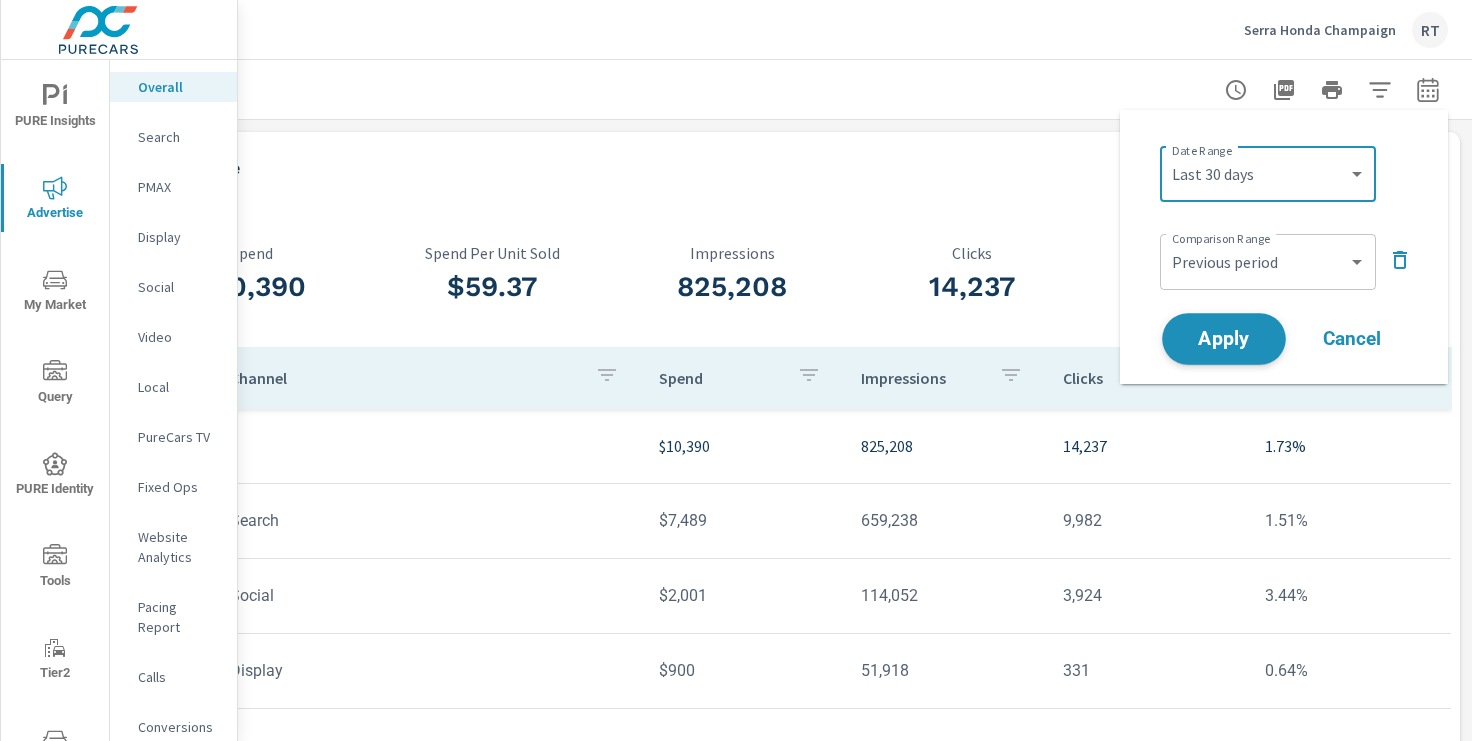 click on "Apply" at bounding box center (1224, 339) 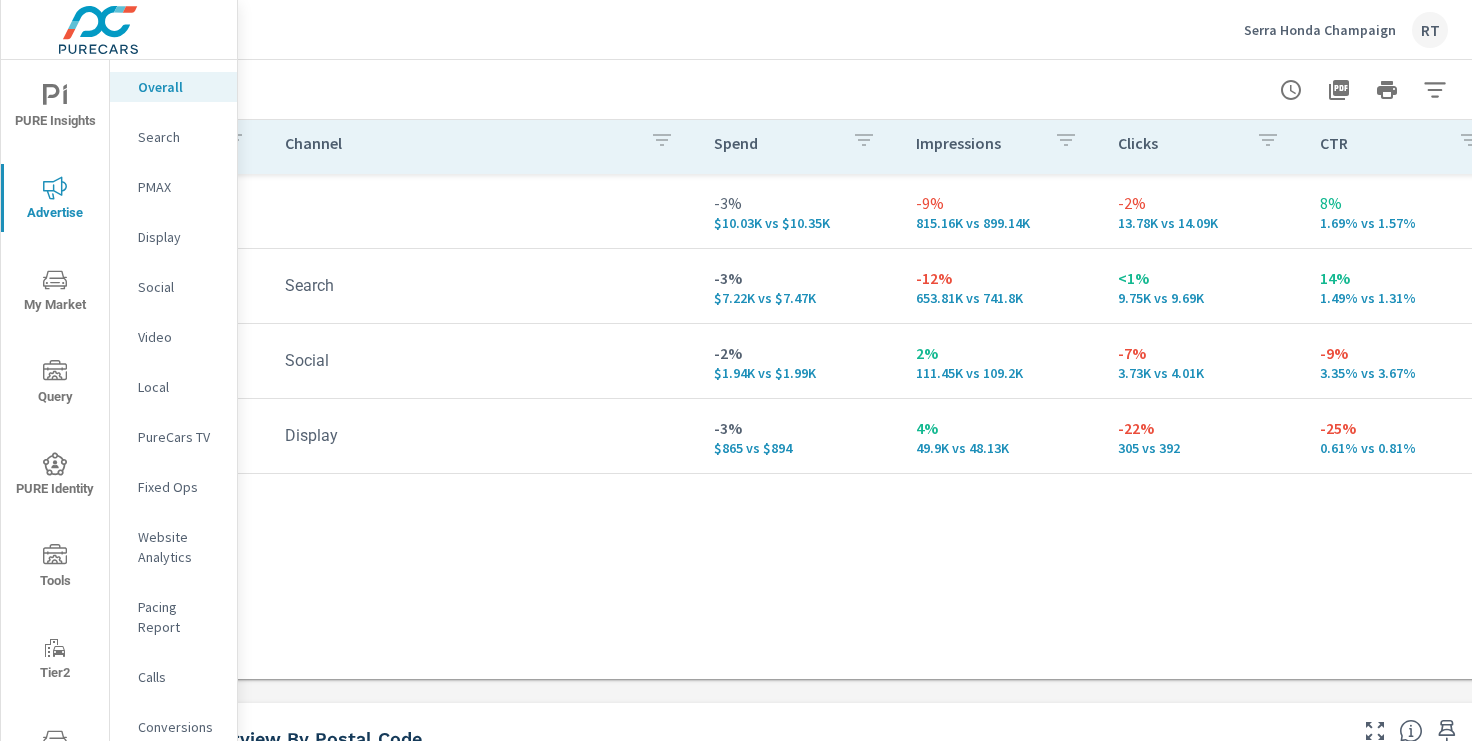 scroll, scrollTop: 285, scrollLeft: 222, axis: both 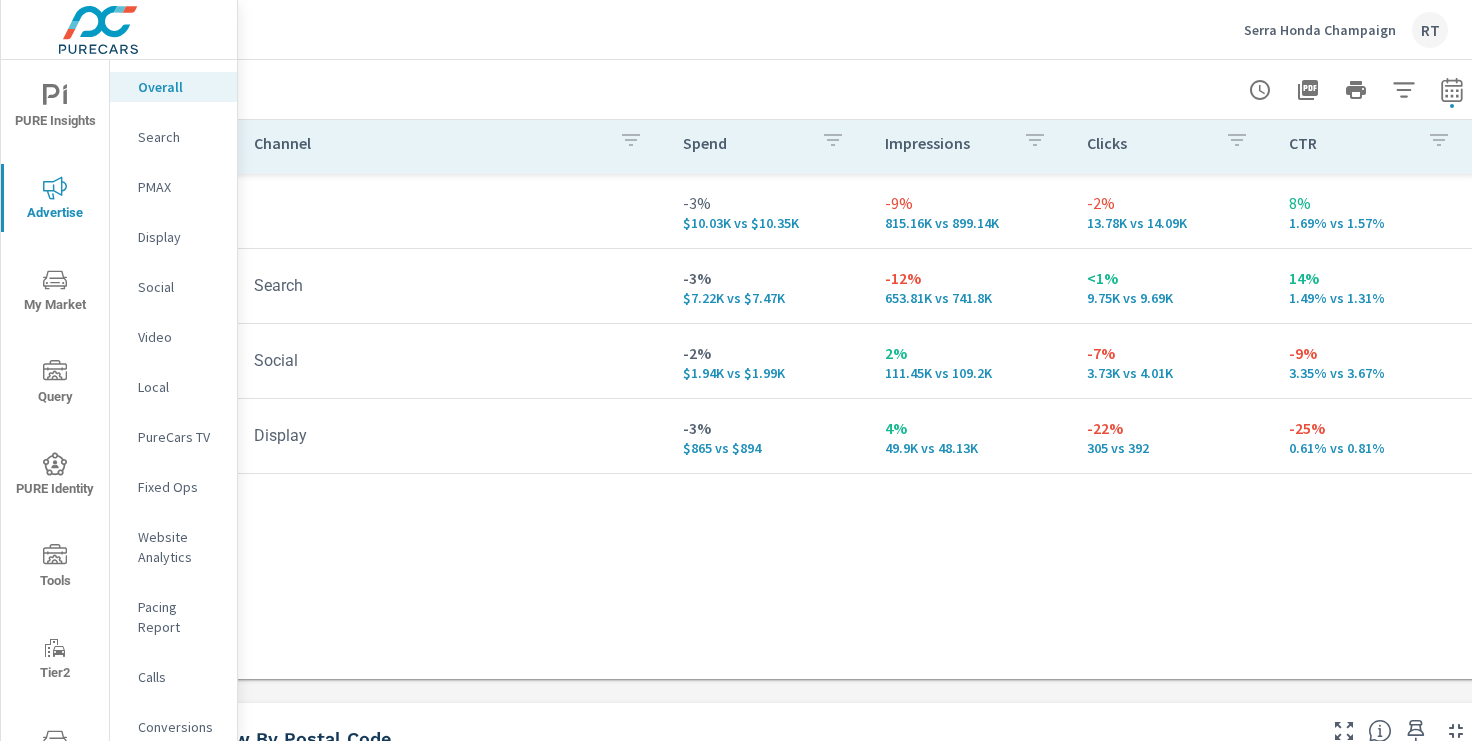 click on "PMAX" at bounding box center (179, 187) 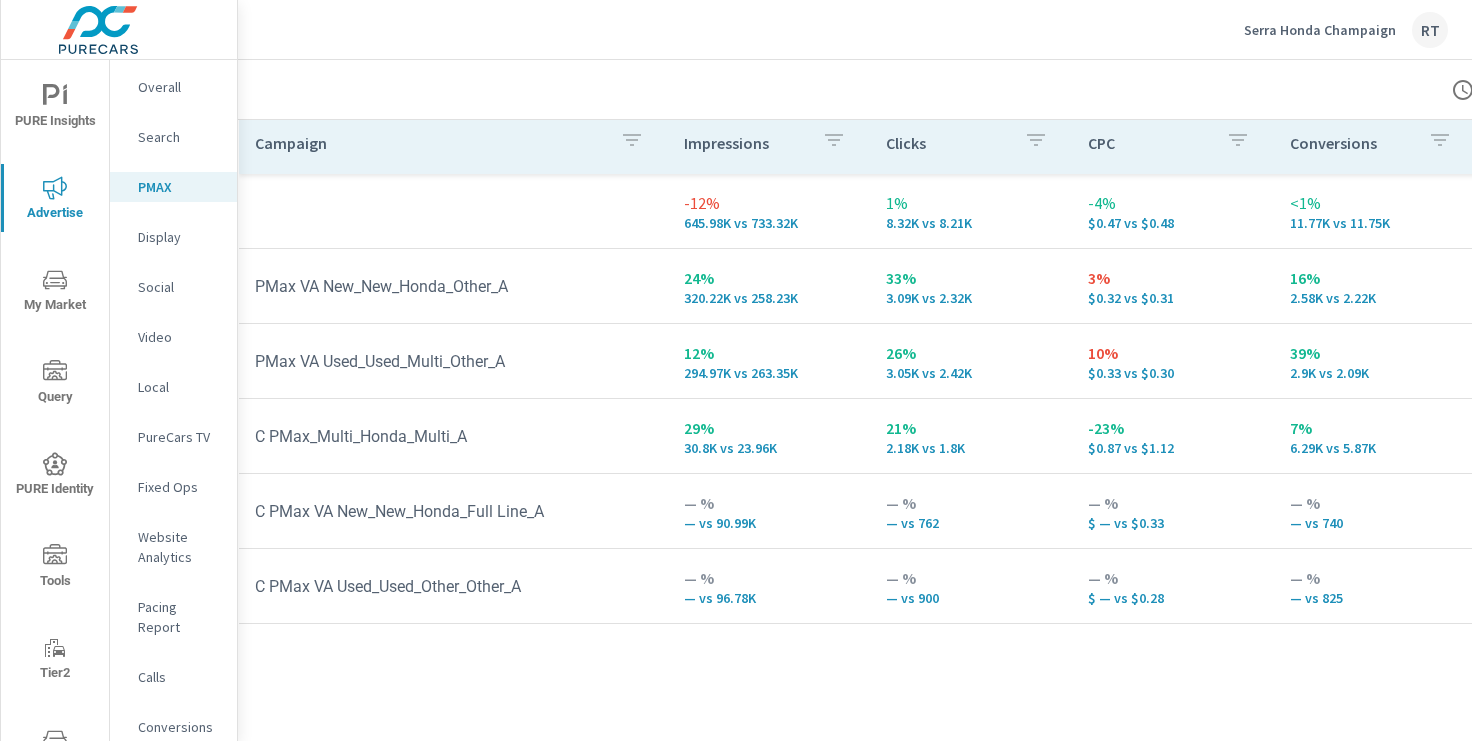 scroll, scrollTop: 312, scrollLeft: 30, axis: both 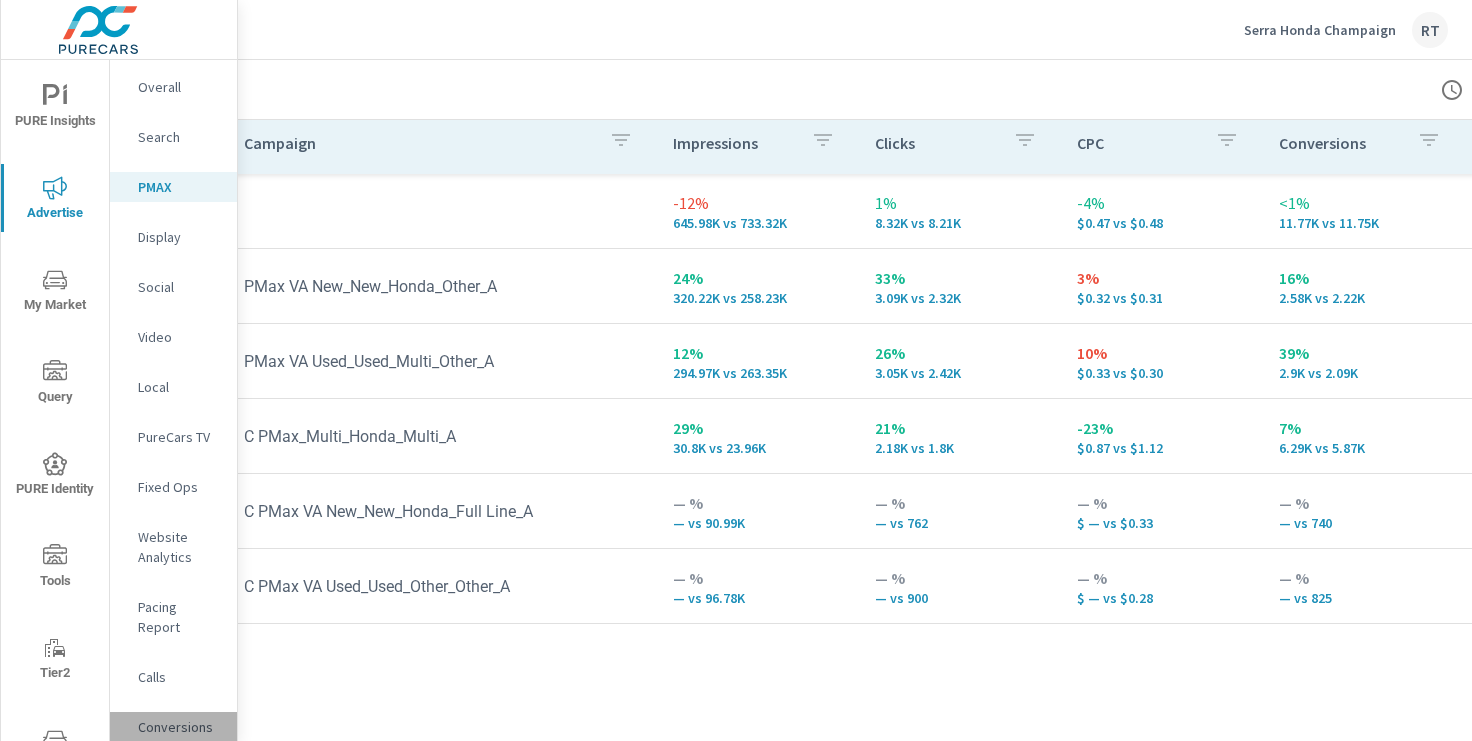 click on "Conversions" at bounding box center [179, 727] 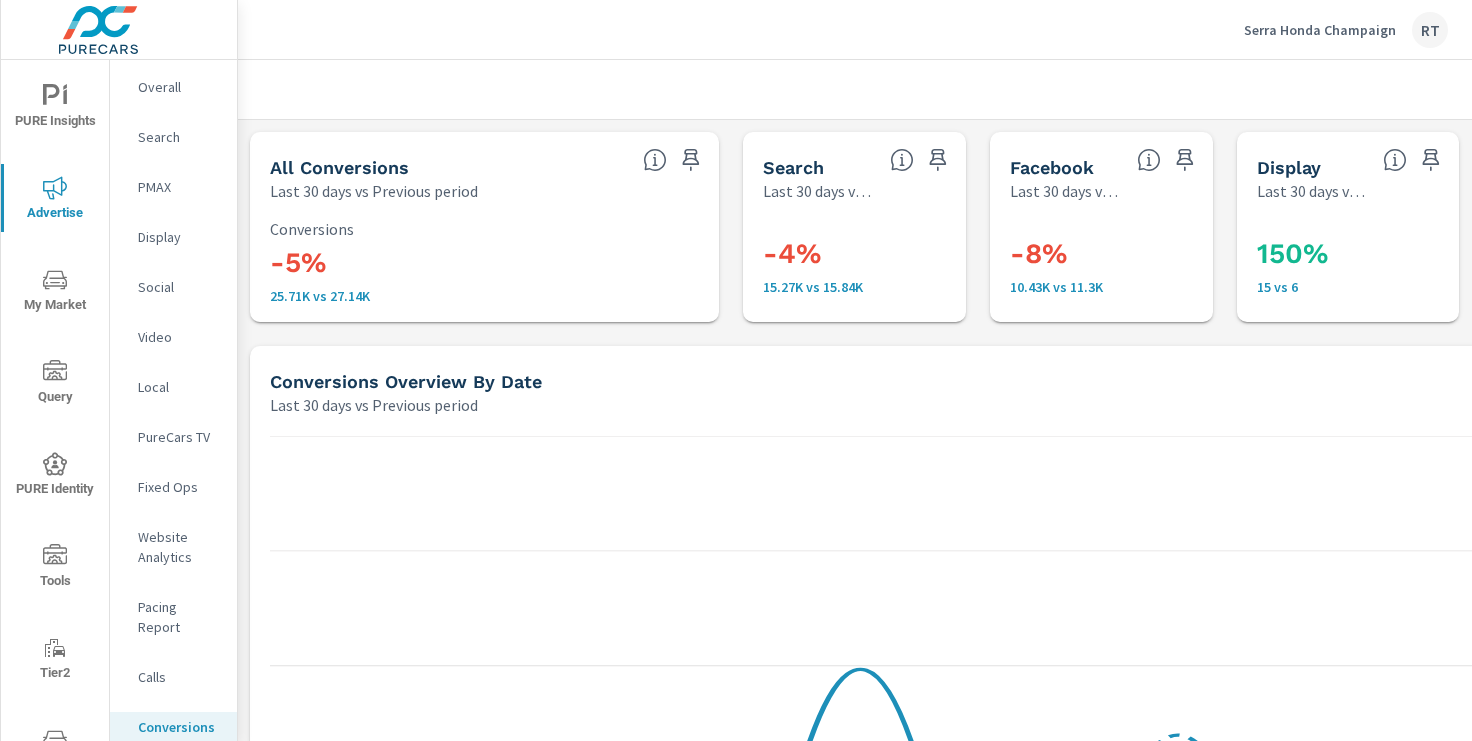 scroll, scrollTop: 450, scrollLeft: 0, axis: vertical 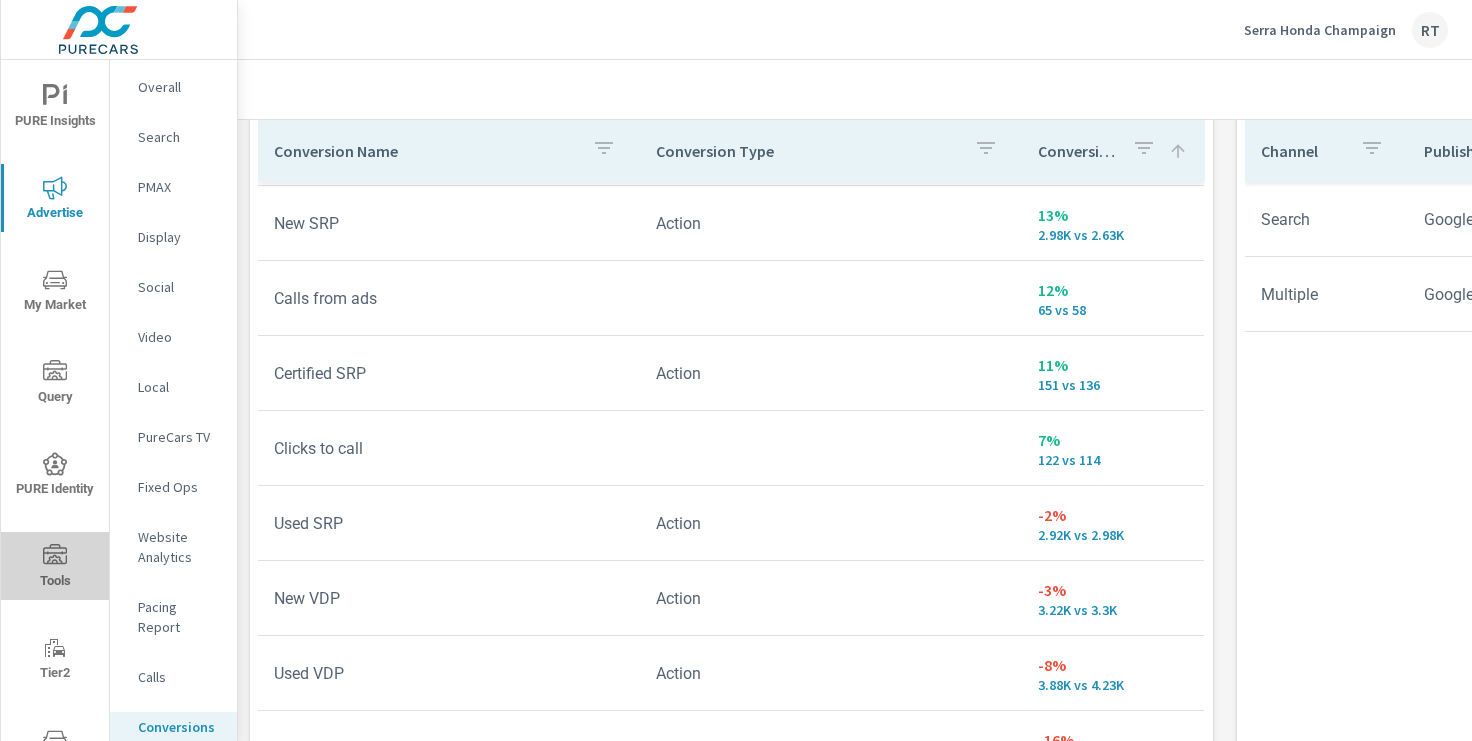 click 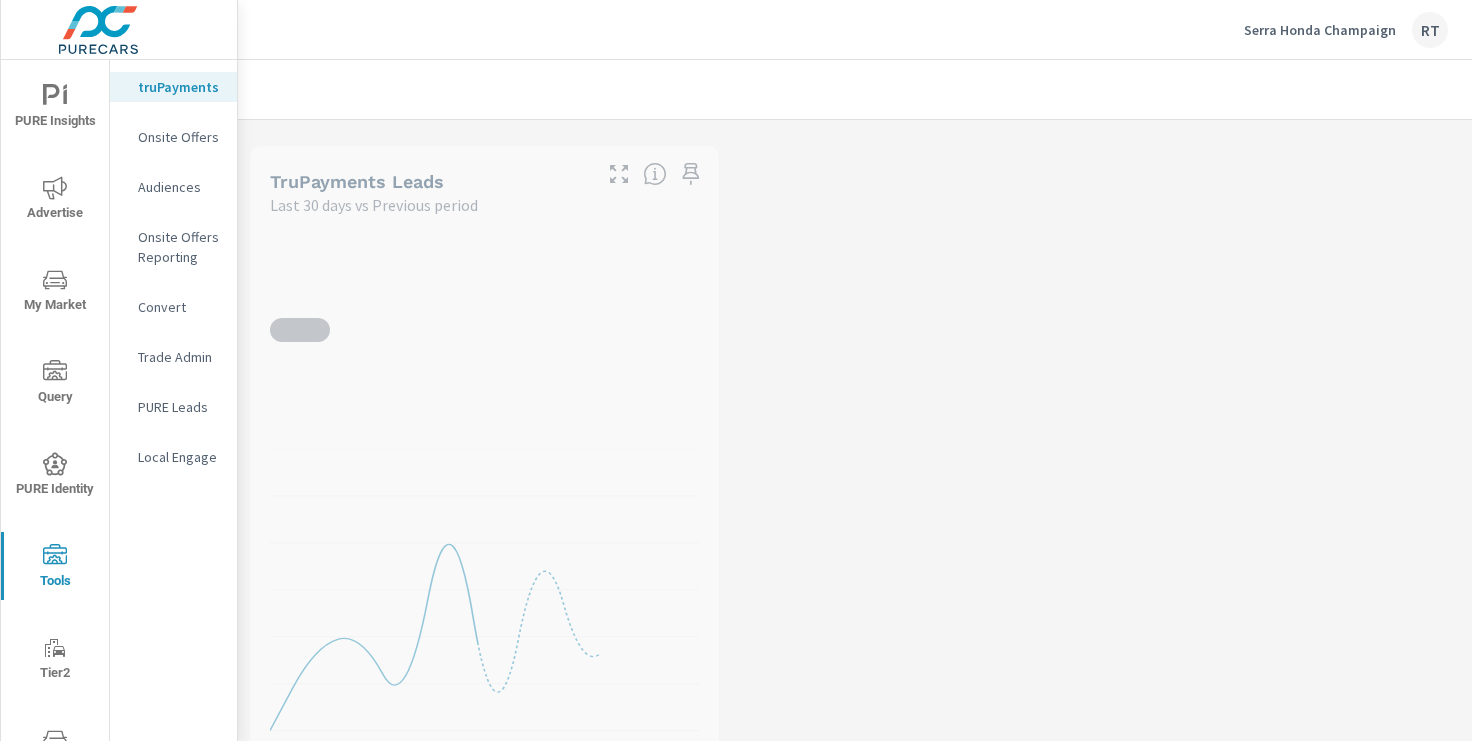 click on "Onsite Offers" at bounding box center (179, 137) 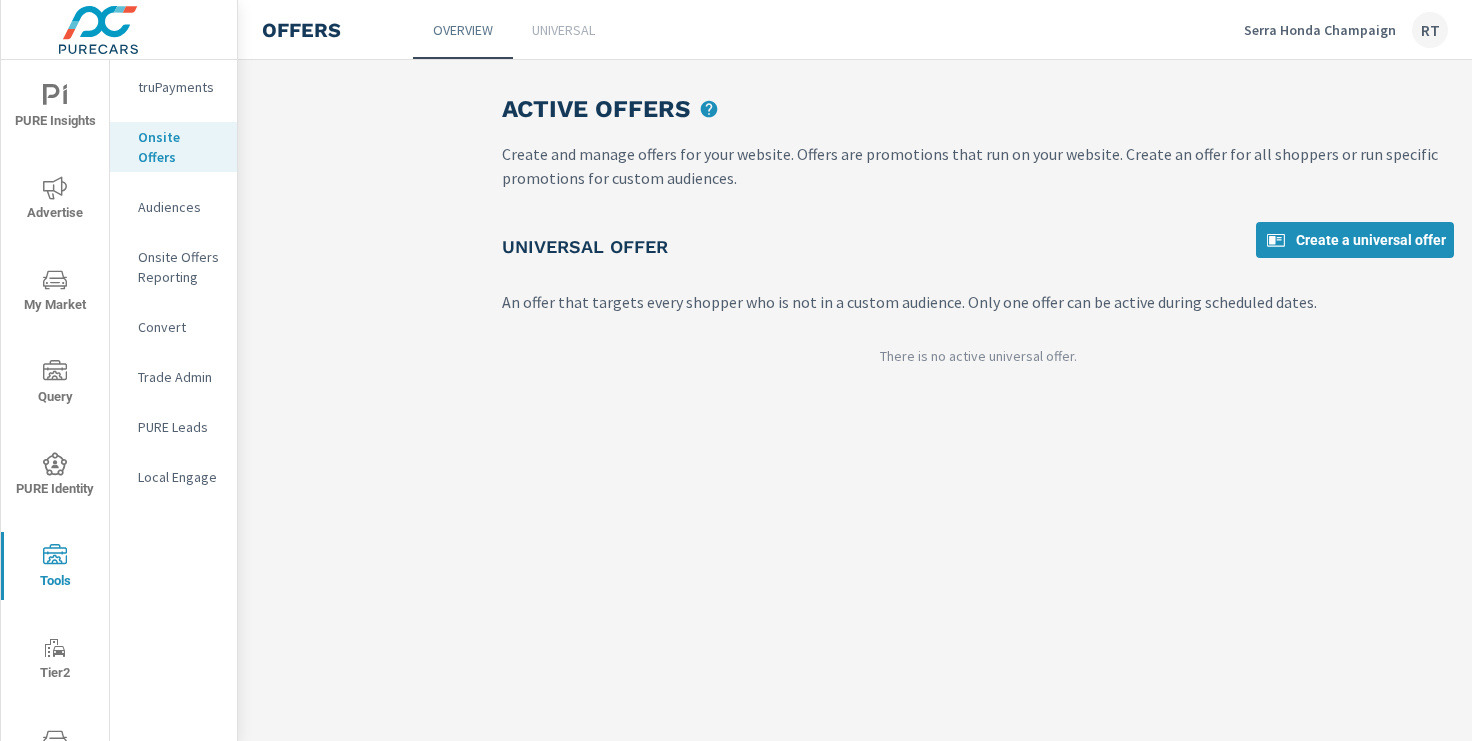 click on "Universal" at bounding box center (563, 30) 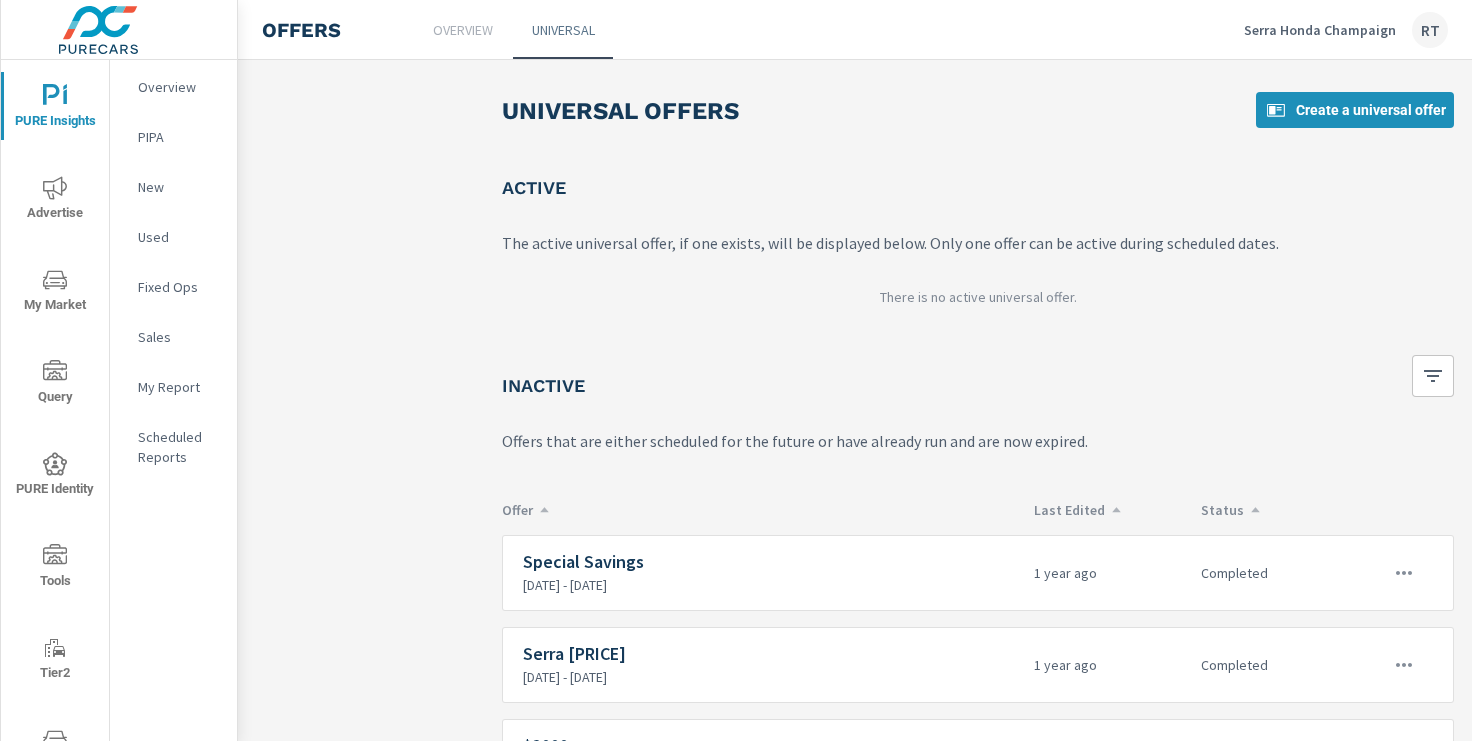scroll, scrollTop: 122, scrollLeft: 0, axis: vertical 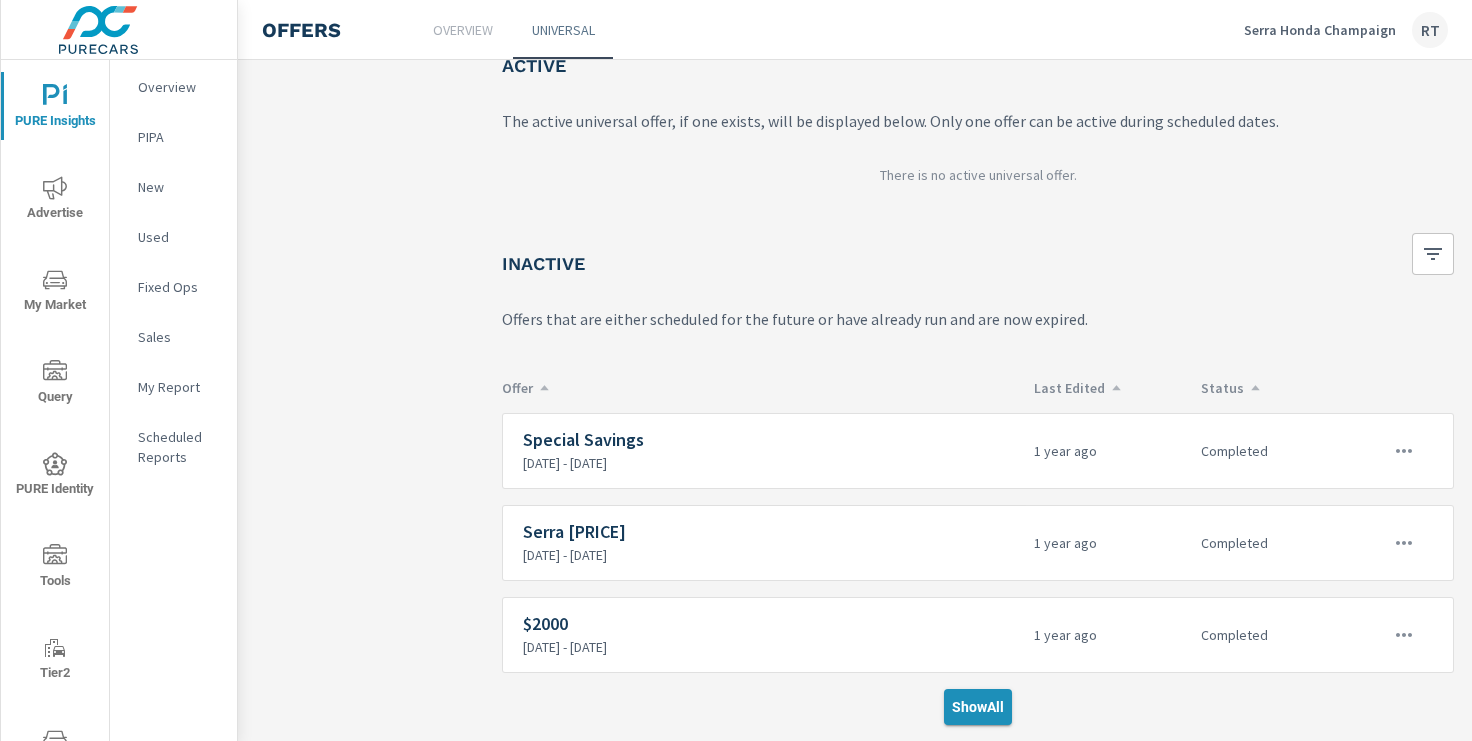 click on "Show  All" at bounding box center (978, 707) 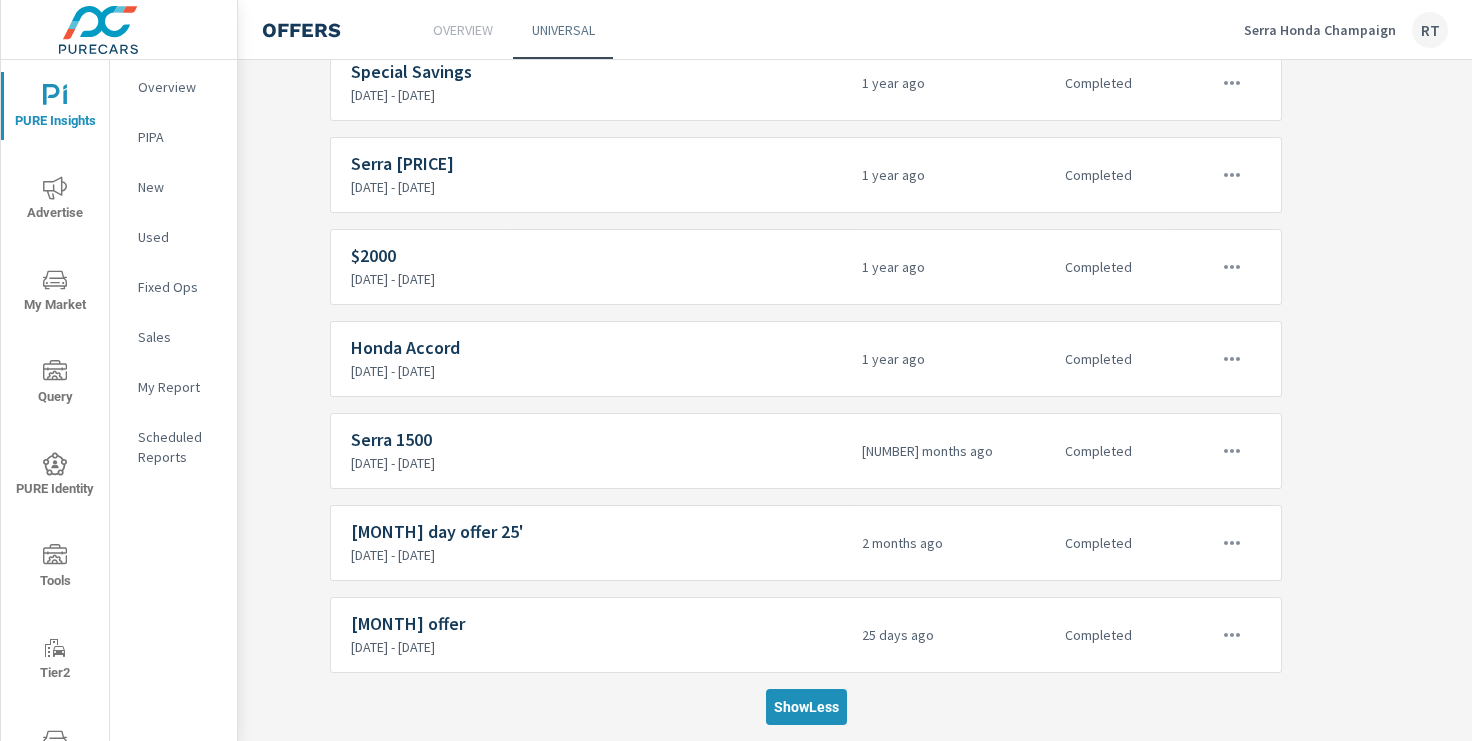 scroll, scrollTop: 490, scrollLeft: 246, axis: both 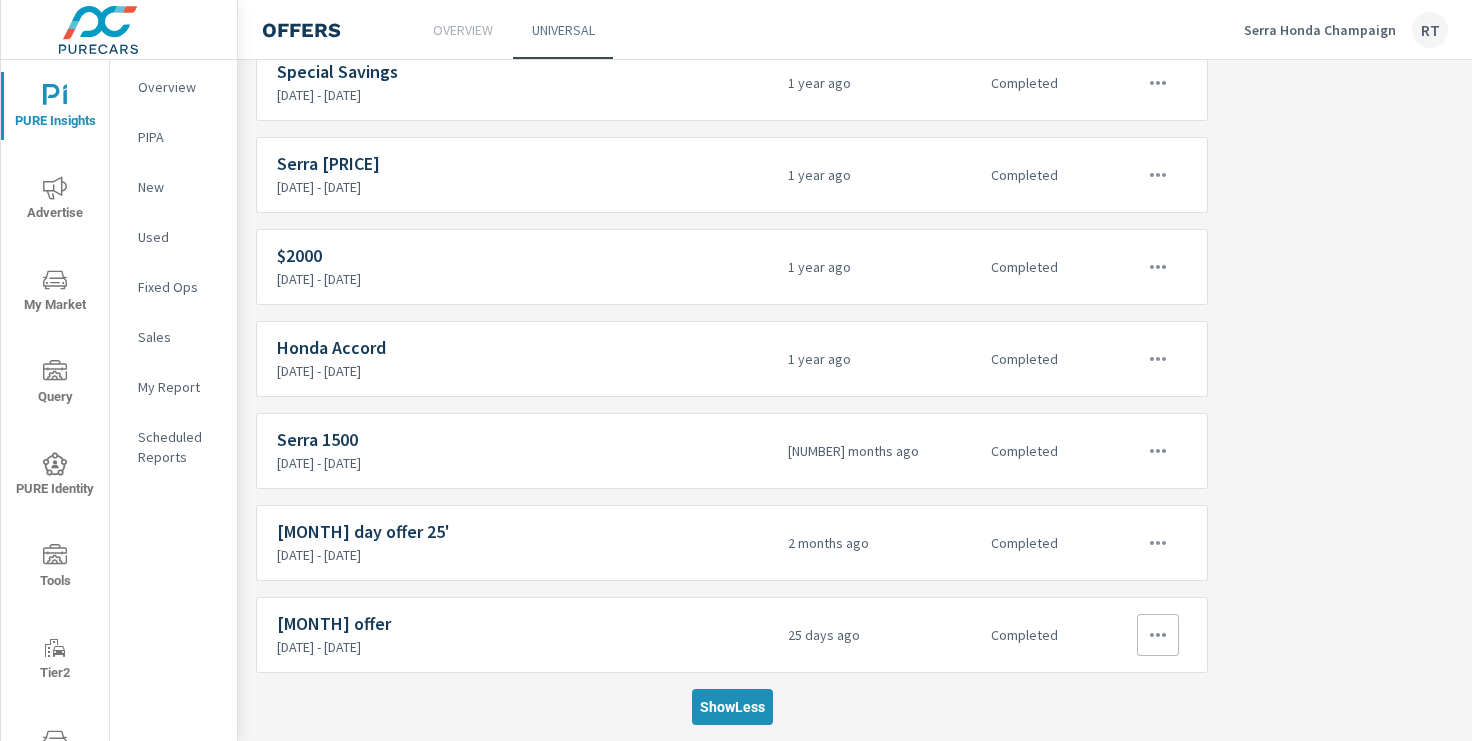 click 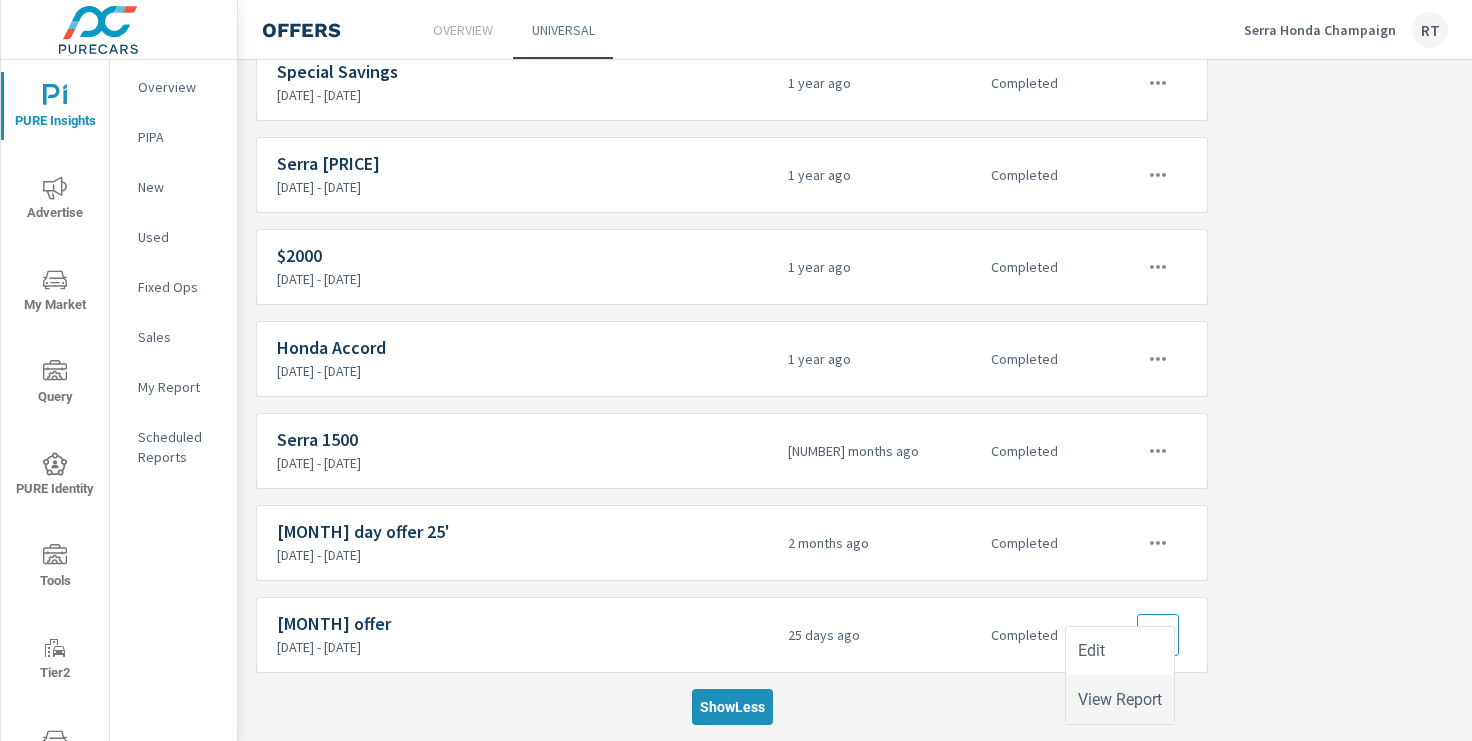 click on "View Report" at bounding box center (1120, 700) 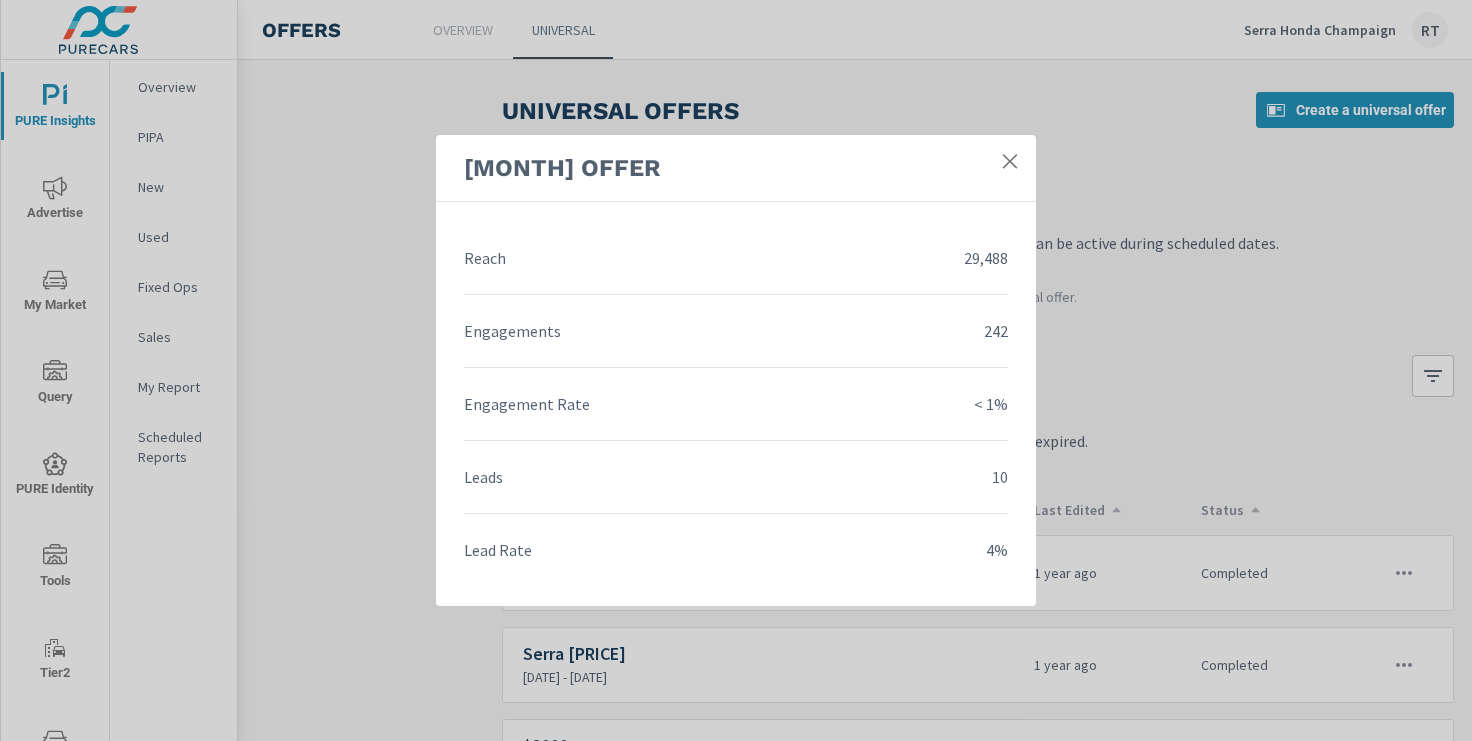 click 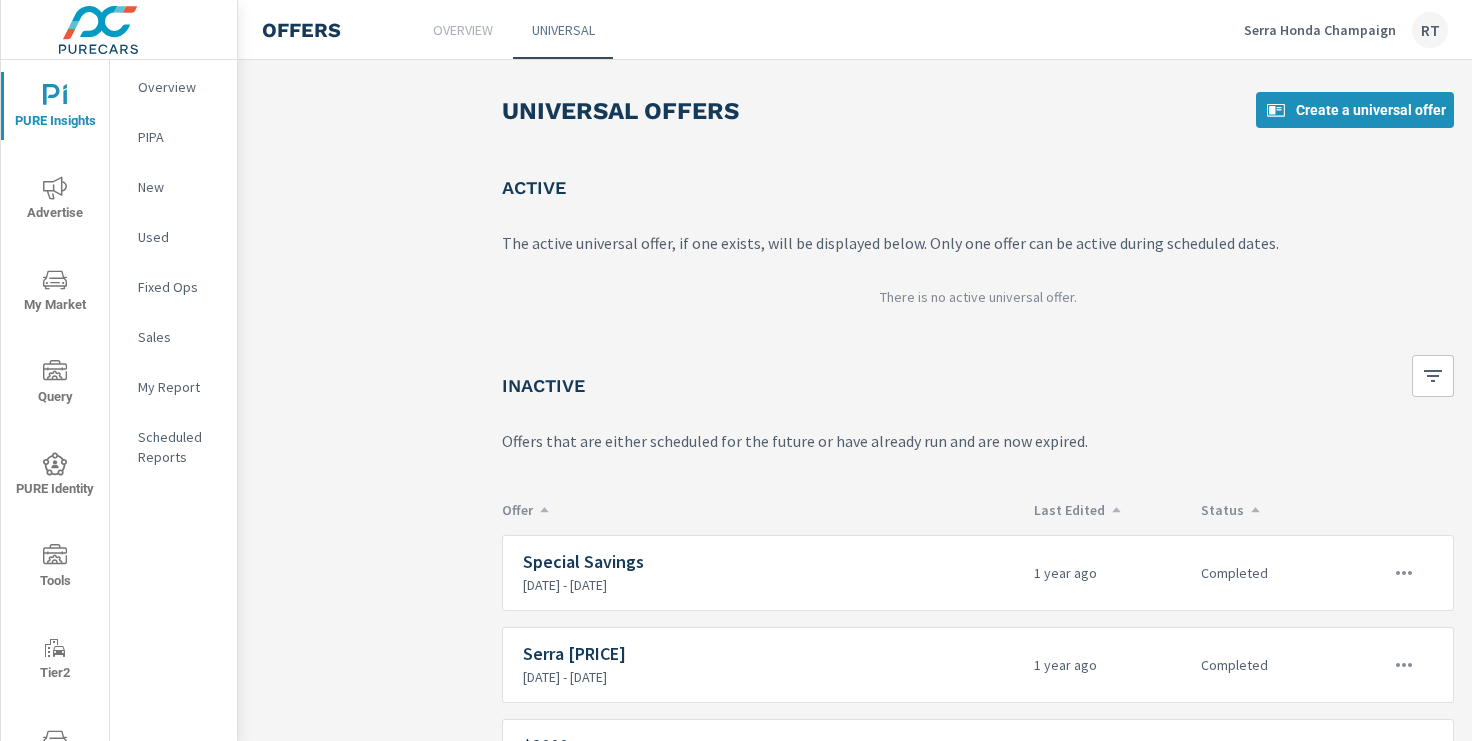 click 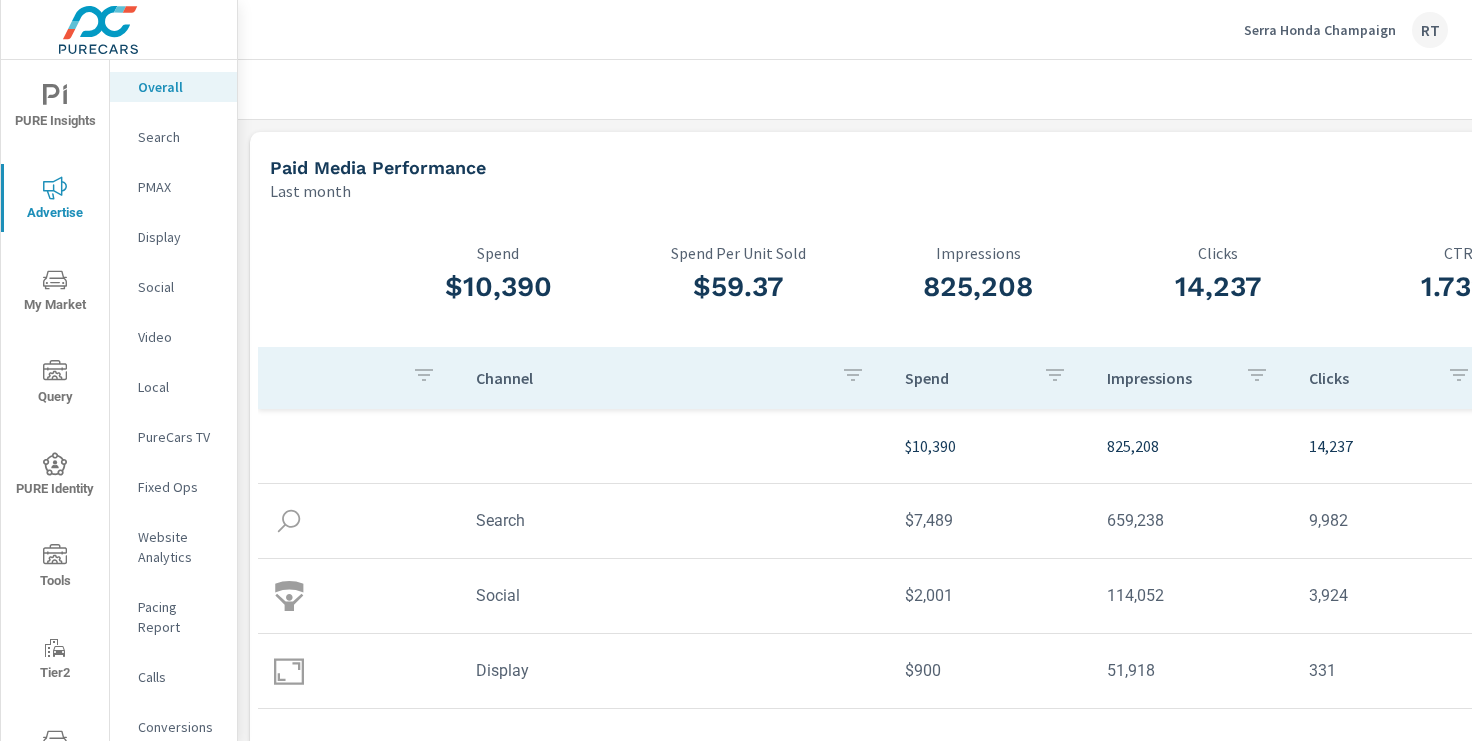 click on "Serra Honda Champaign" at bounding box center [1320, 30] 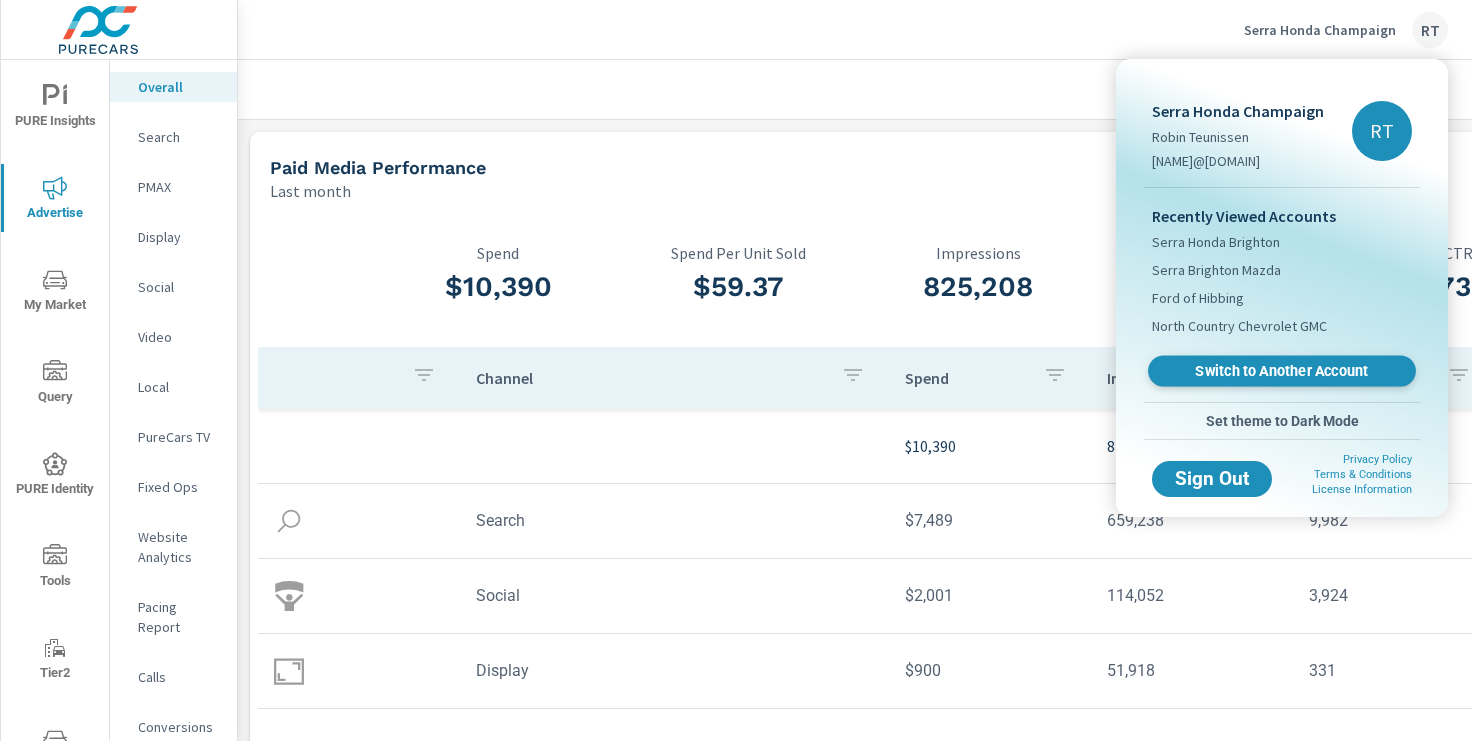 click on "Switch to Another Account" at bounding box center [1282, 371] 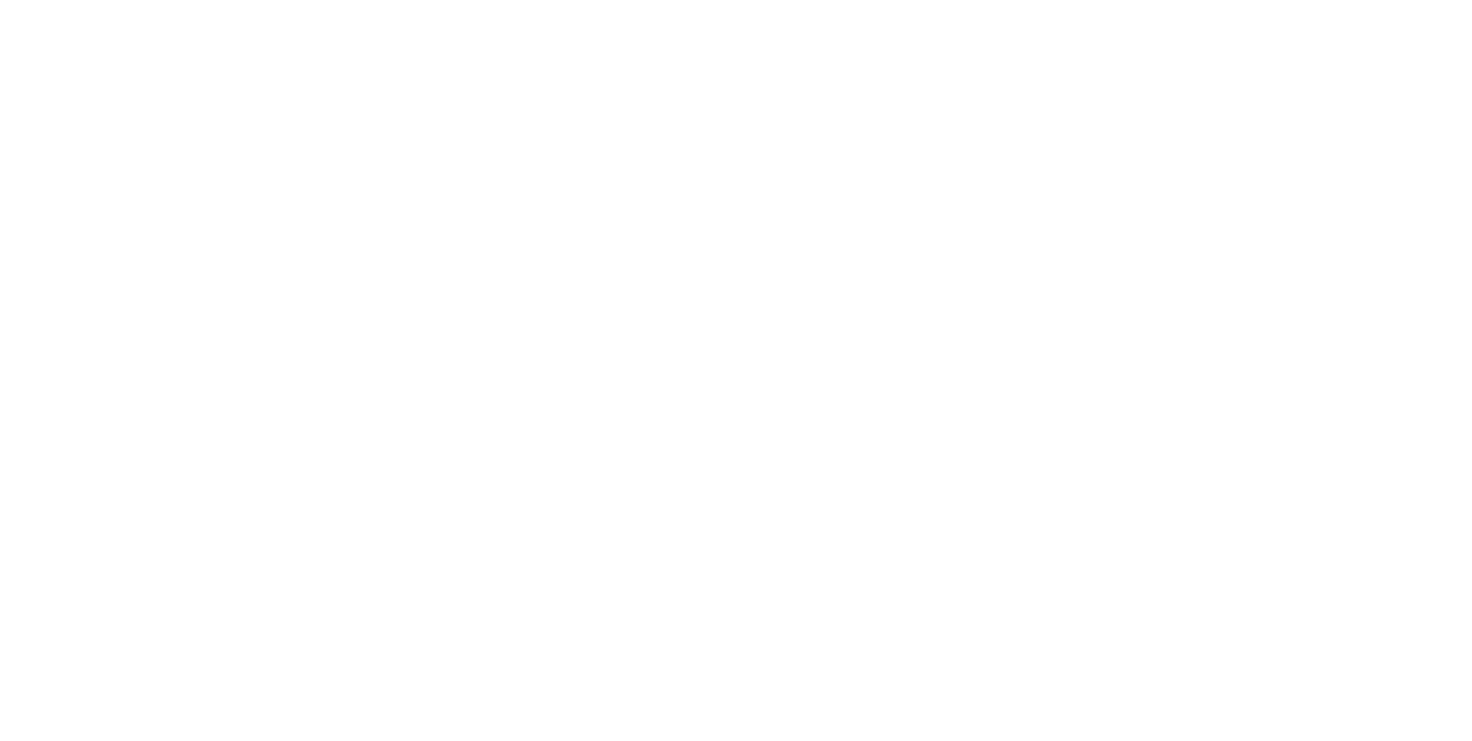 scroll, scrollTop: 0, scrollLeft: 0, axis: both 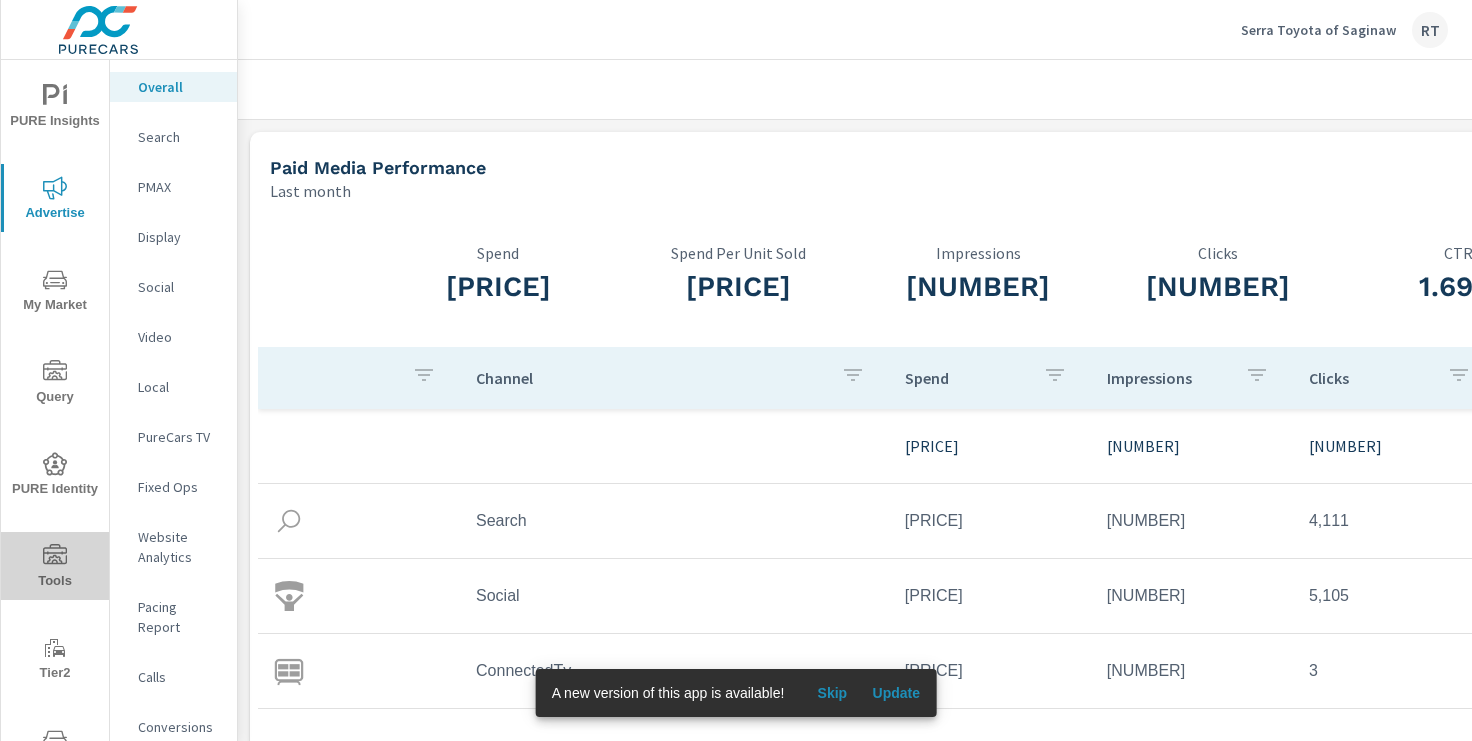 click 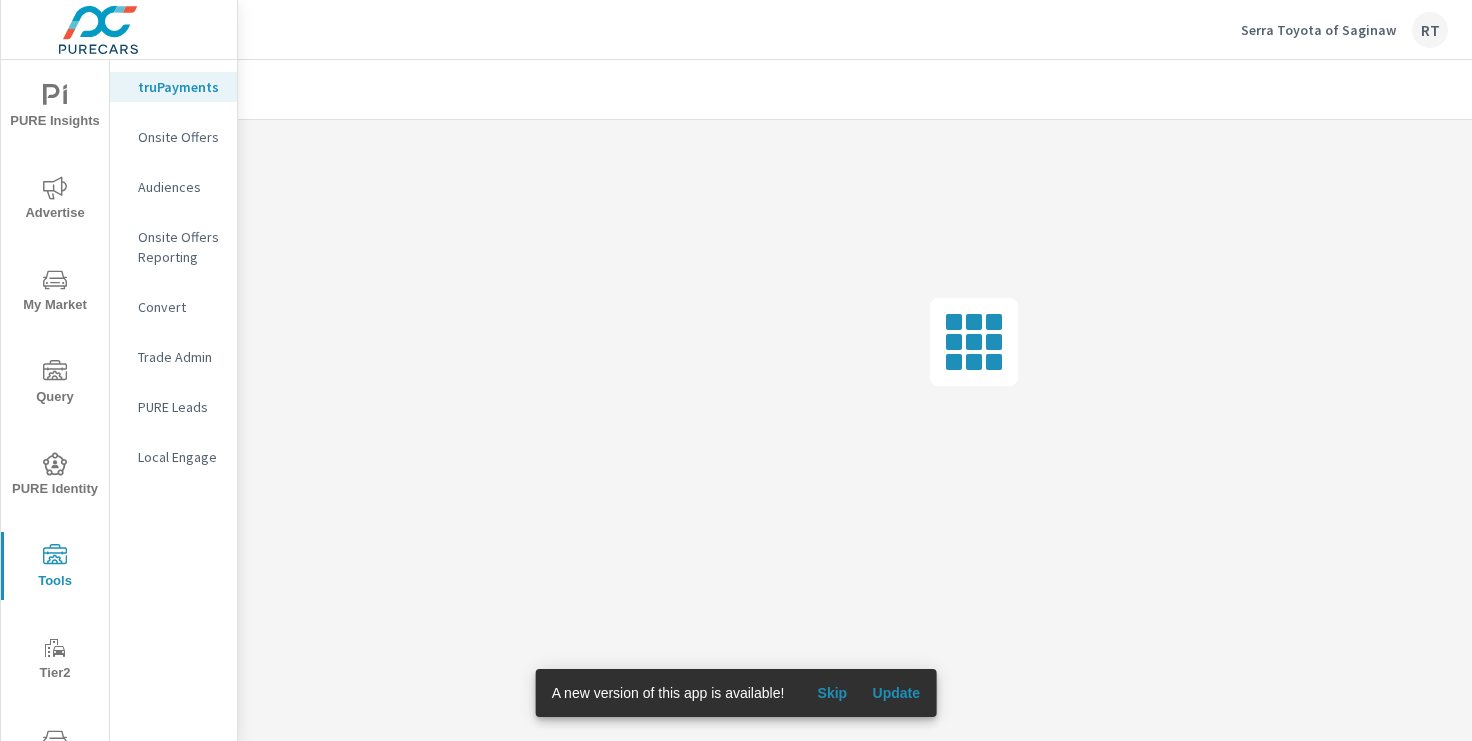 click on "Skip" at bounding box center [832, 693] 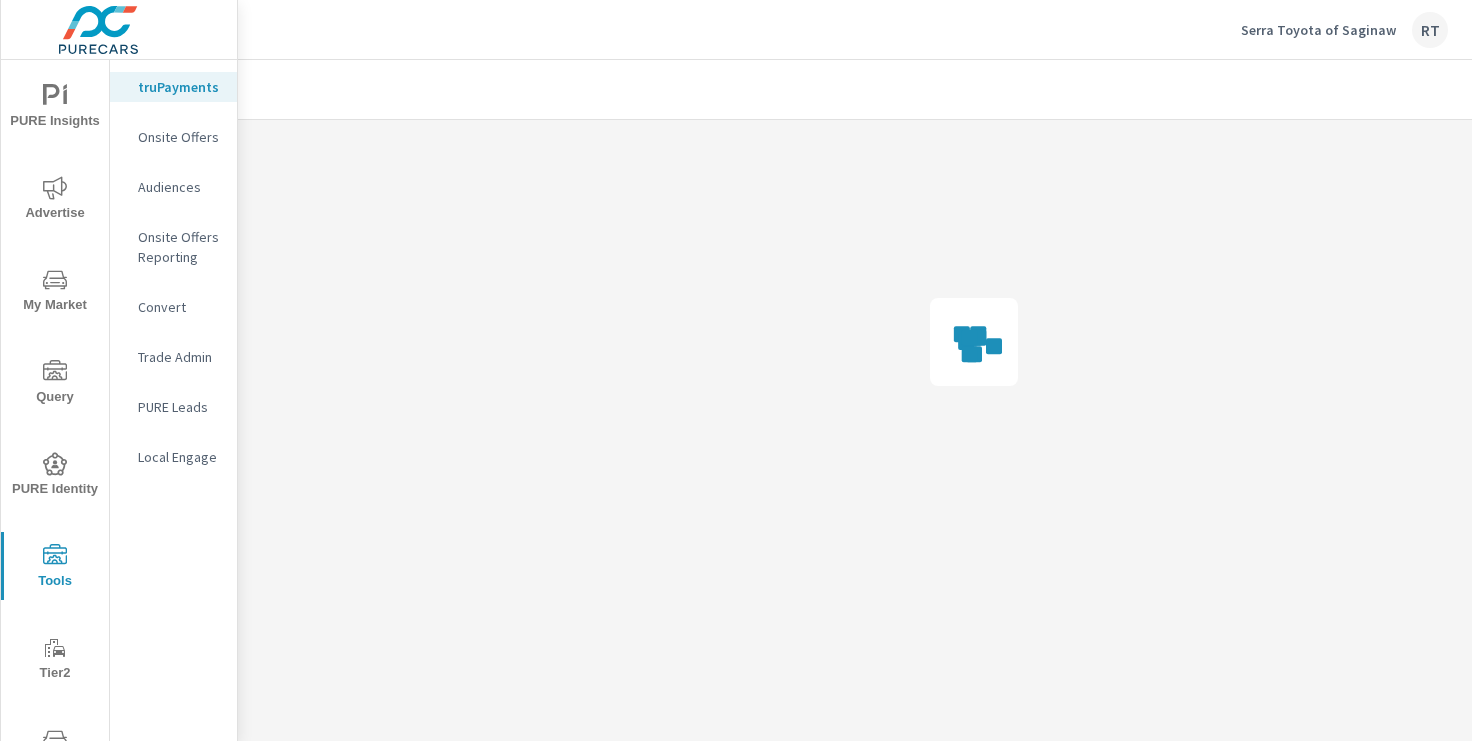 click on "Onsite Offers" at bounding box center (179, 137) 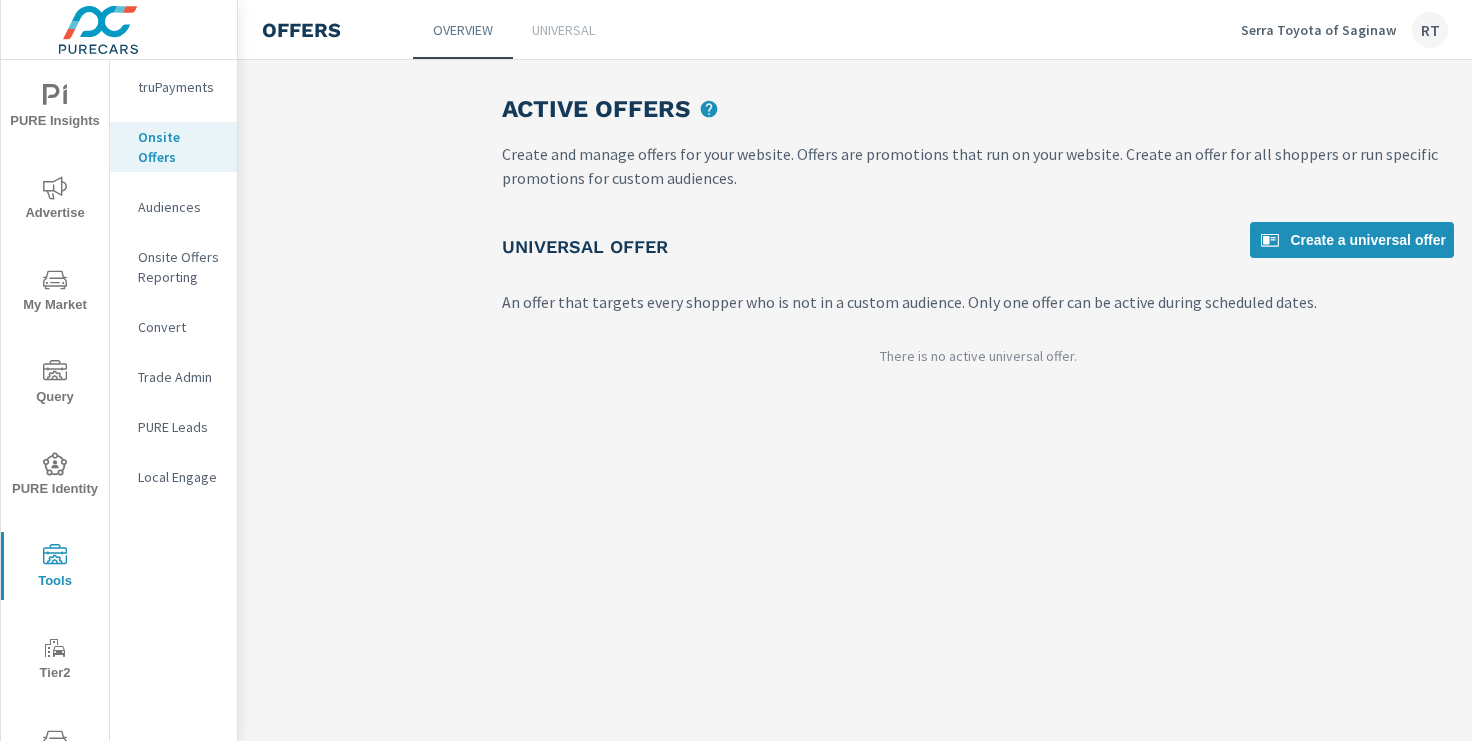 click on "Universal" at bounding box center (563, 30) 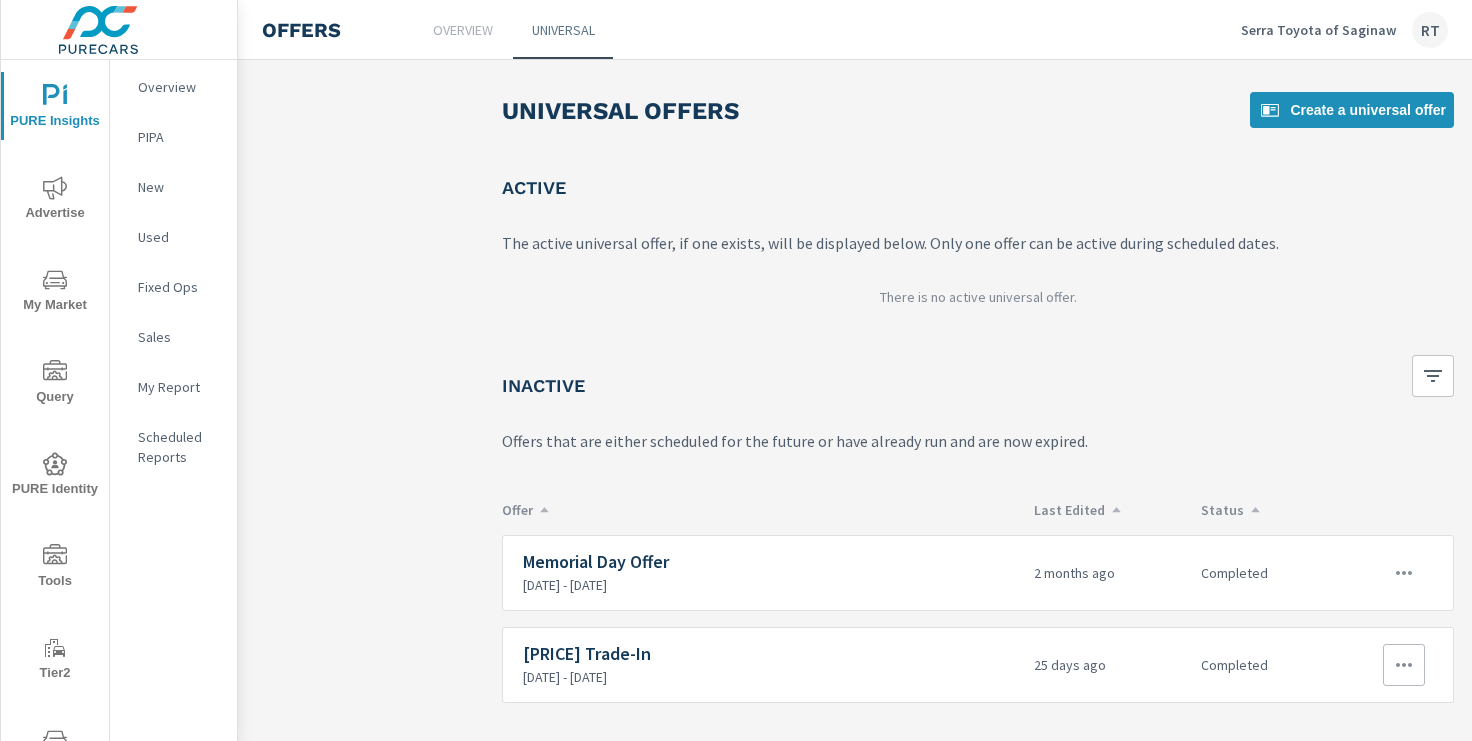 click 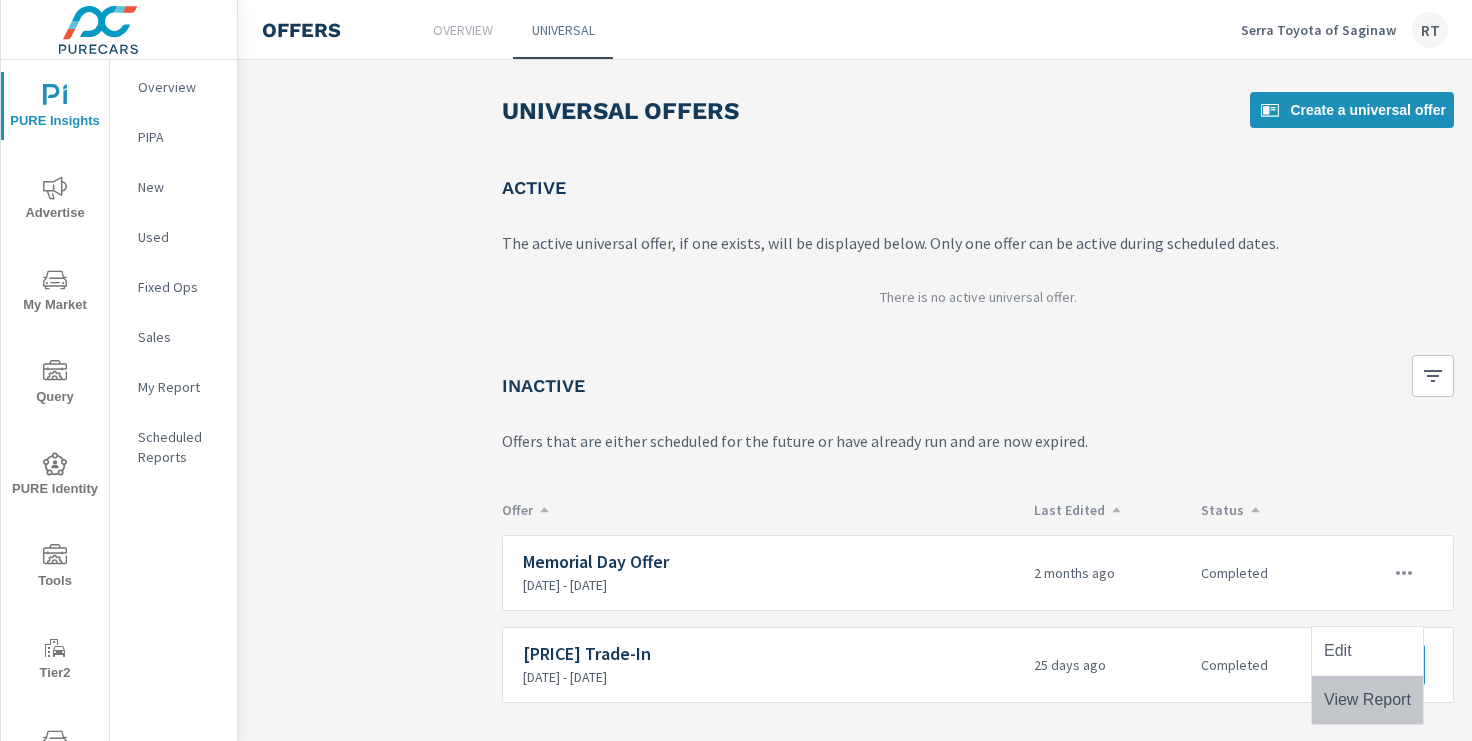 click on "View Report" at bounding box center (1367, 700) 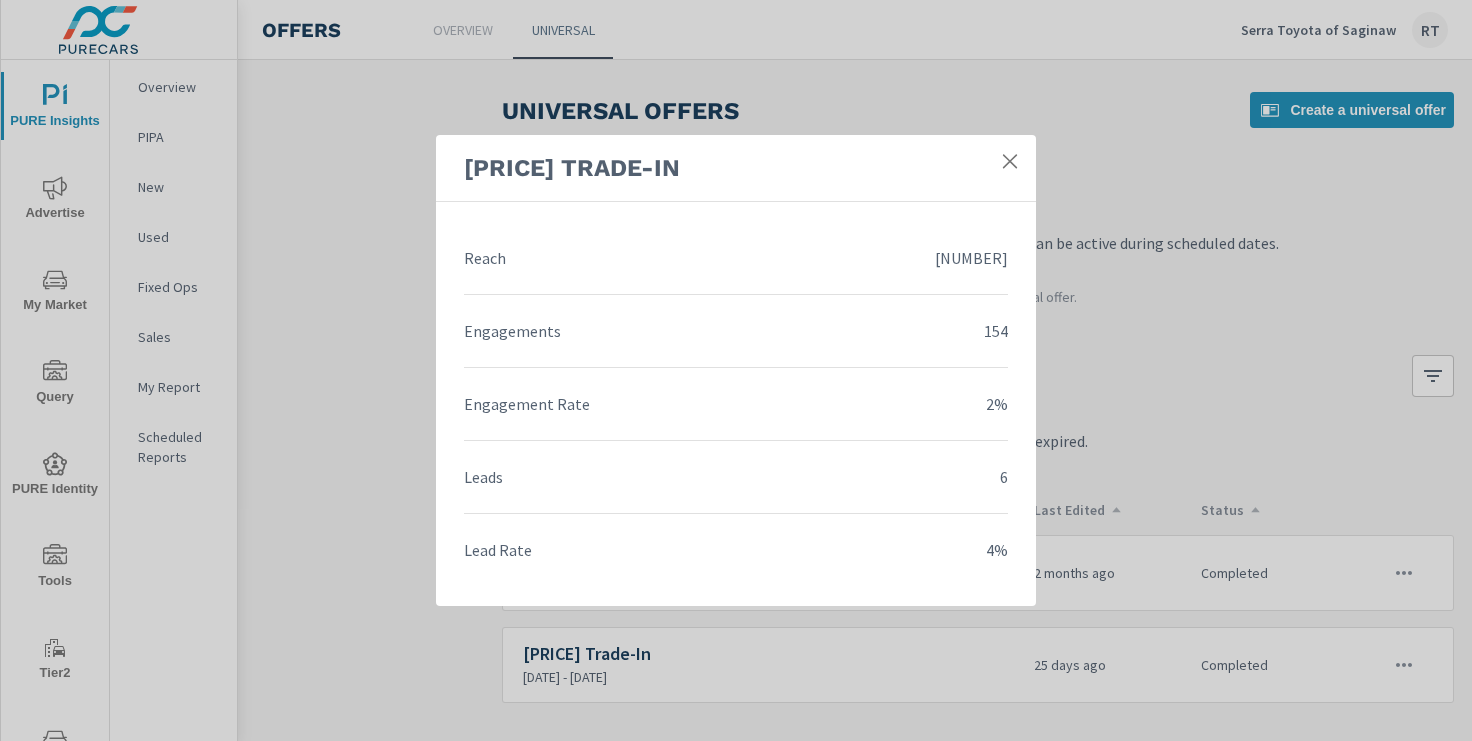 click 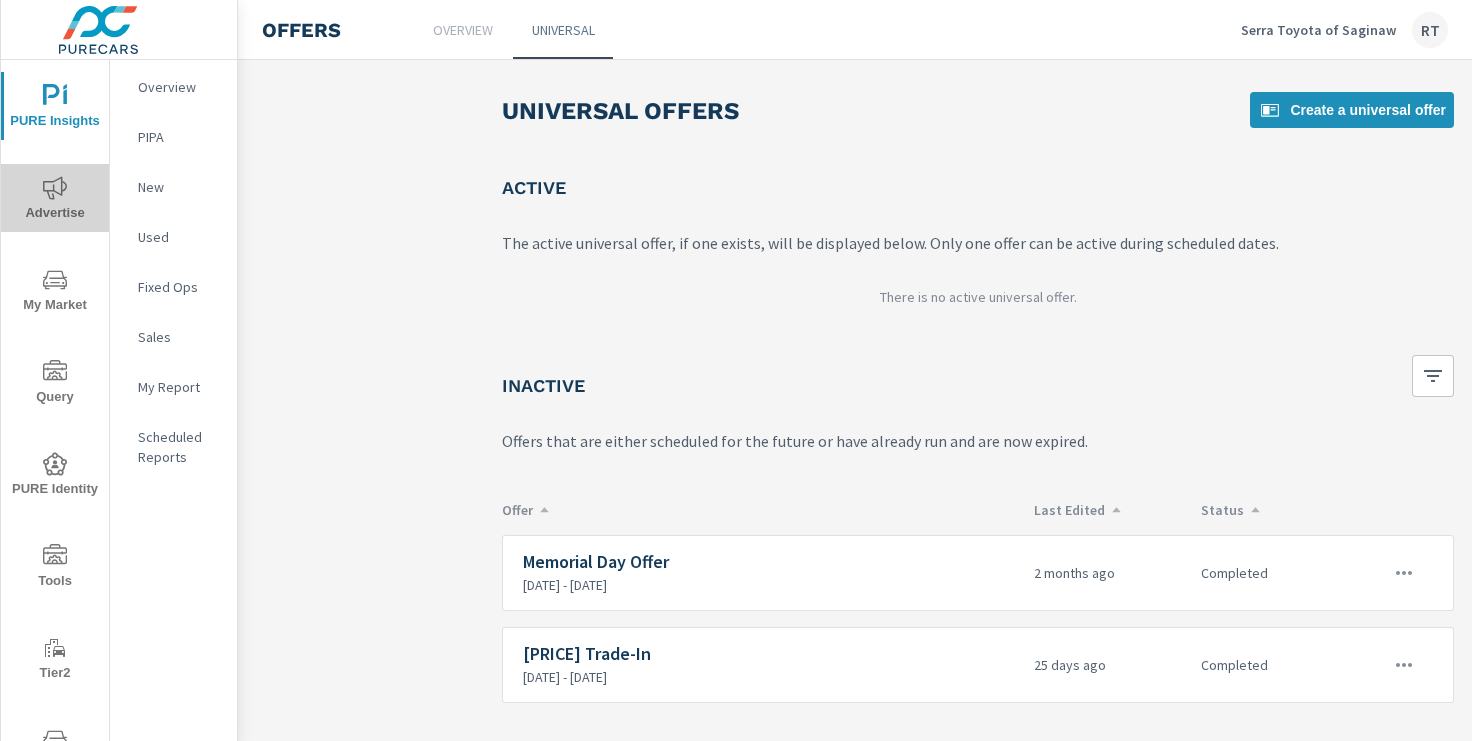 click 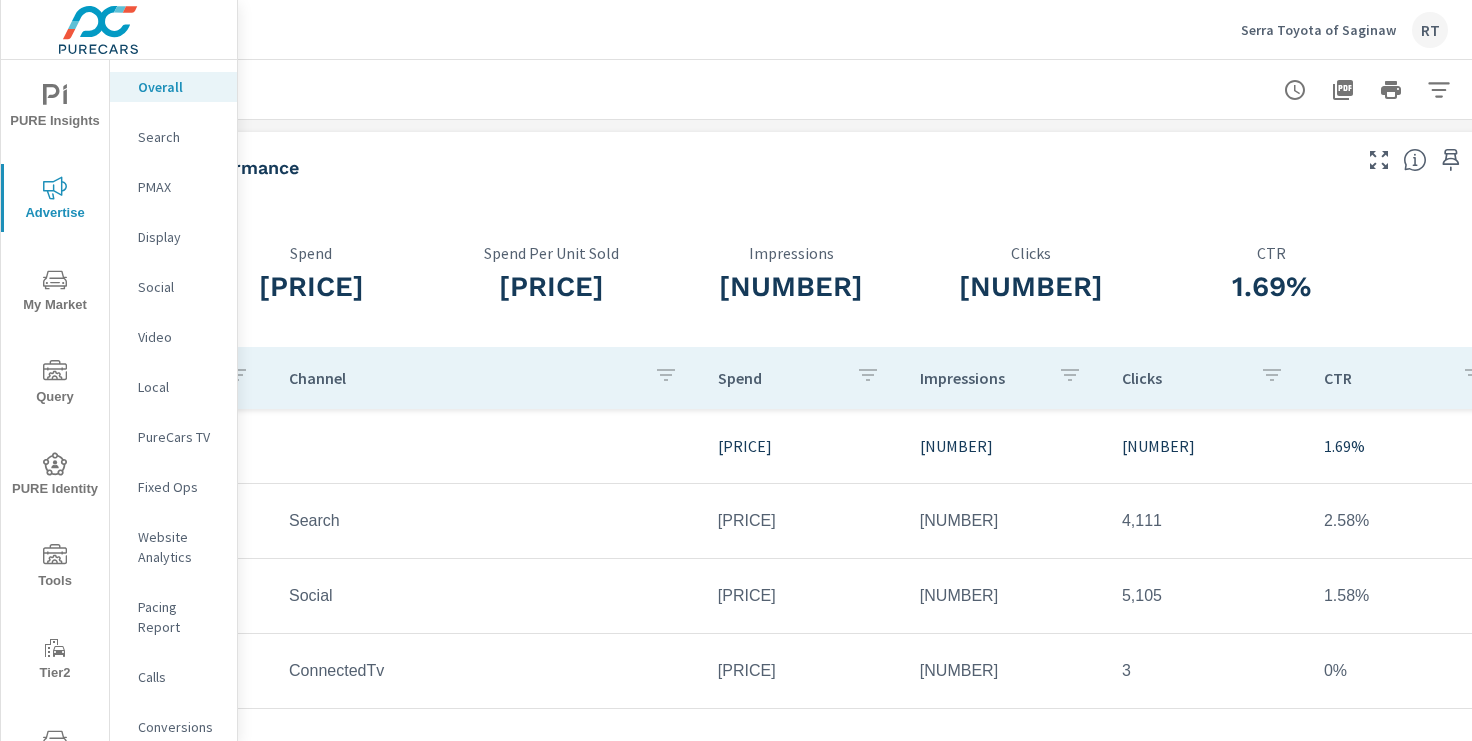 scroll, scrollTop: 0, scrollLeft: 246, axis: horizontal 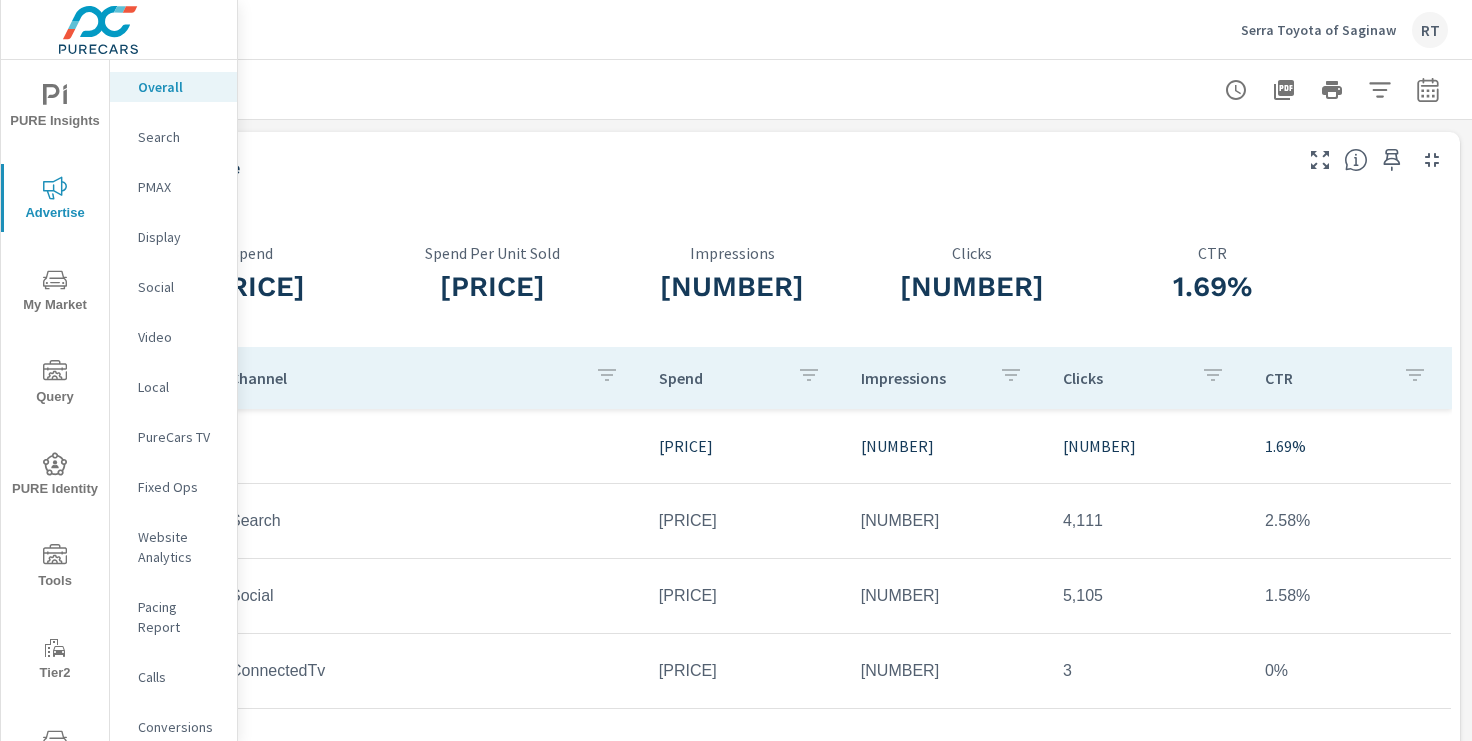 click 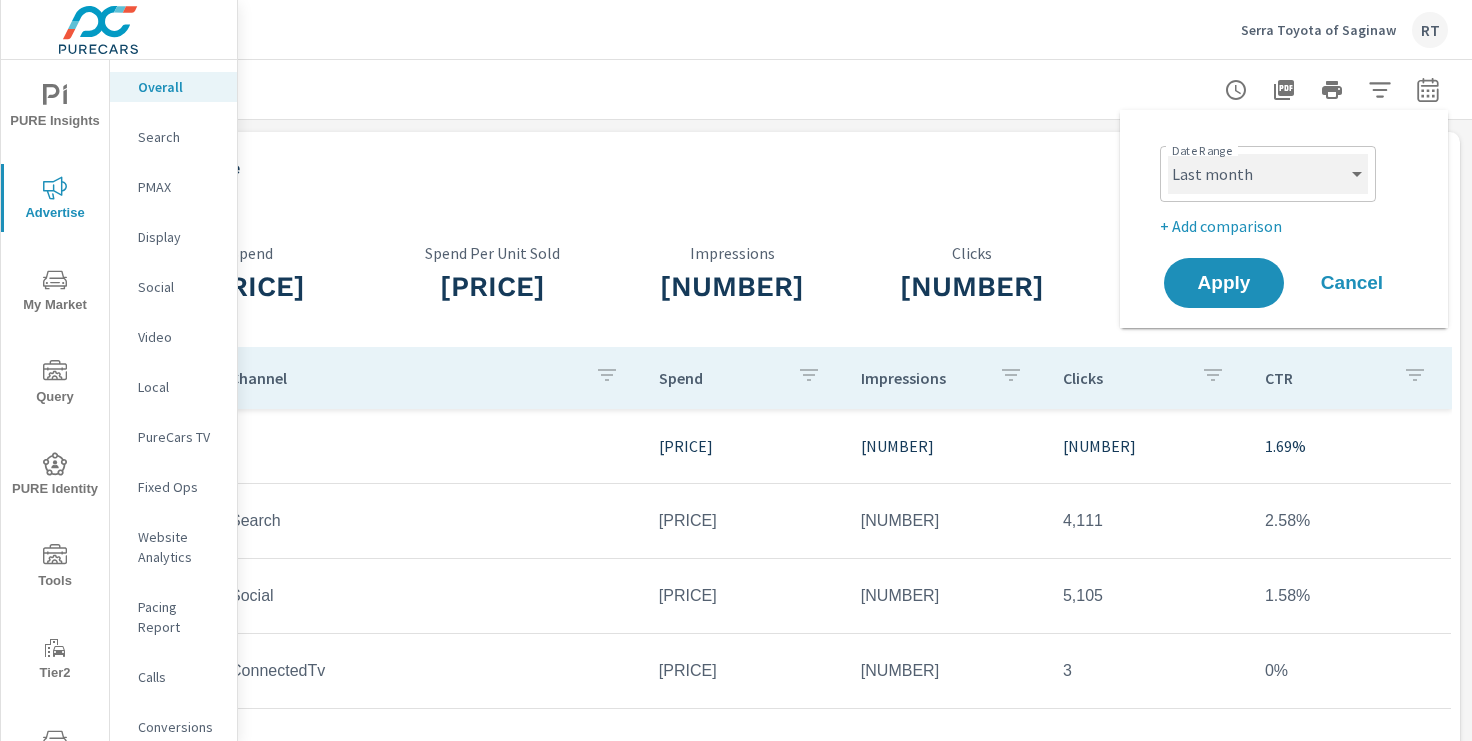 click on "Custom Yesterday Last week Last 7 days Last 14 days Last 30 days Last 45 days Last 60 days Last 90 days Last 180 days Last 365 days Month to date Last month Last 2 months Last 3 months Last 6 months Last 9 months Last 12 months Year to date Last year" at bounding box center [1268, 174] 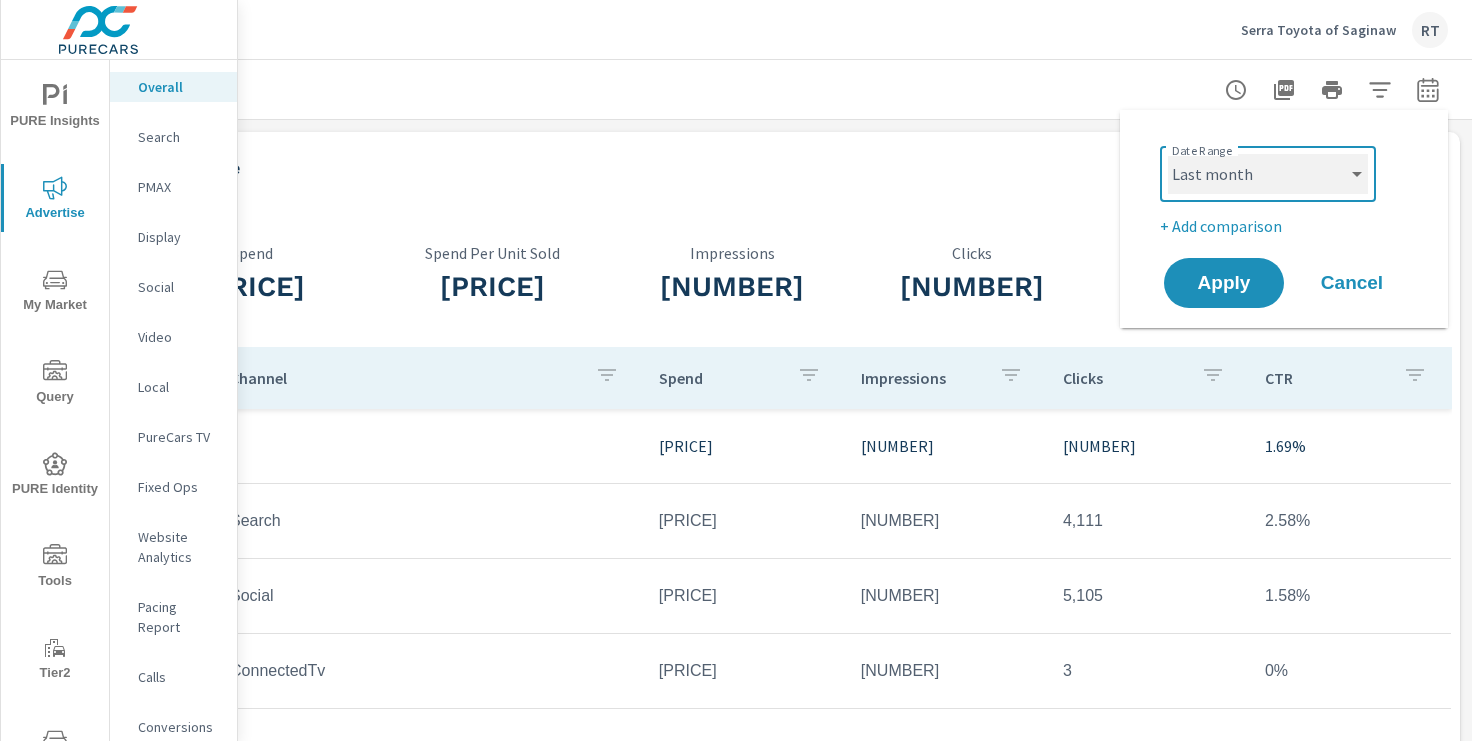 select on "Last 30 days" 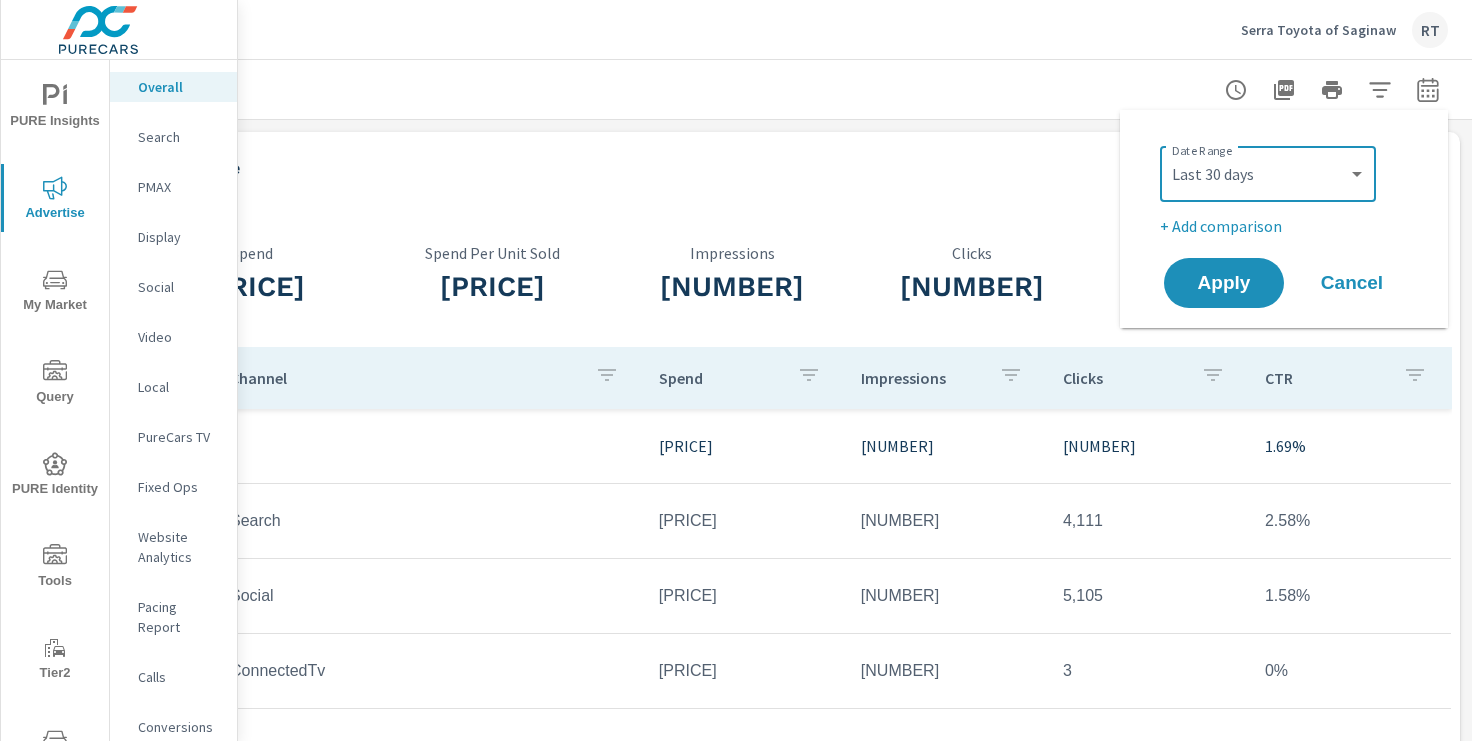 click on "+ Add comparison" at bounding box center (1288, 226) 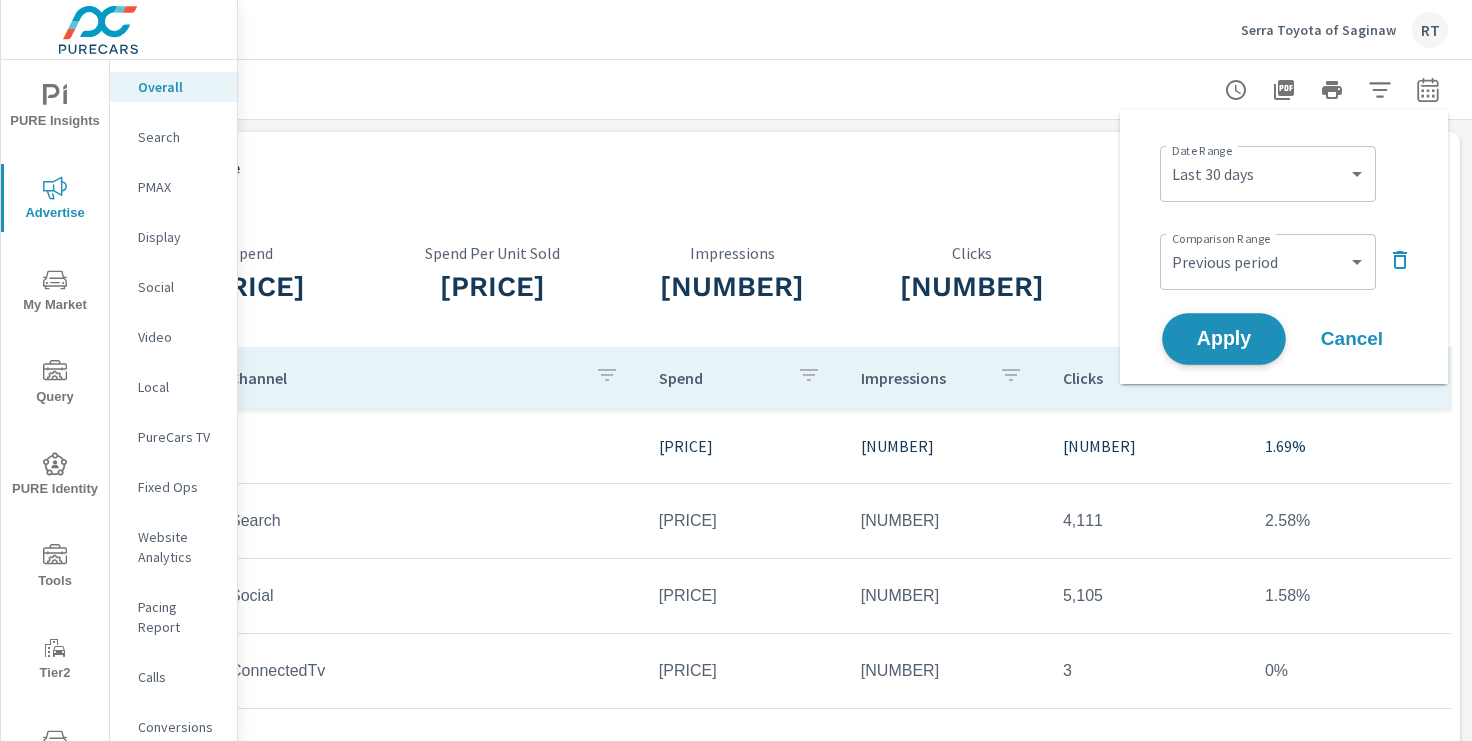 click on "Apply" at bounding box center [1224, 339] 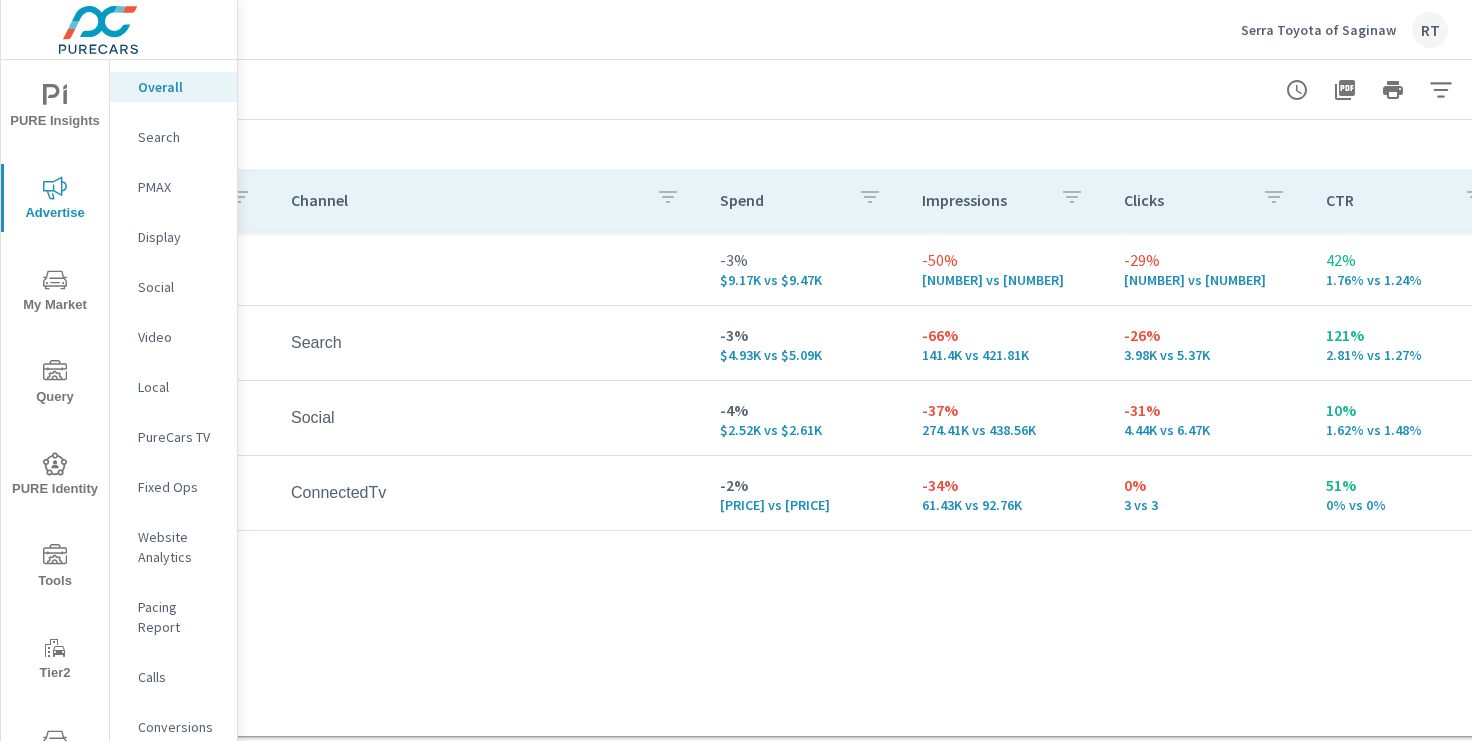 scroll, scrollTop: 228, scrollLeft: 246, axis: both 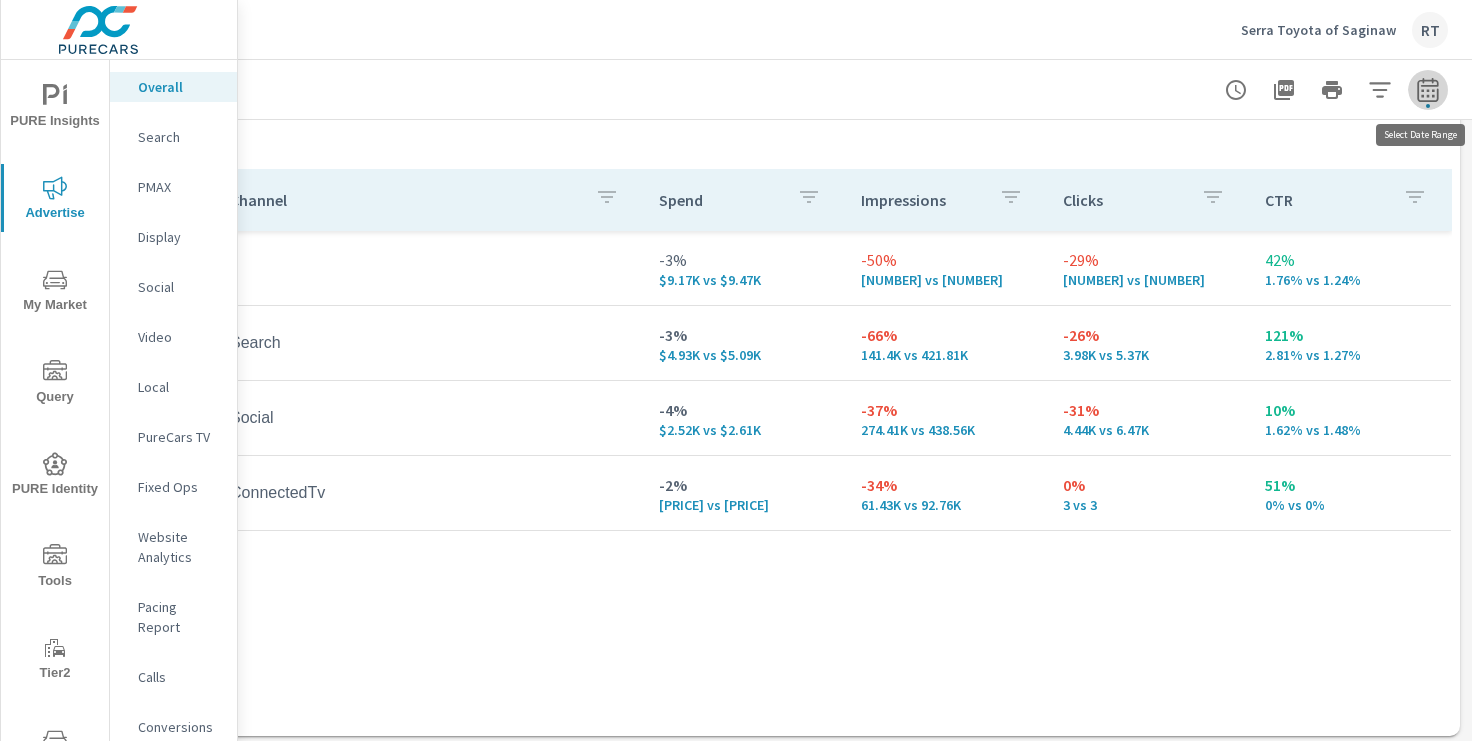 click 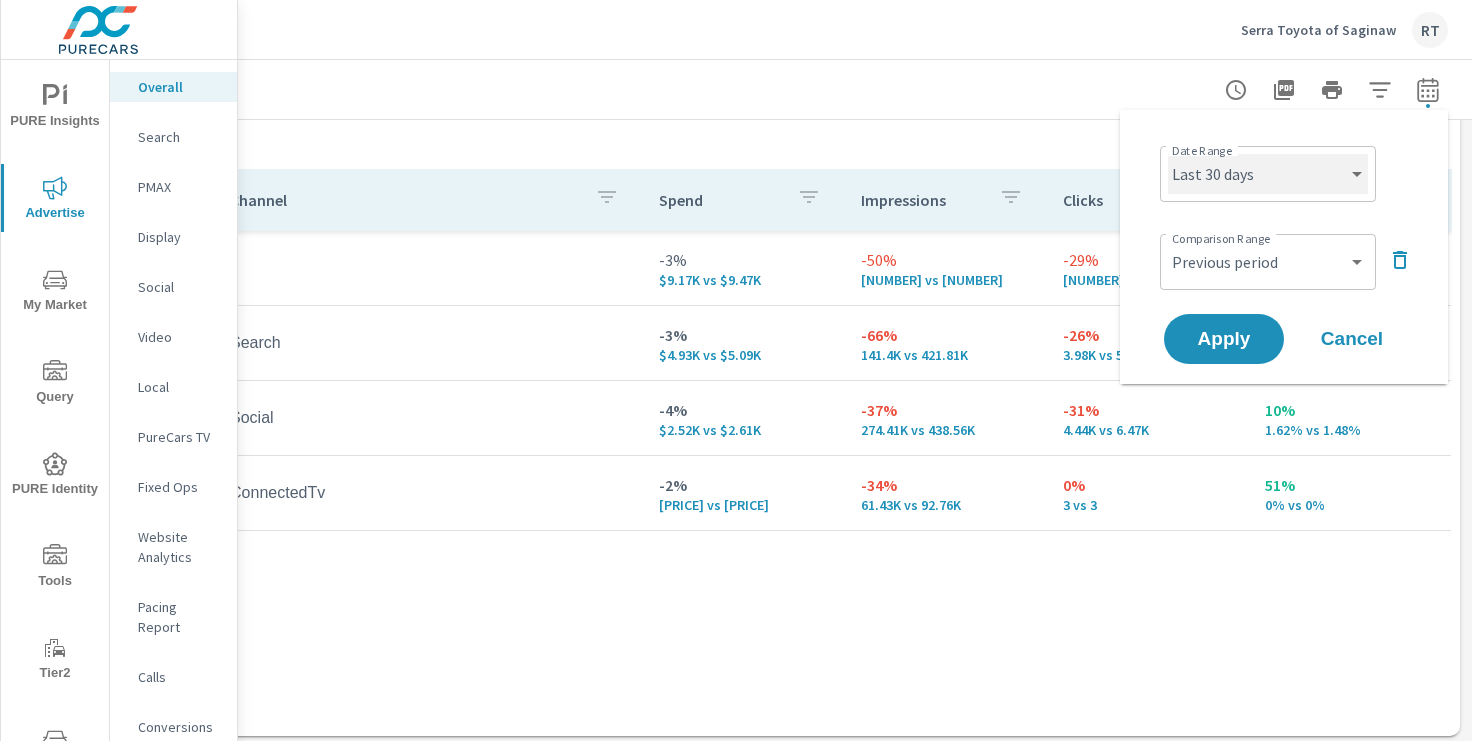 click on "Custom Yesterday Last week Last 7 days Last 14 days Last 30 days Last 45 days Last 60 days Last 90 days Last 180 days Last 365 days Month to date Last month Last 2 months Last 3 months Last 6 months Last 9 months Last 12 months Year to date Last year" at bounding box center [1268, 174] 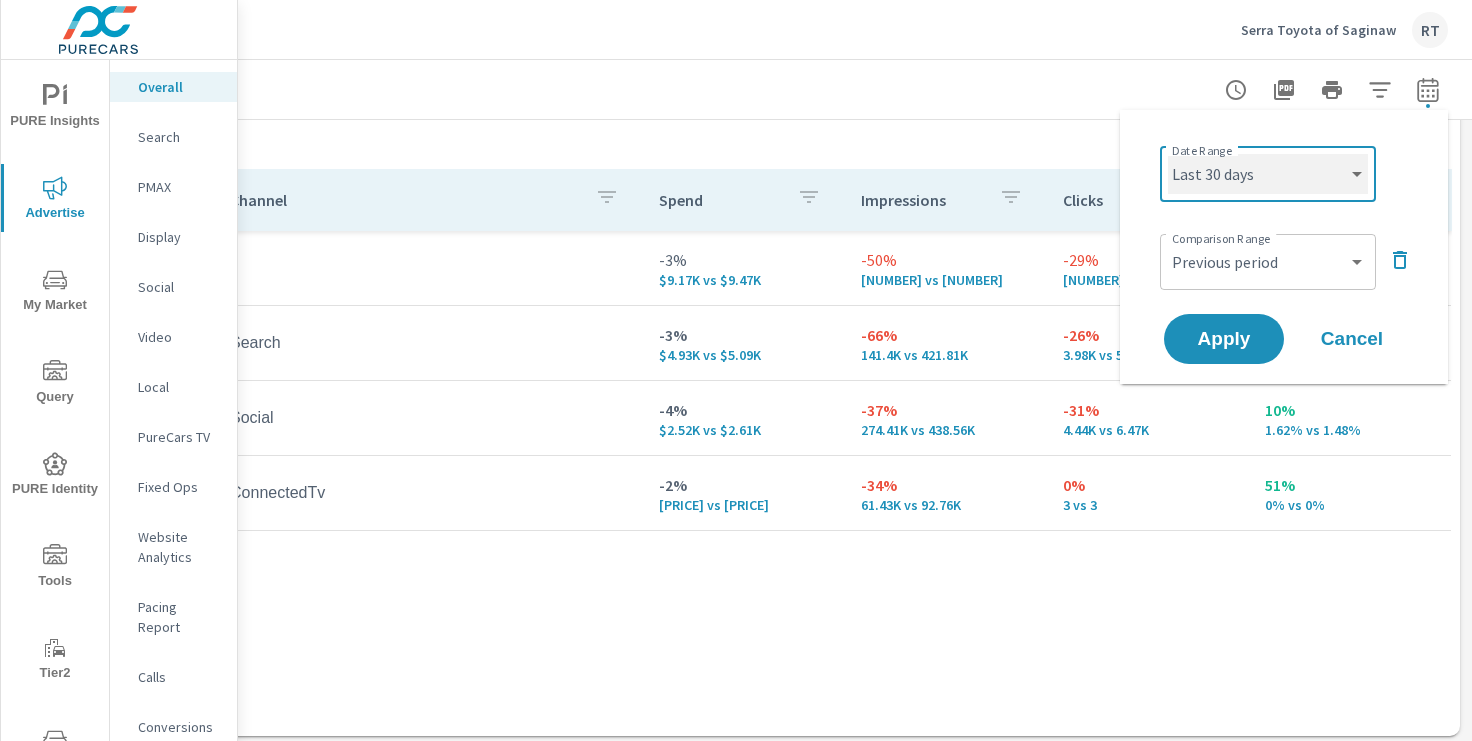 select on "Last month" 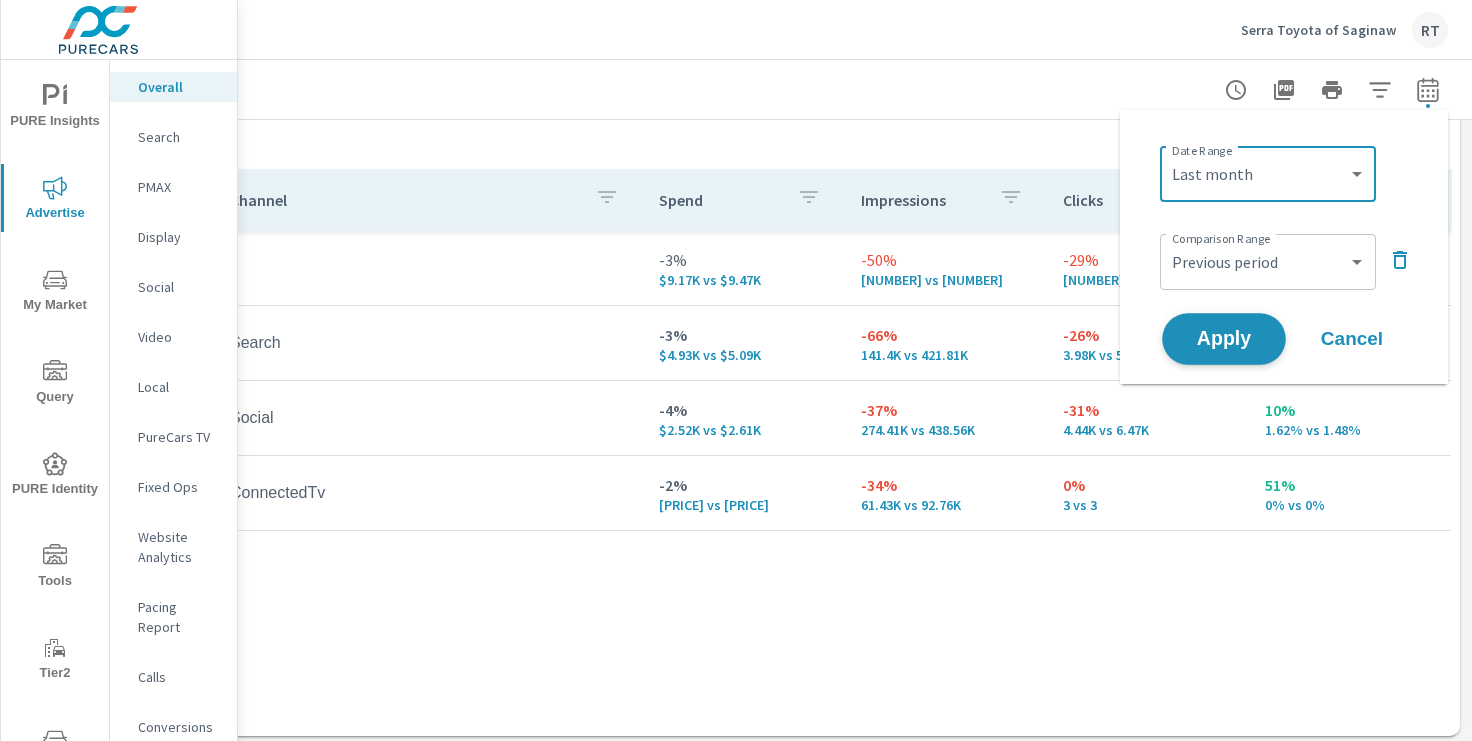 click on "Apply" at bounding box center [1224, 339] 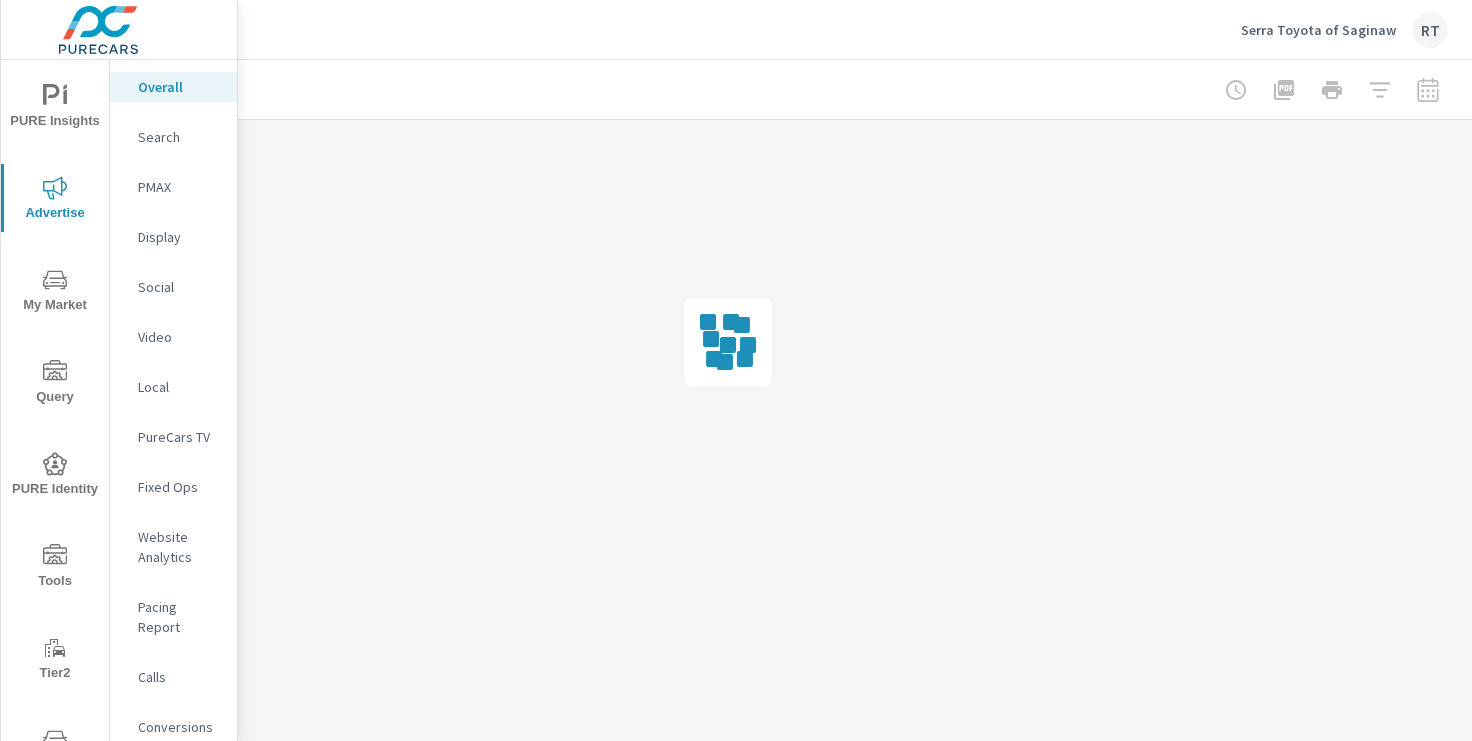 scroll, scrollTop: 0, scrollLeft: 246, axis: horizontal 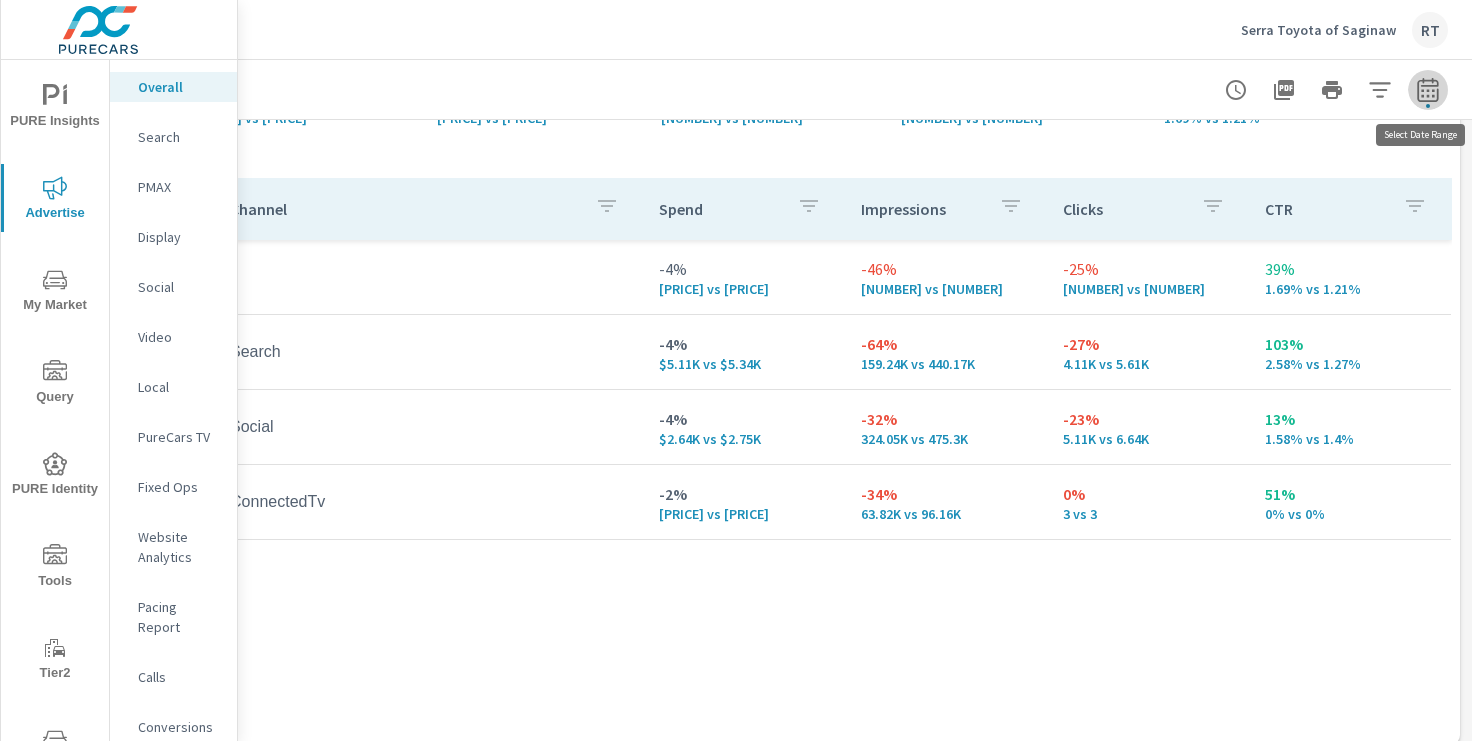 click 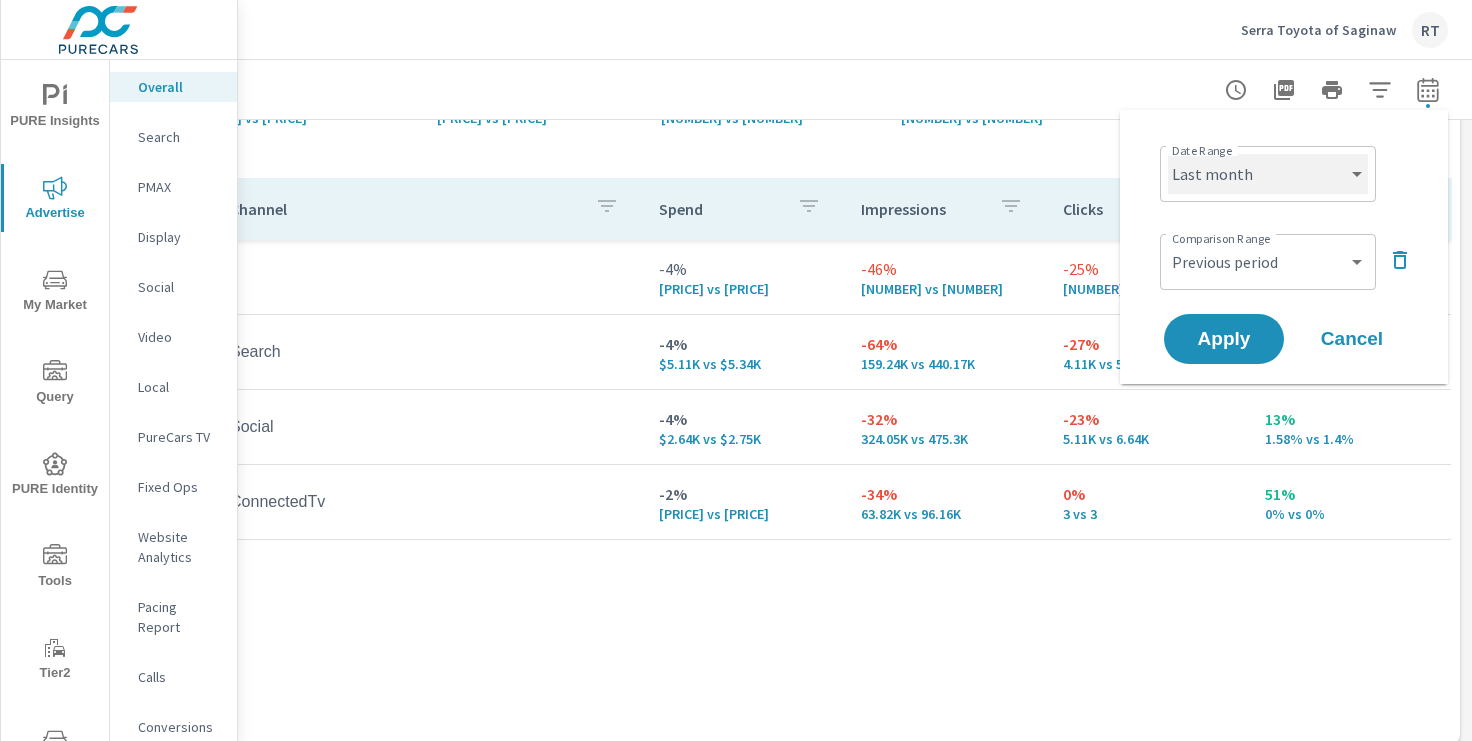 click on "Custom Yesterday Last week Last 7 days Last 14 days Last 30 days Last 45 days Last 60 days Last 90 days Last 180 days Last 365 days Month to date Last month Last 2 months Last 3 months Last 6 months Last 9 months Last 12 months Year to date Last year" at bounding box center (1268, 174) 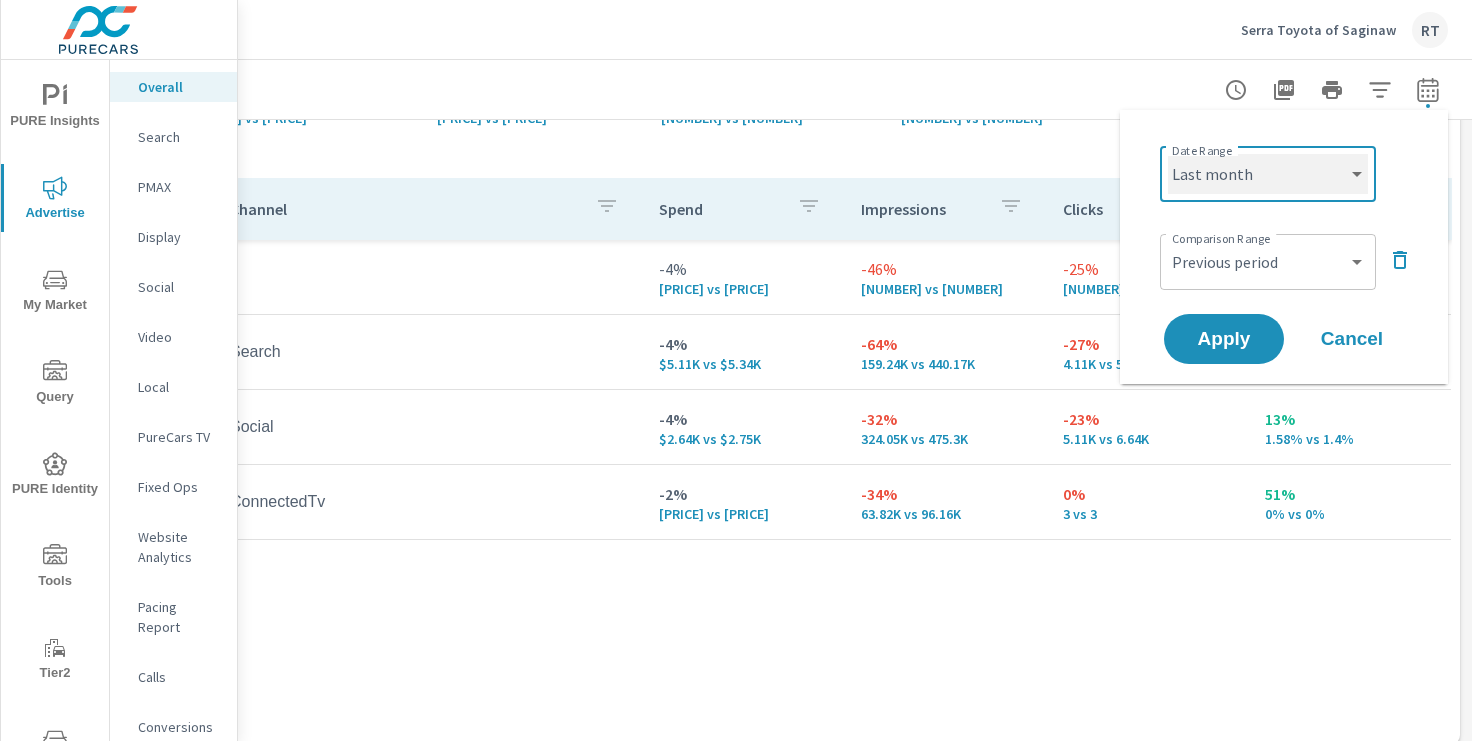 select on "Last 14 days" 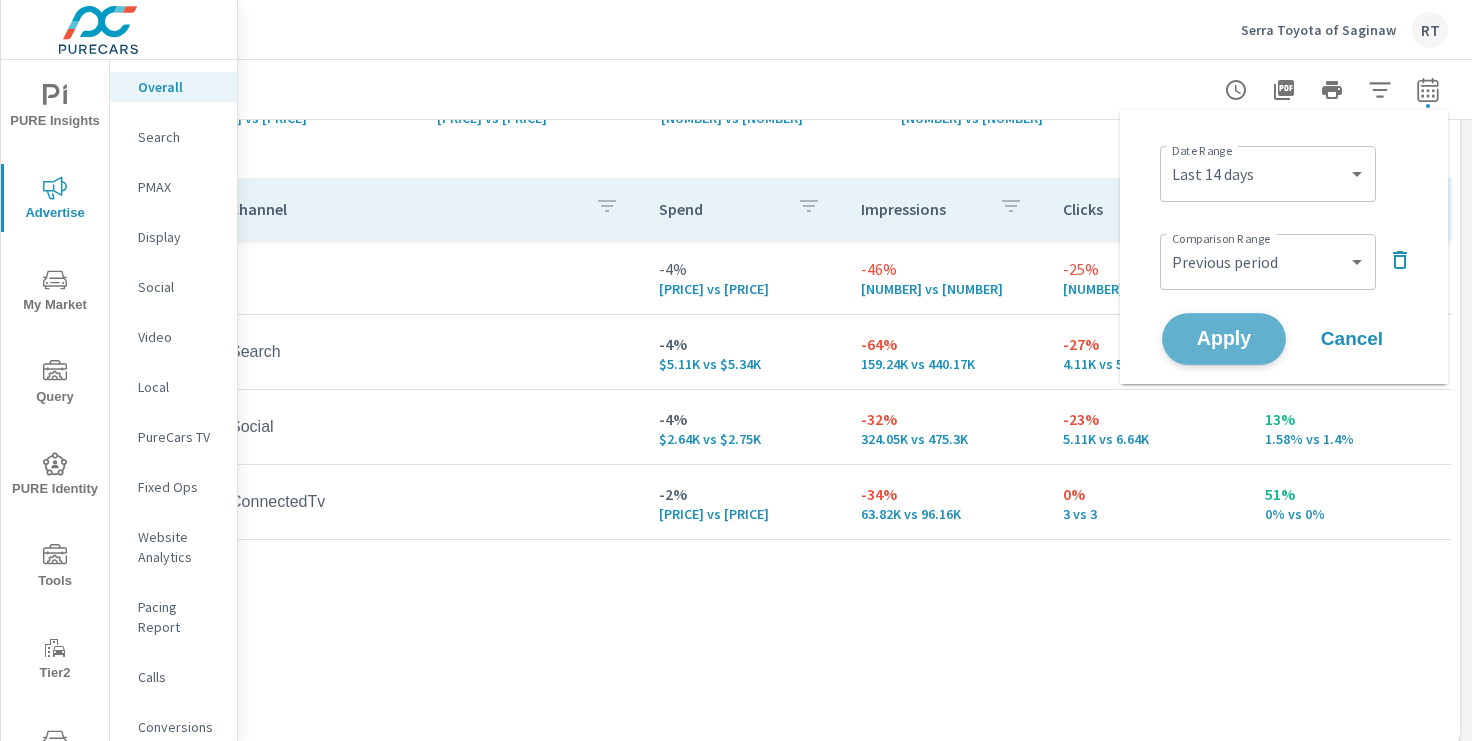 click on "Apply" at bounding box center (1224, 339) 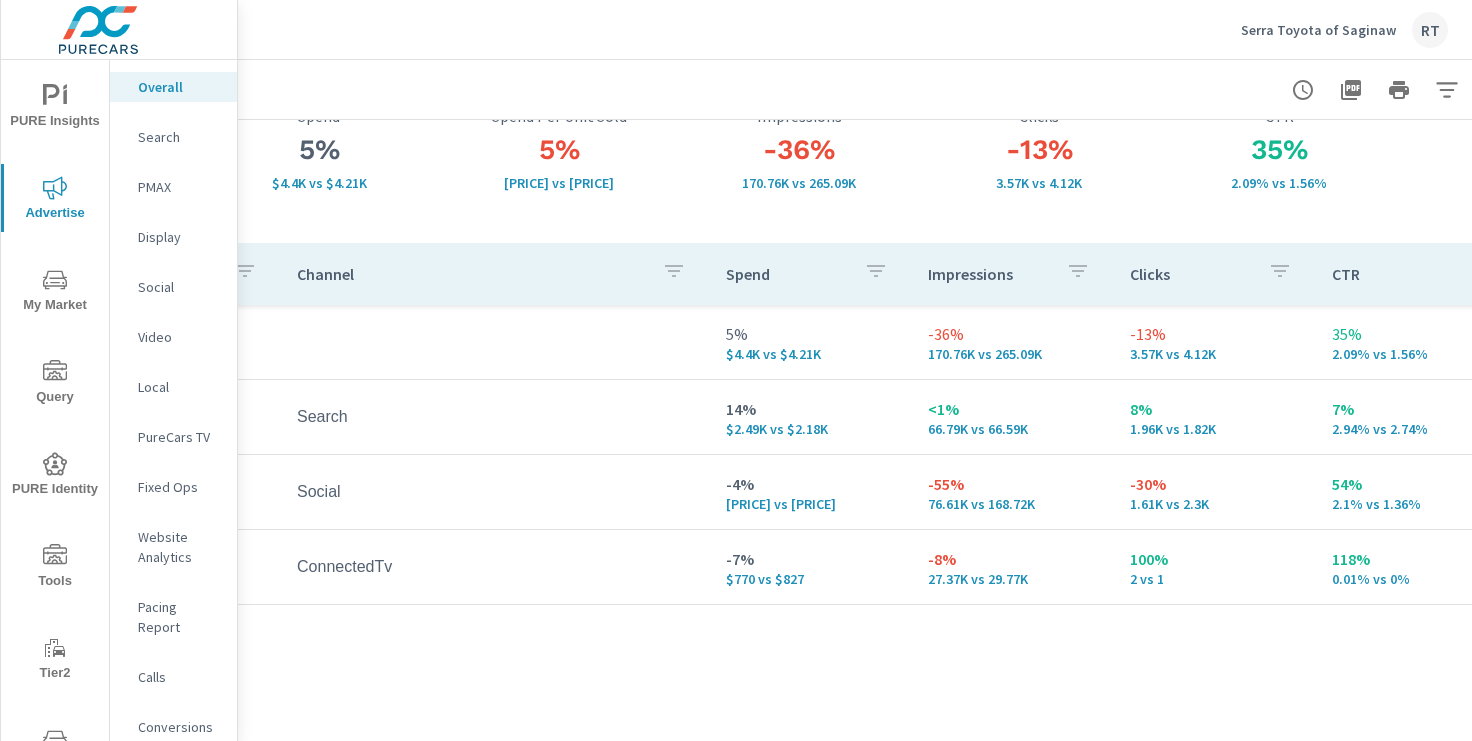 scroll, scrollTop: 155, scrollLeft: 179, axis: both 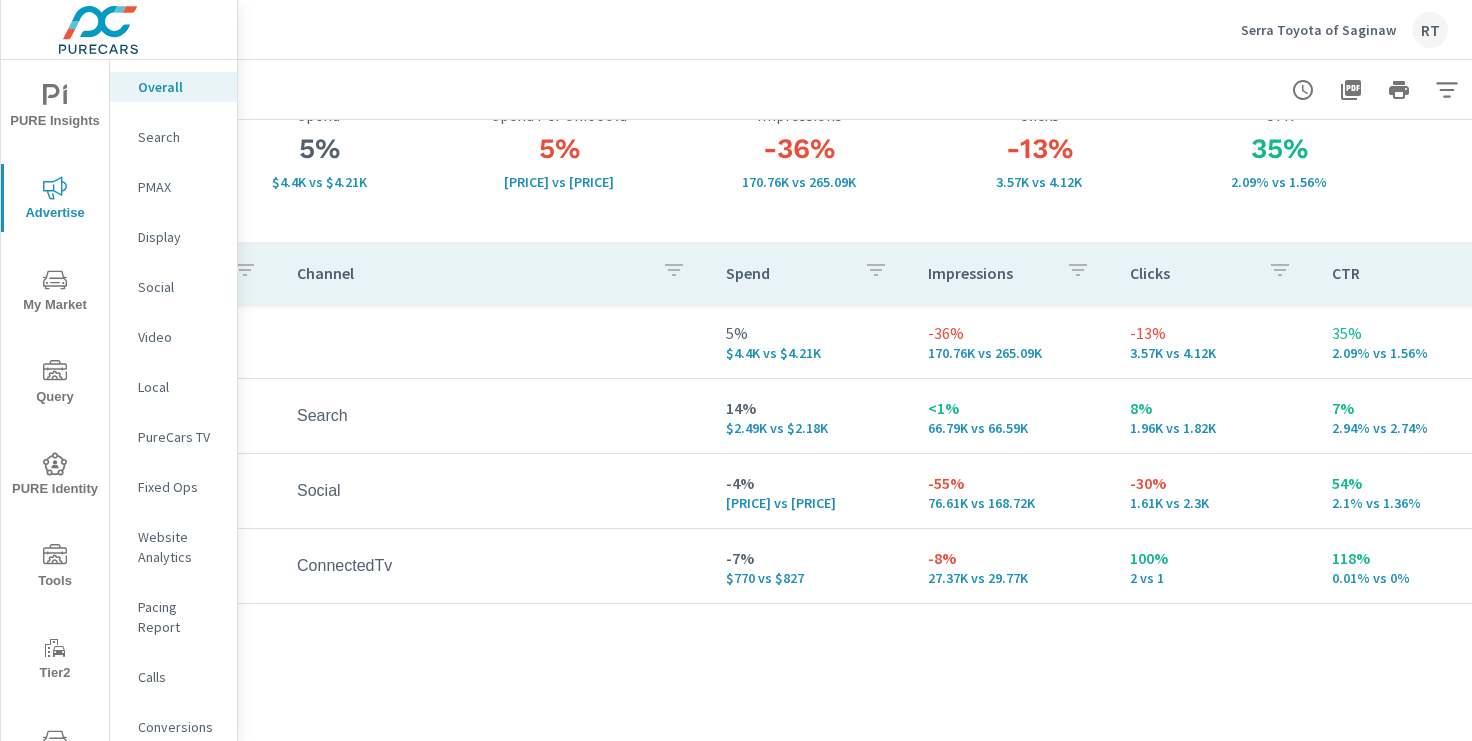 click on "Social" at bounding box center (179, 287) 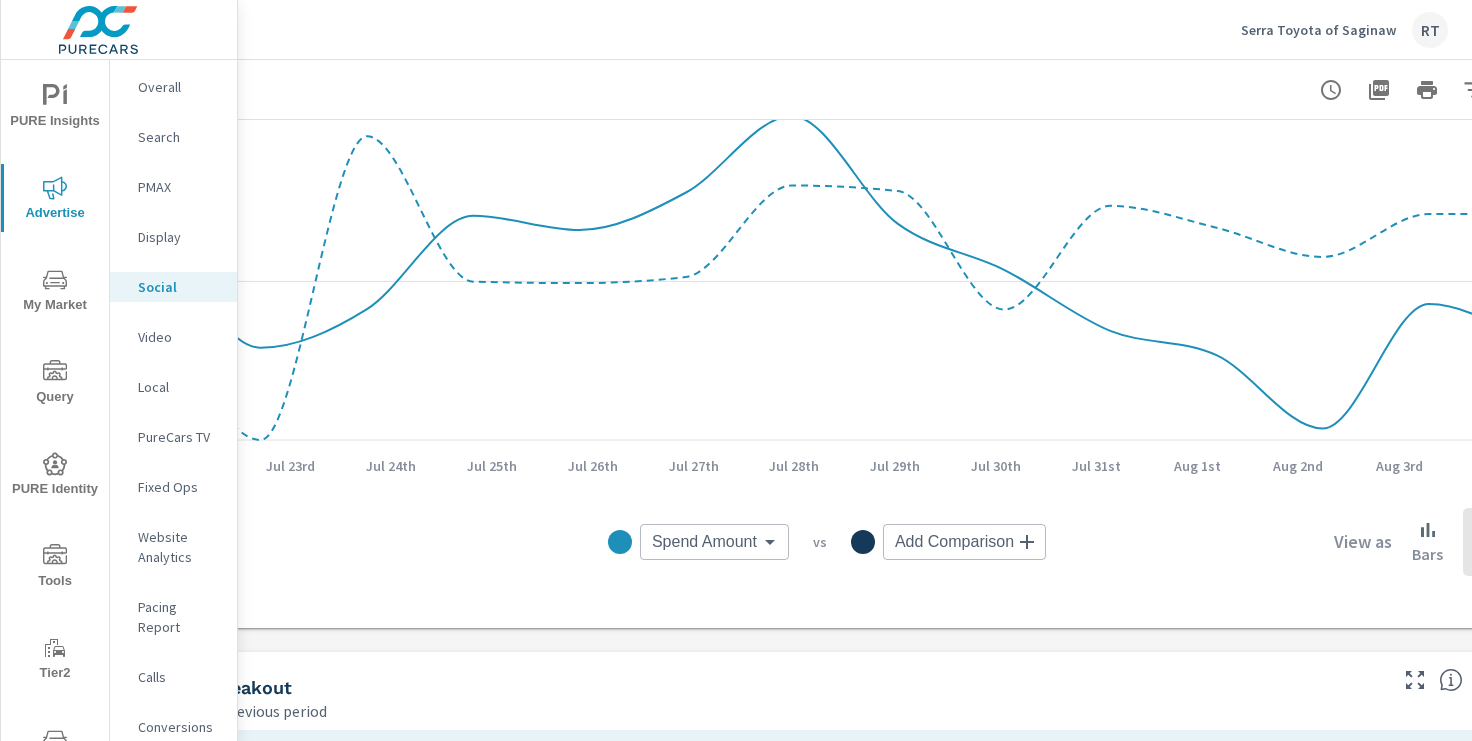 scroll, scrollTop: 336, scrollLeft: 246, axis: both 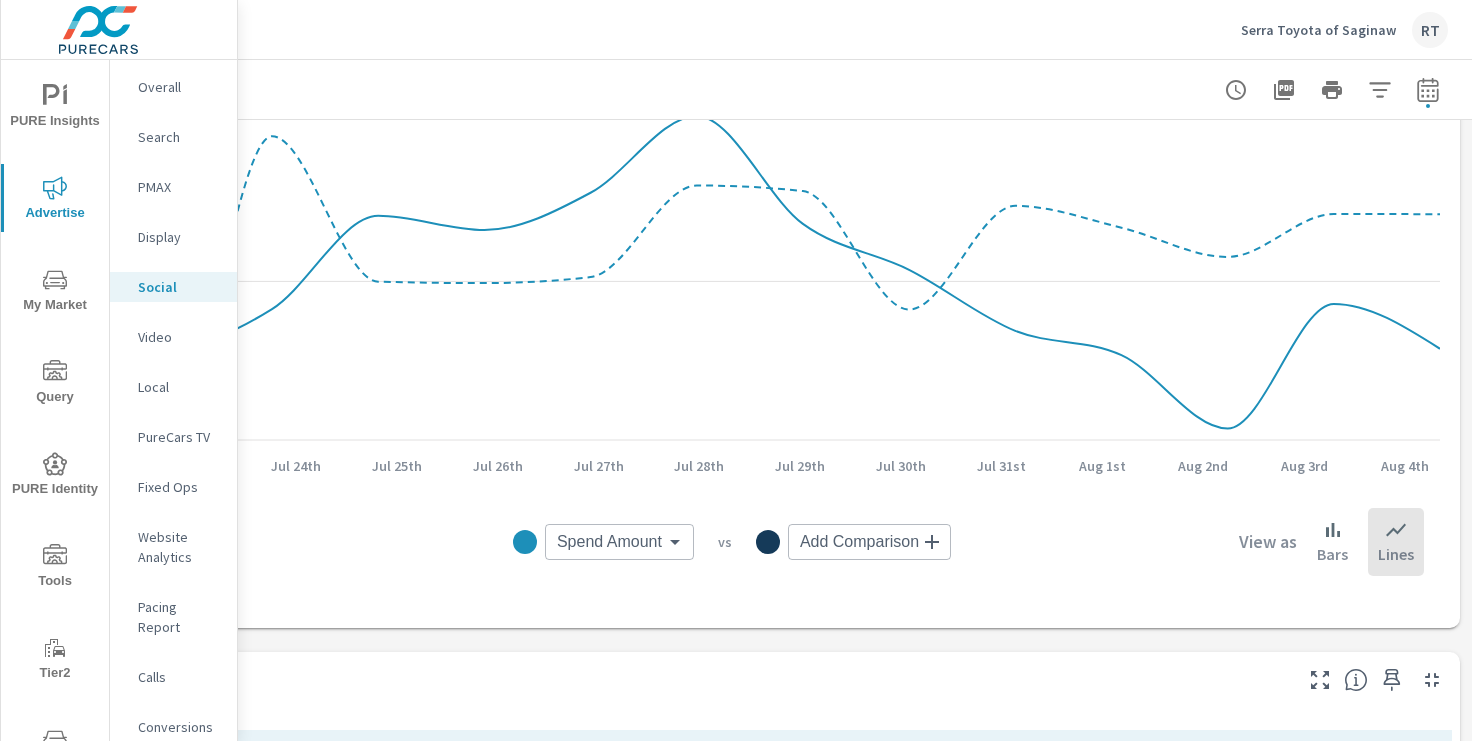 click 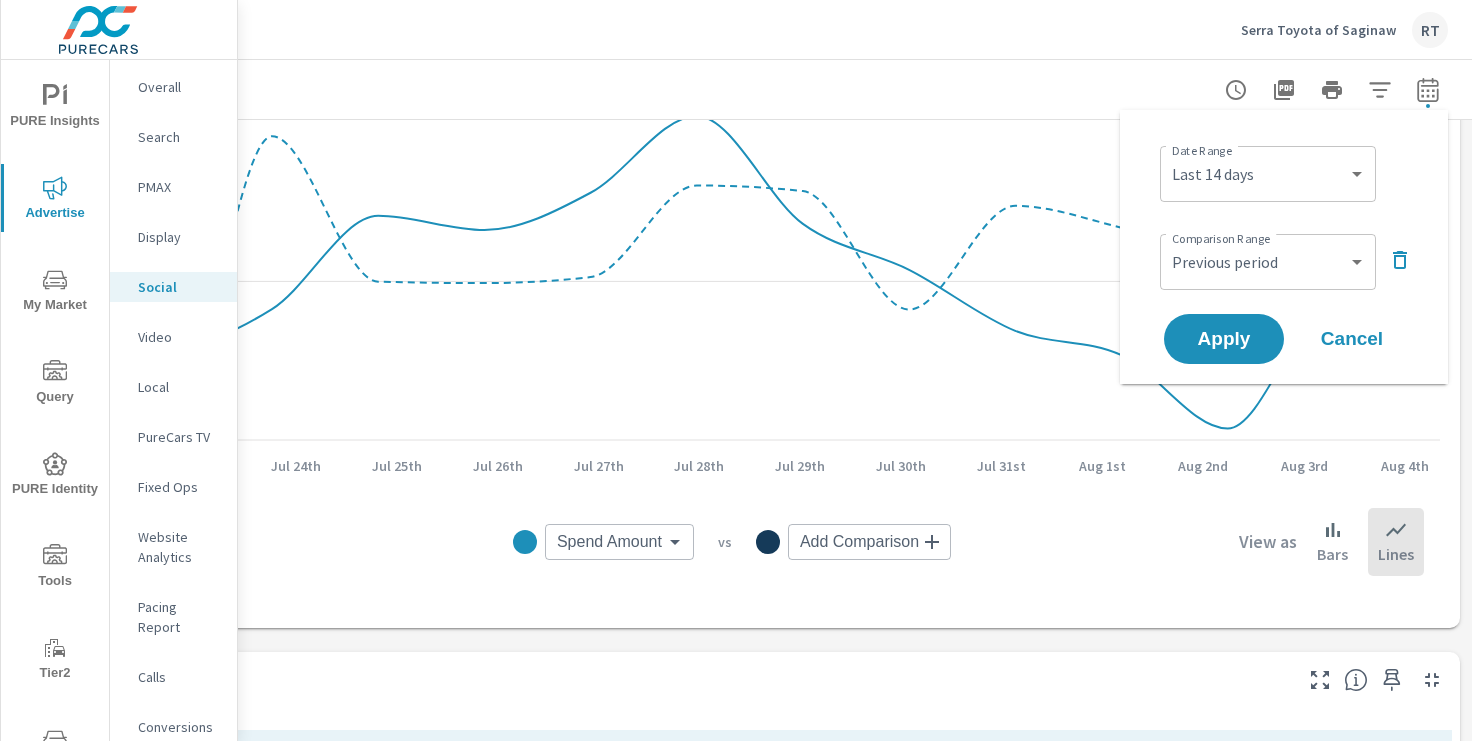 click on "Cancel" at bounding box center (1352, 339) 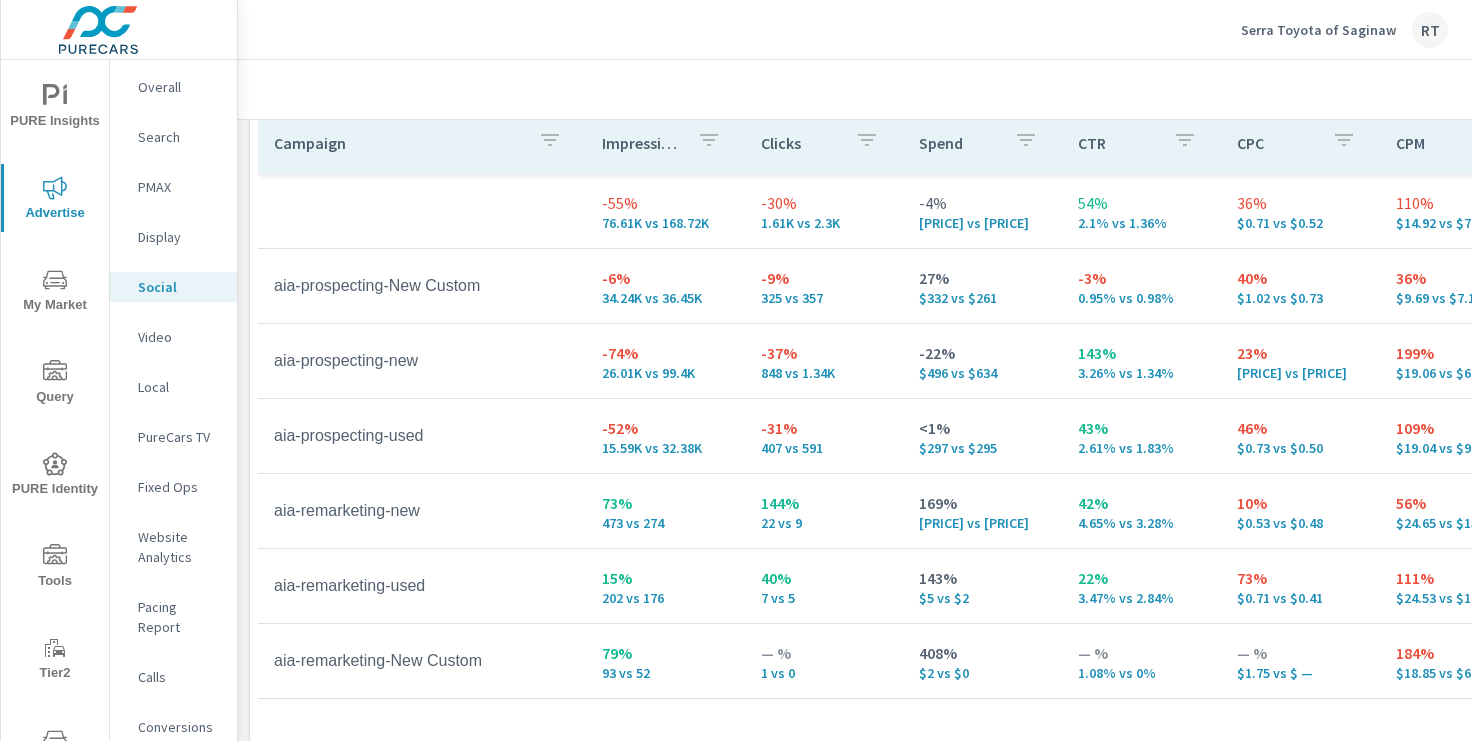 scroll, scrollTop: 953, scrollLeft: 0, axis: vertical 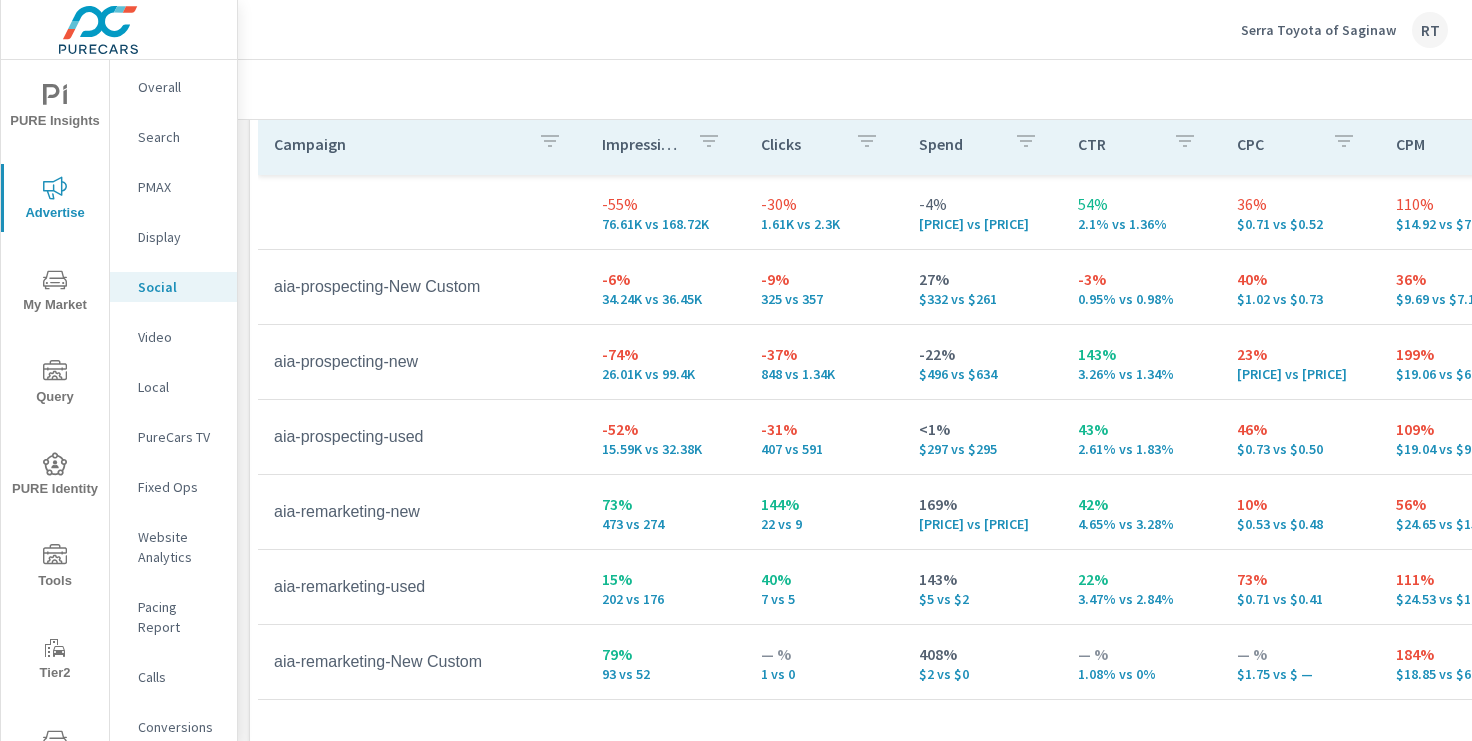 click on "PMAX" at bounding box center (179, 187) 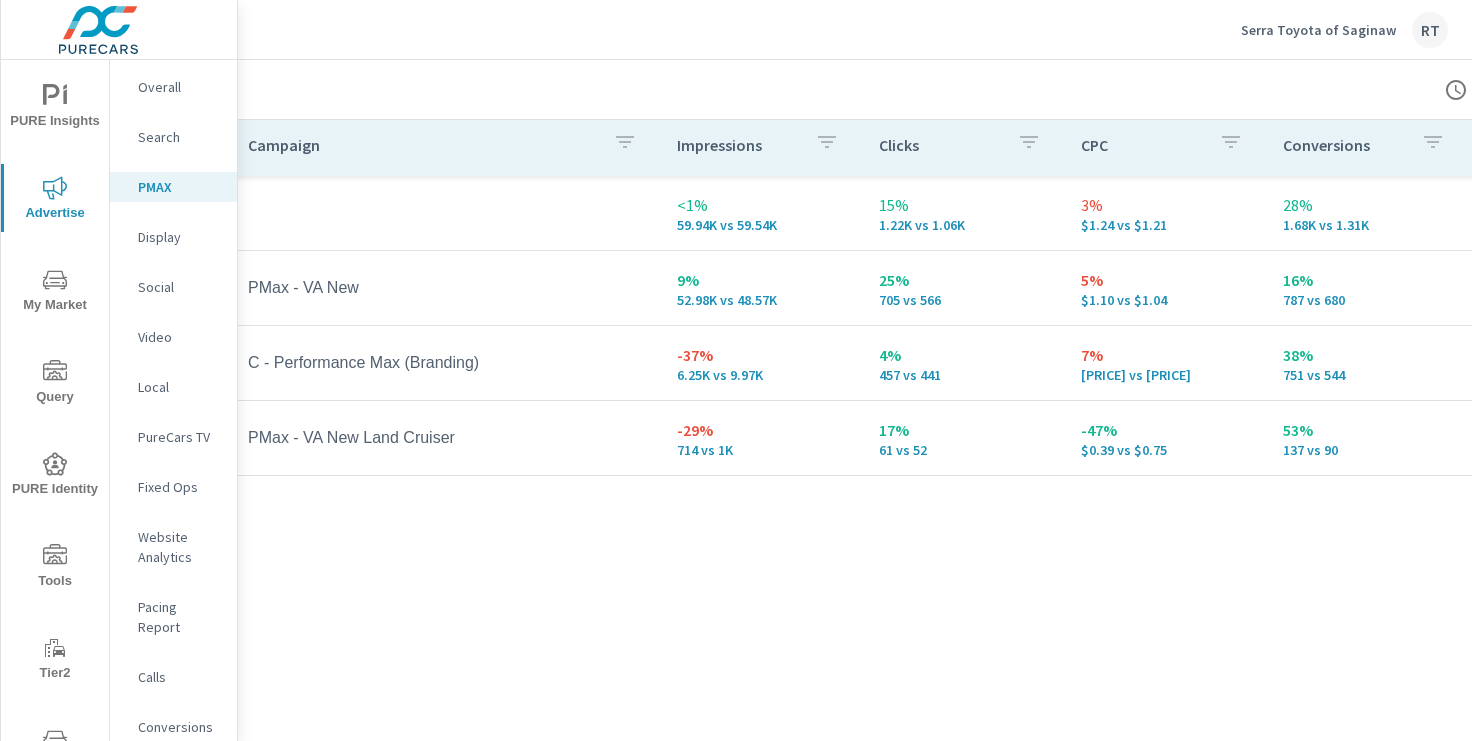 scroll, scrollTop: 310, scrollLeft: 24, axis: both 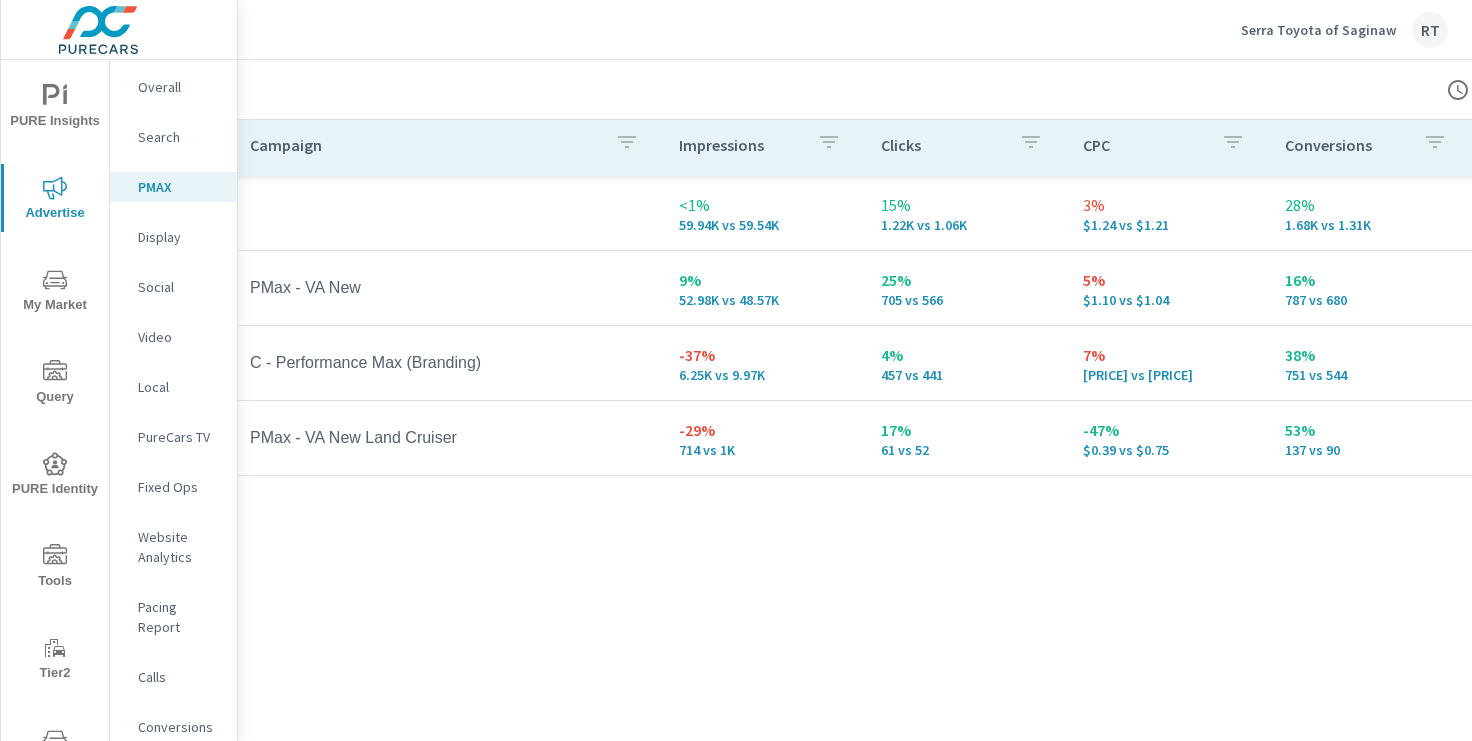 click on "Social" at bounding box center [179, 287] 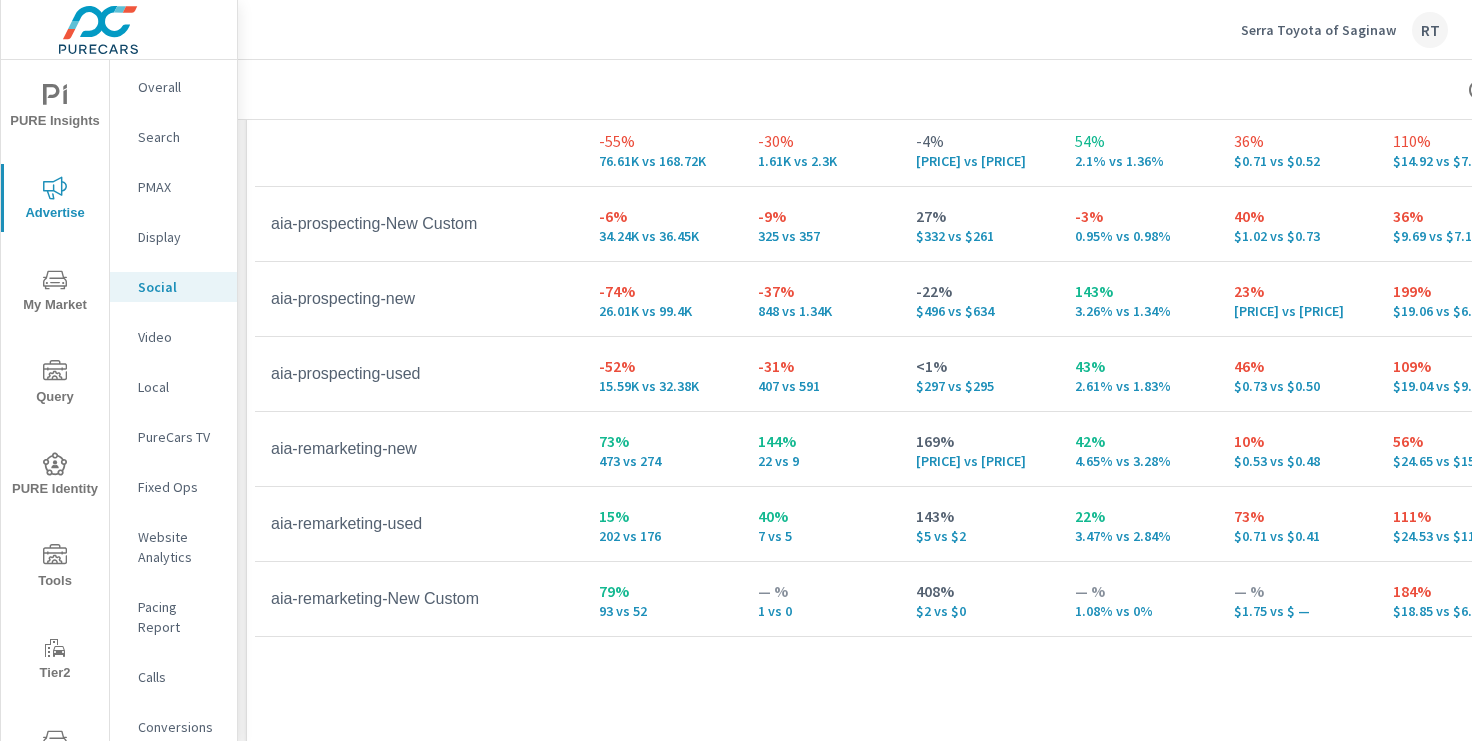 scroll, scrollTop: 1017, scrollLeft: 3, axis: both 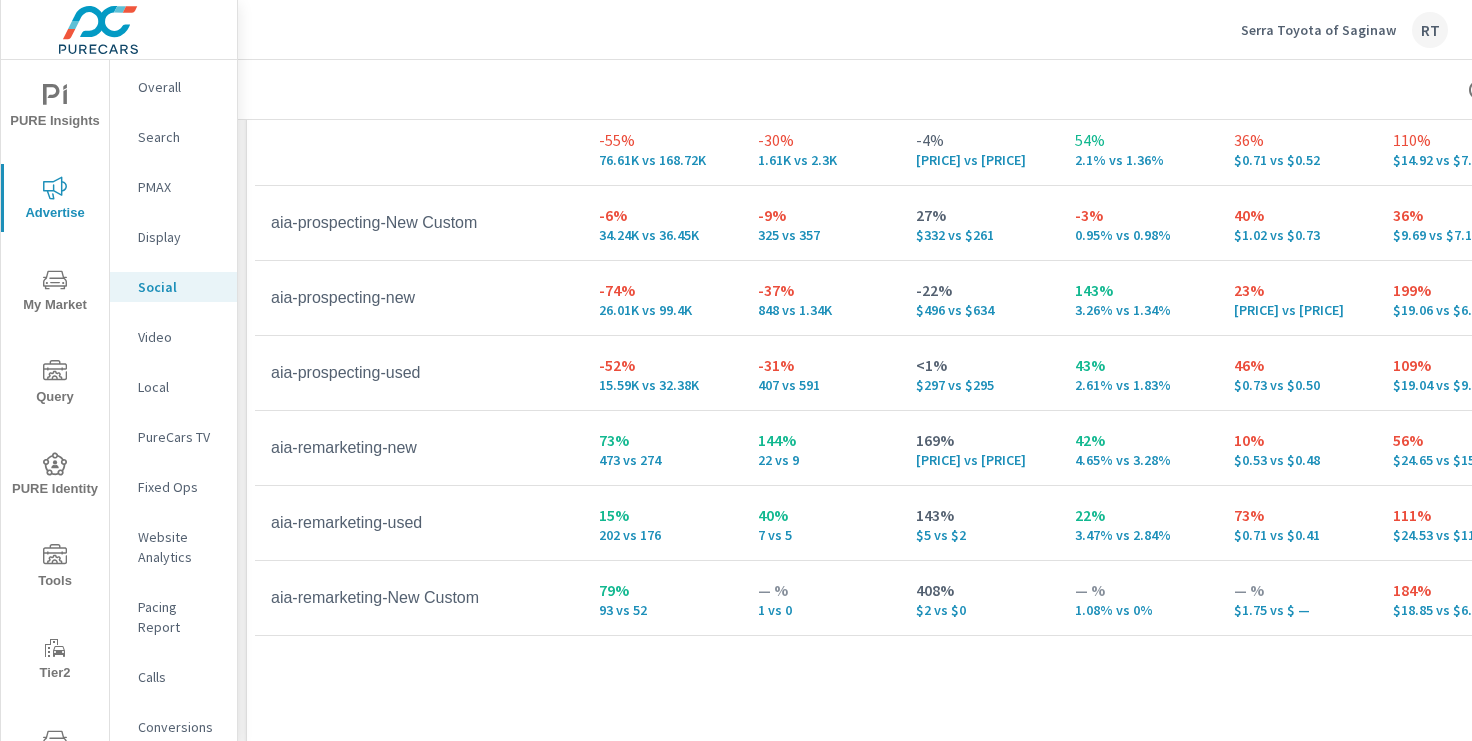 click on "Serra Toyota of Saginaw" at bounding box center (1318, 30) 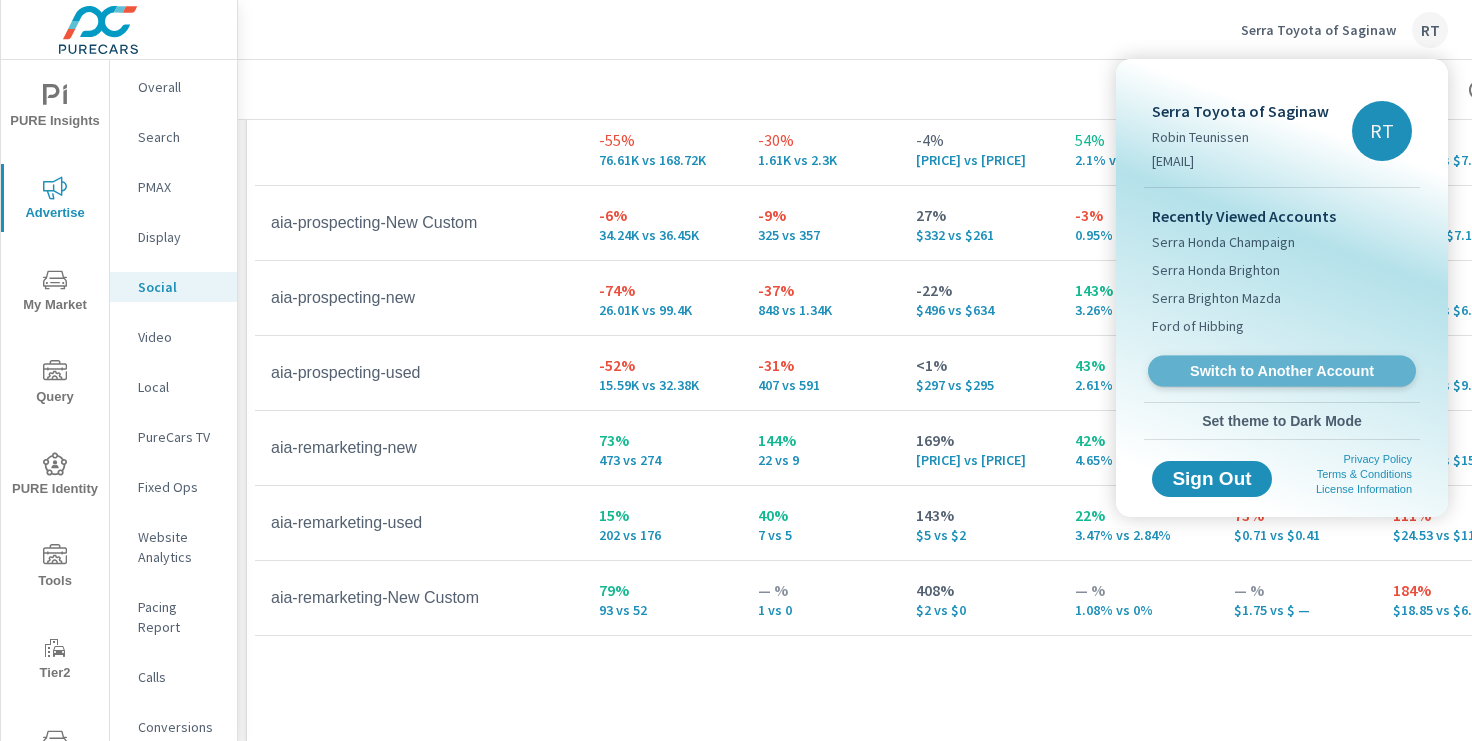 click on "Switch to Another Account" at bounding box center [1281, 371] 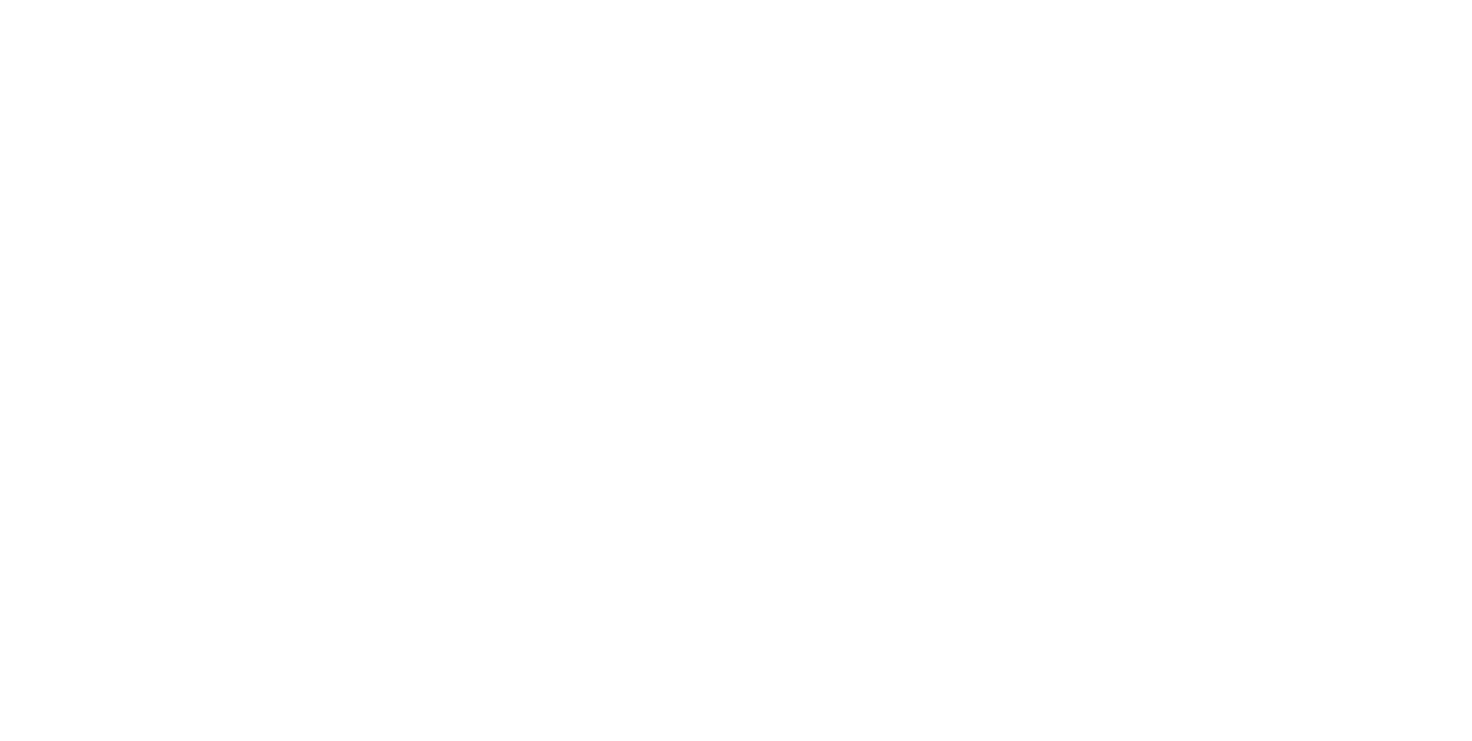 scroll, scrollTop: 0, scrollLeft: 0, axis: both 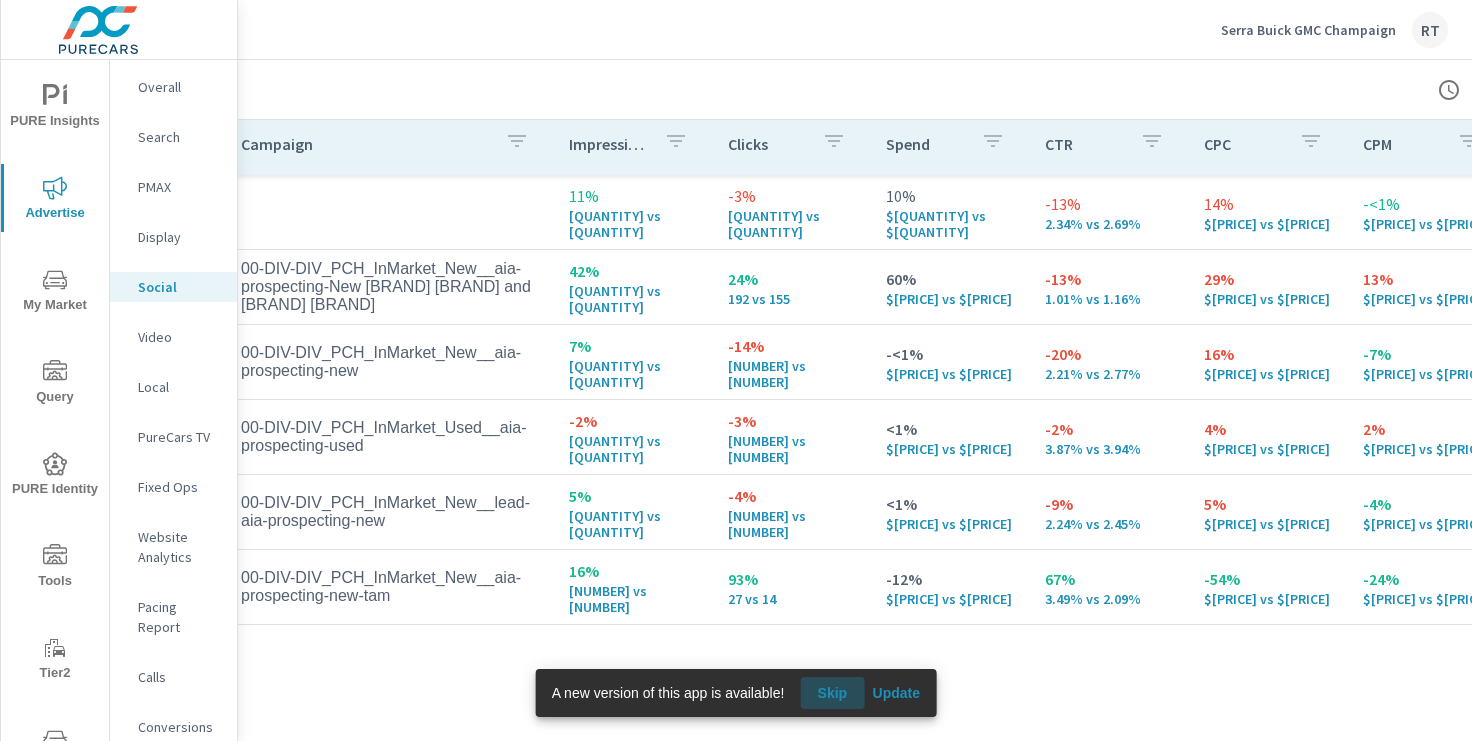 click on "Skip" at bounding box center (832, 693) 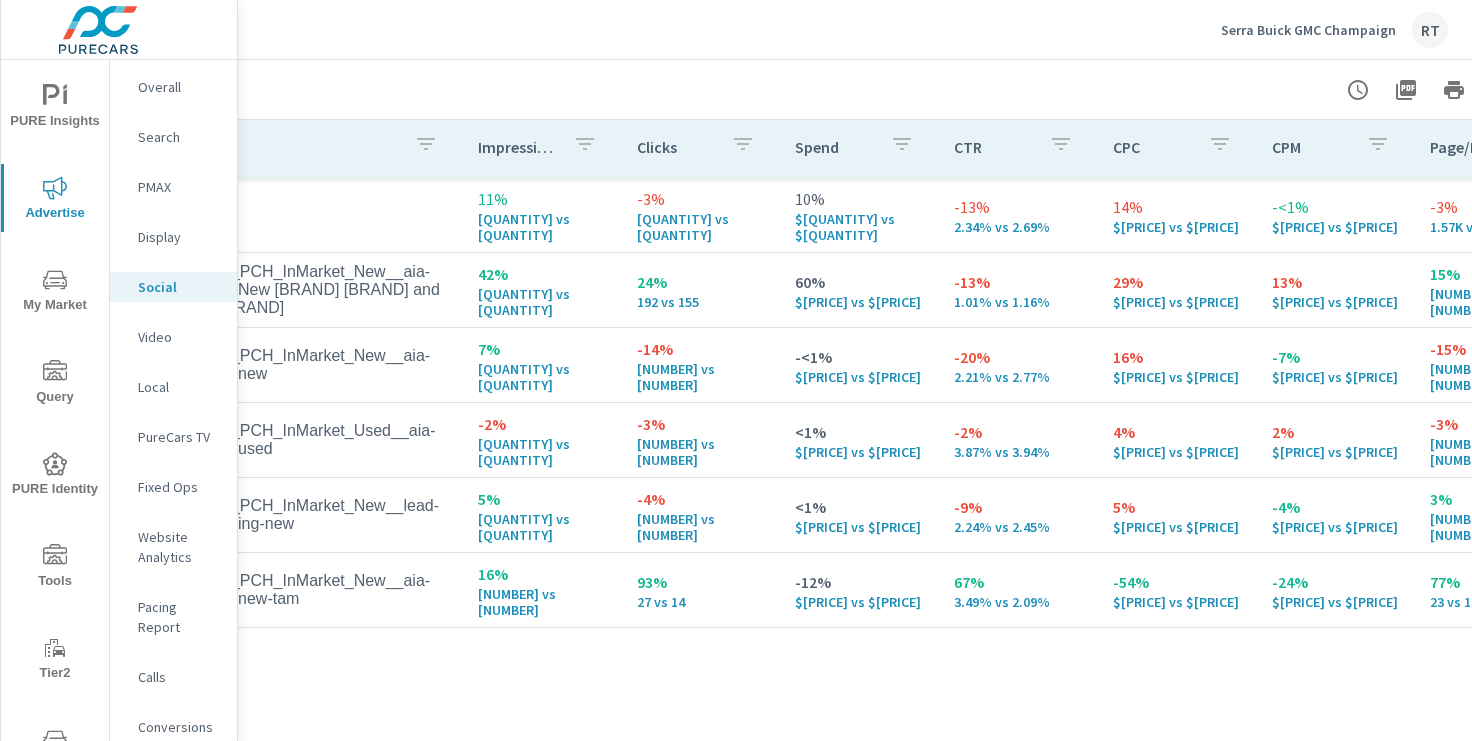scroll, scrollTop: 950, scrollLeft: 246, axis: both 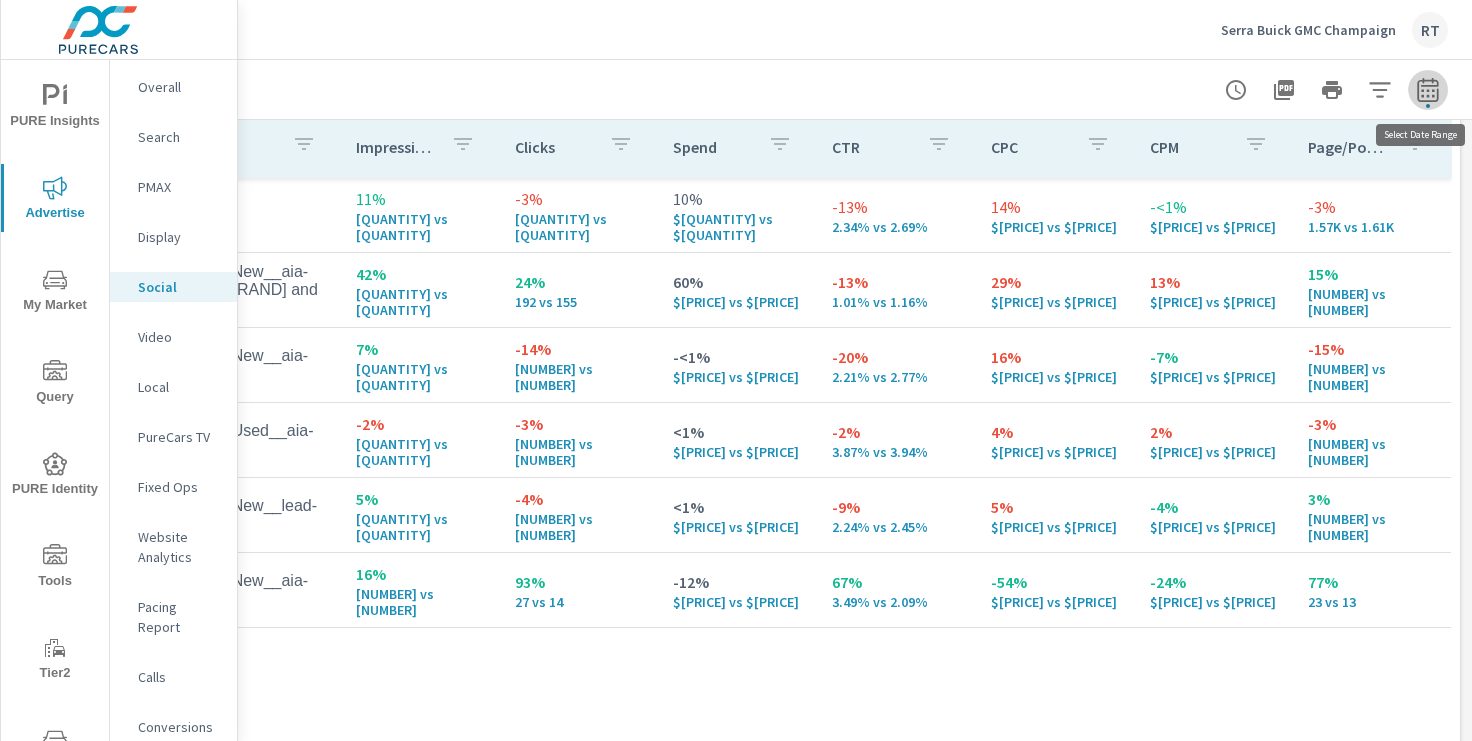 click at bounding box center [1428, 90] 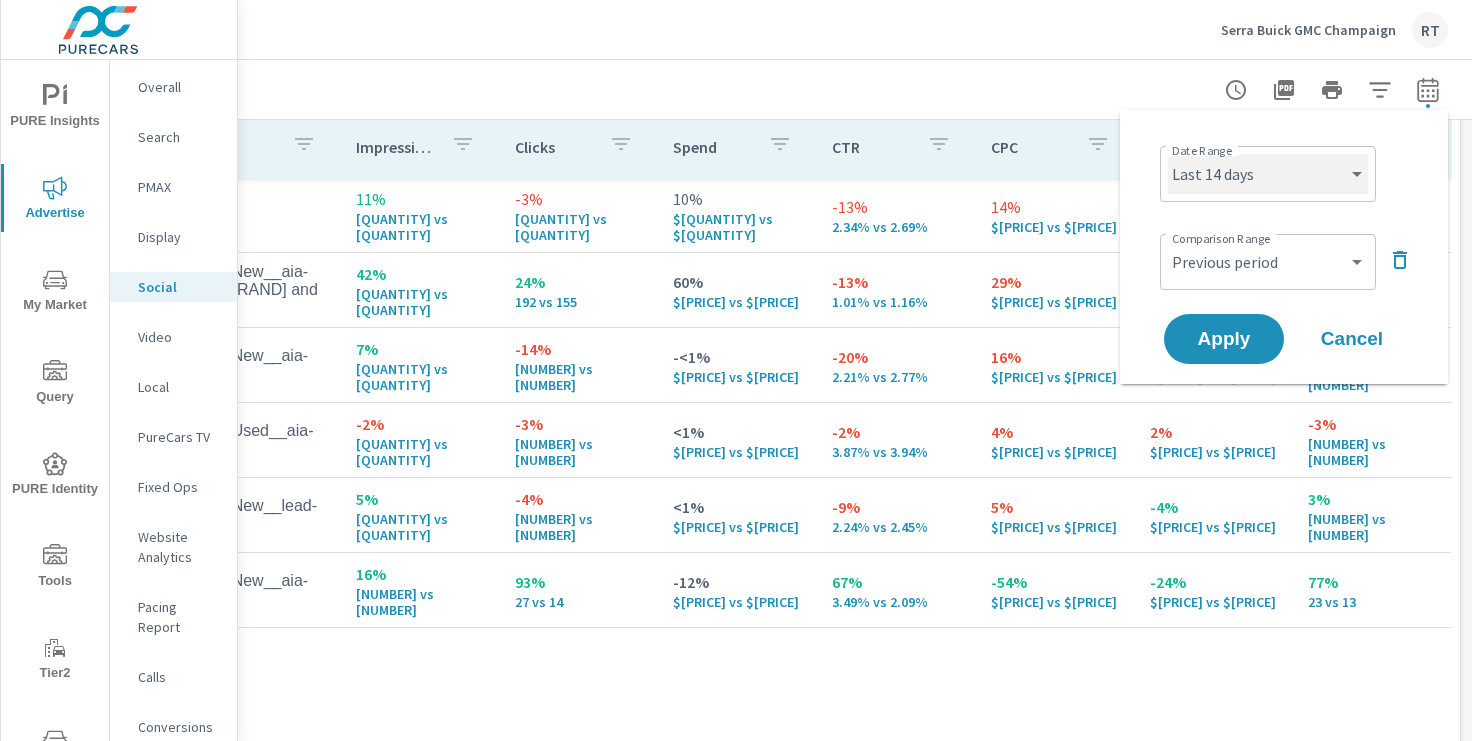 click on "Custom Yesterday Last week Last 7 days Last 14 days Last 30 days Last 45 days Last 60 days Last 90 days Last 180 days Last 365 days Month to date Last month Last 2 months Last 3 months Last 6 months Last 9 months Last 12 months Year to date Last year" at bounding box center (1268, 174) 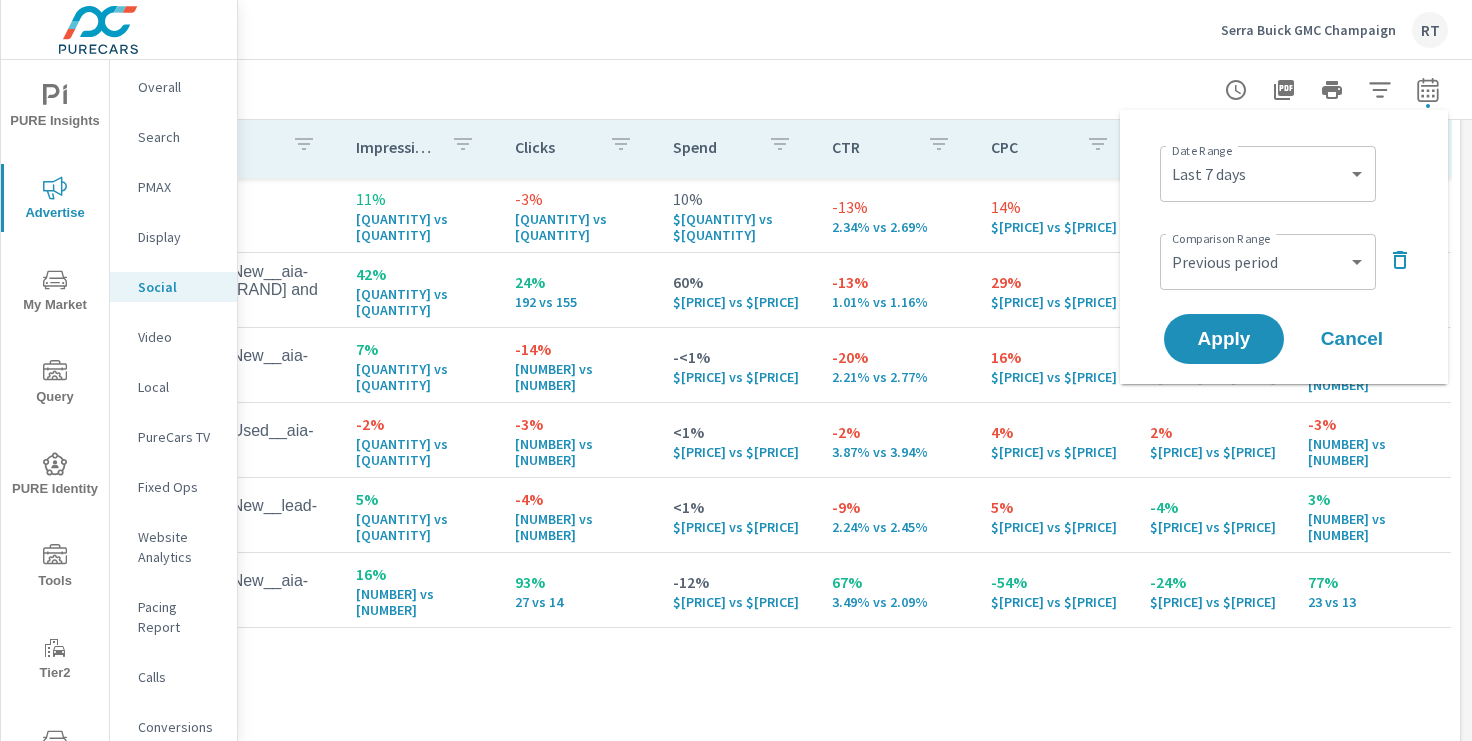 click on "Custom Yesterday Last week Last 7 days Last 14 days Last 30 days Last 45 days Last 60 days Last 90 days Last 180 days Last 365 days Month to date Last month Last 2 months Last 3 months Last 6 months Last 9 months Last 12 months Year to date Last year ​" at bounding box center (1268, 174) 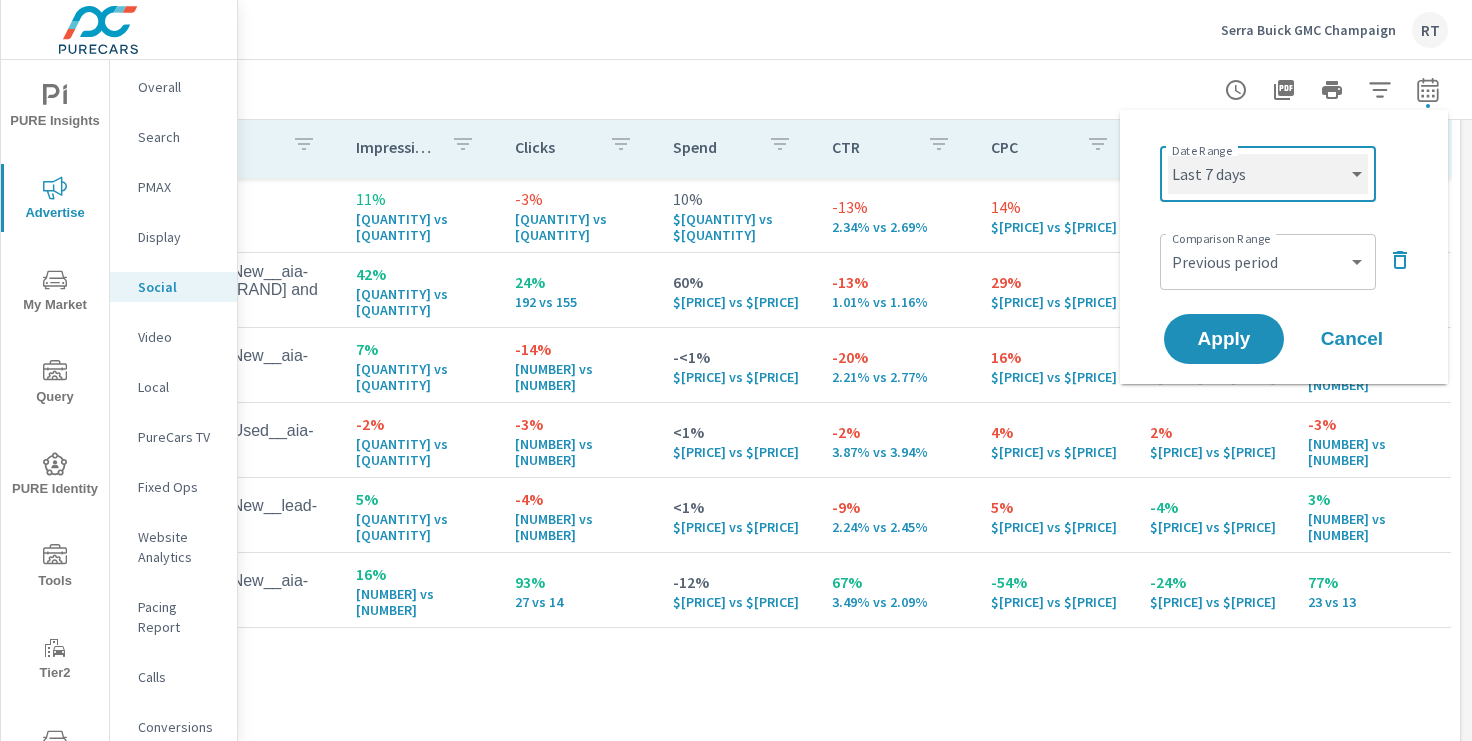 click on "Custom Yesterday Last week Last 7 days Last 14 days Last 30 days Last 45 days Last 60 days Last 90 days Last 180 days Last 365 days Month to date Last month Last 2 months Last 3 months Last 6 months Last 9 months Last 12 months Year to date Last year" at bounding box center (1268, 174) 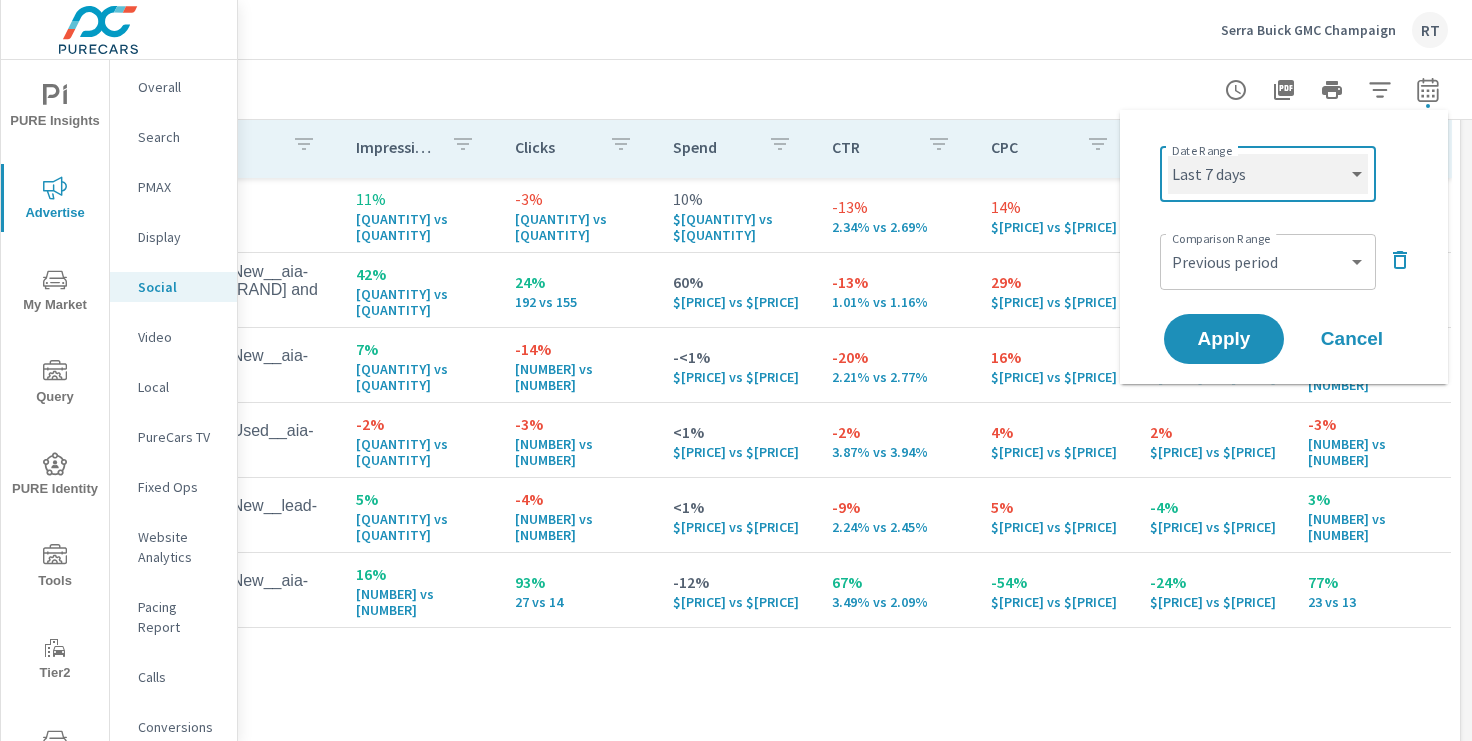 select on "Last 30 days" 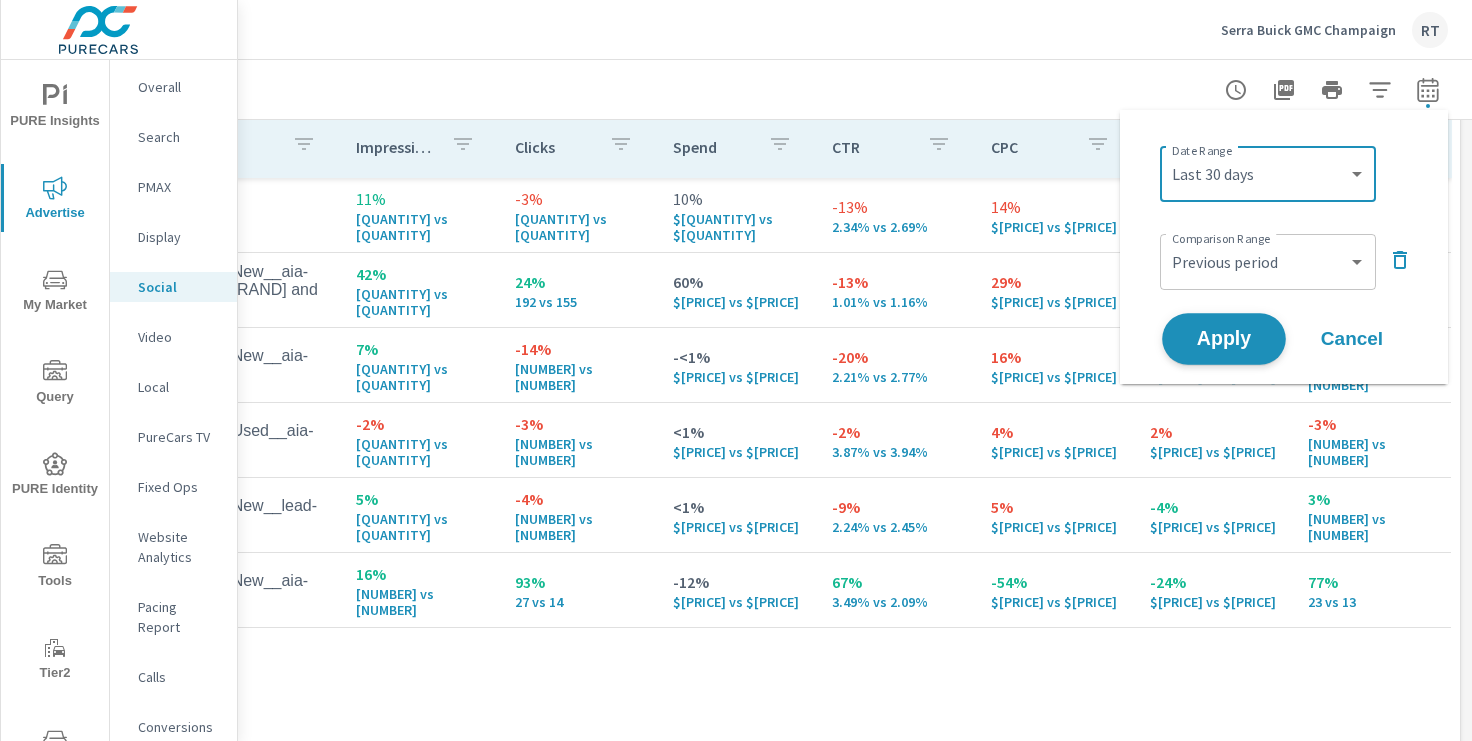 click on "Apply" at bounding box center (1224, 339) 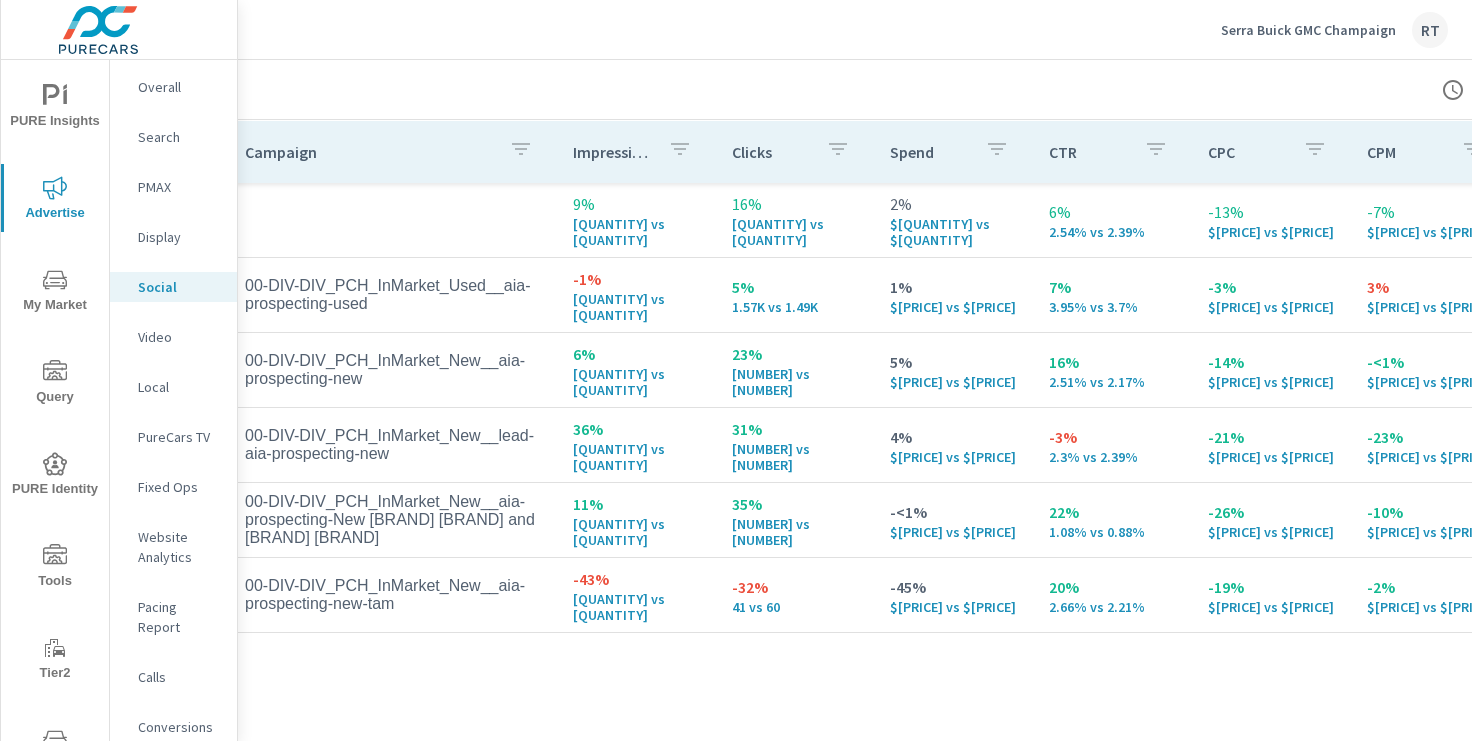 scroll, scrollTop: 945, scrollLeft: 22, axis: both 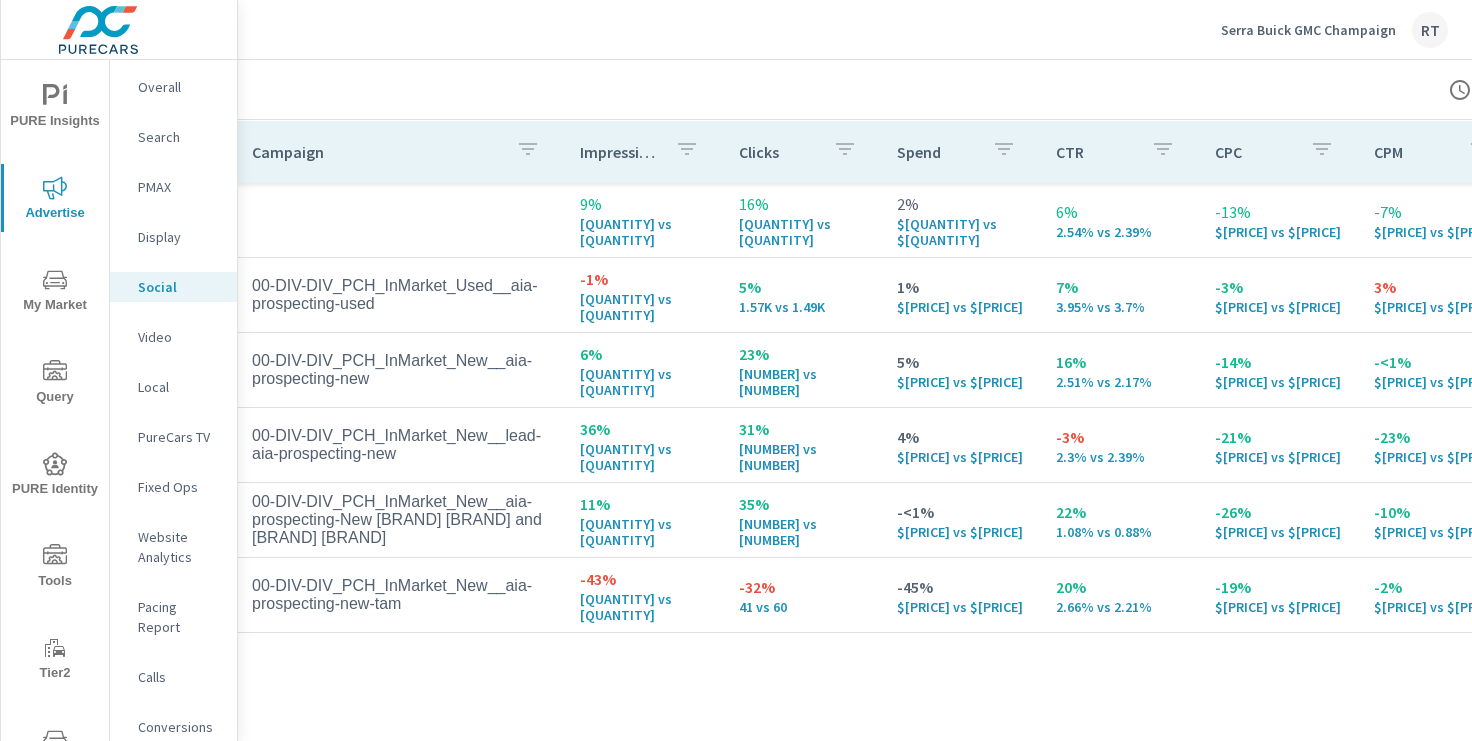 click on "Serra Buick GMC Champaign" at bounding box center (1308, 30) 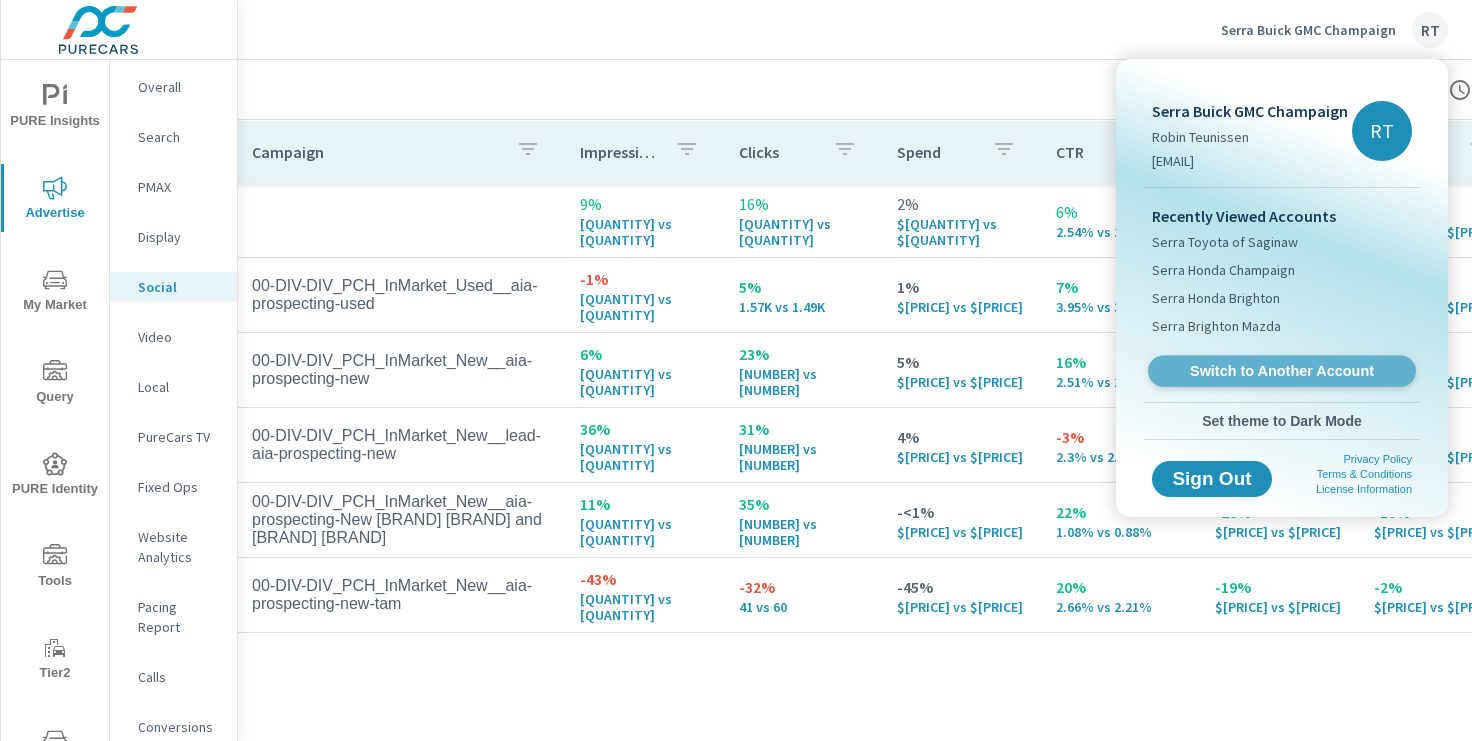 click on "Switch to Another Account" at bounding box center [1281, 371] 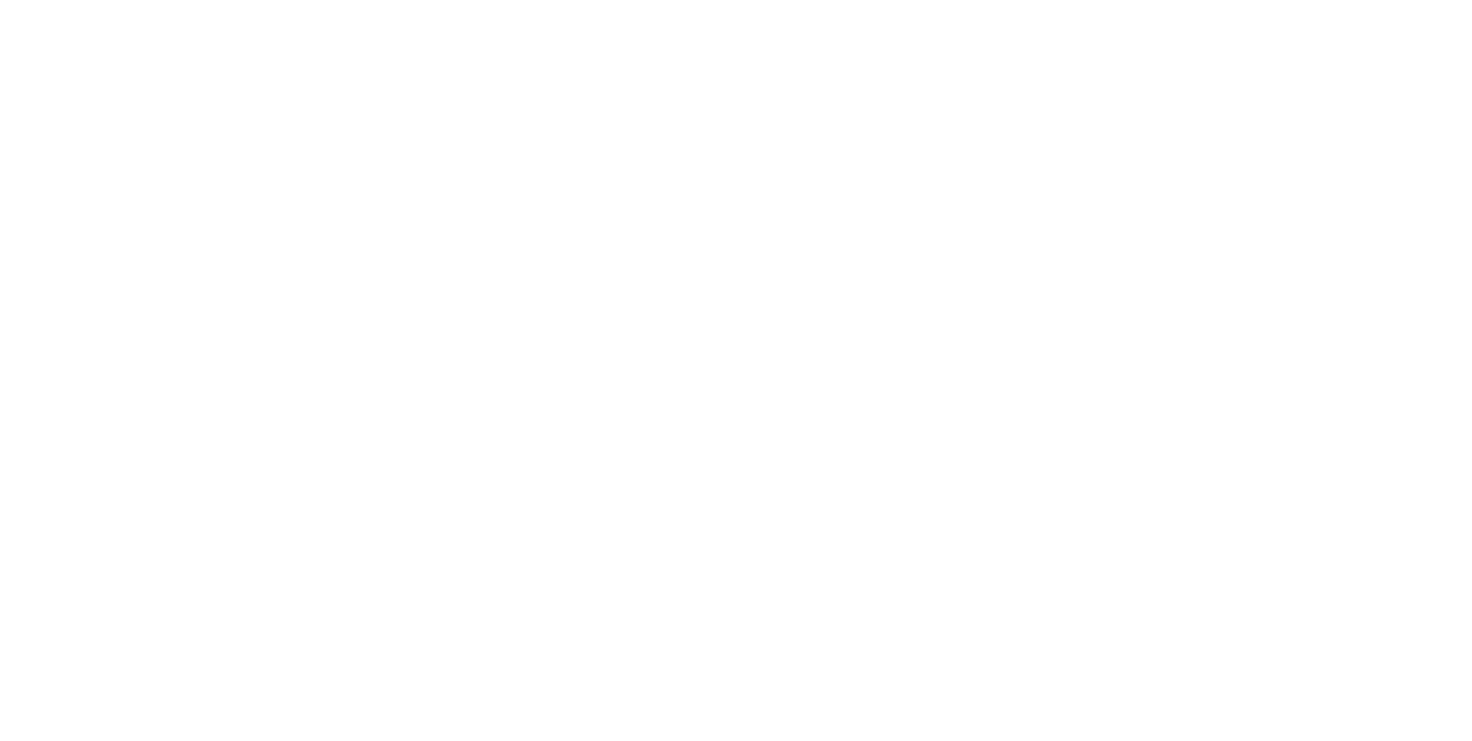 scroll, scrollTop: 0, scrollLeft: 0, axis: both 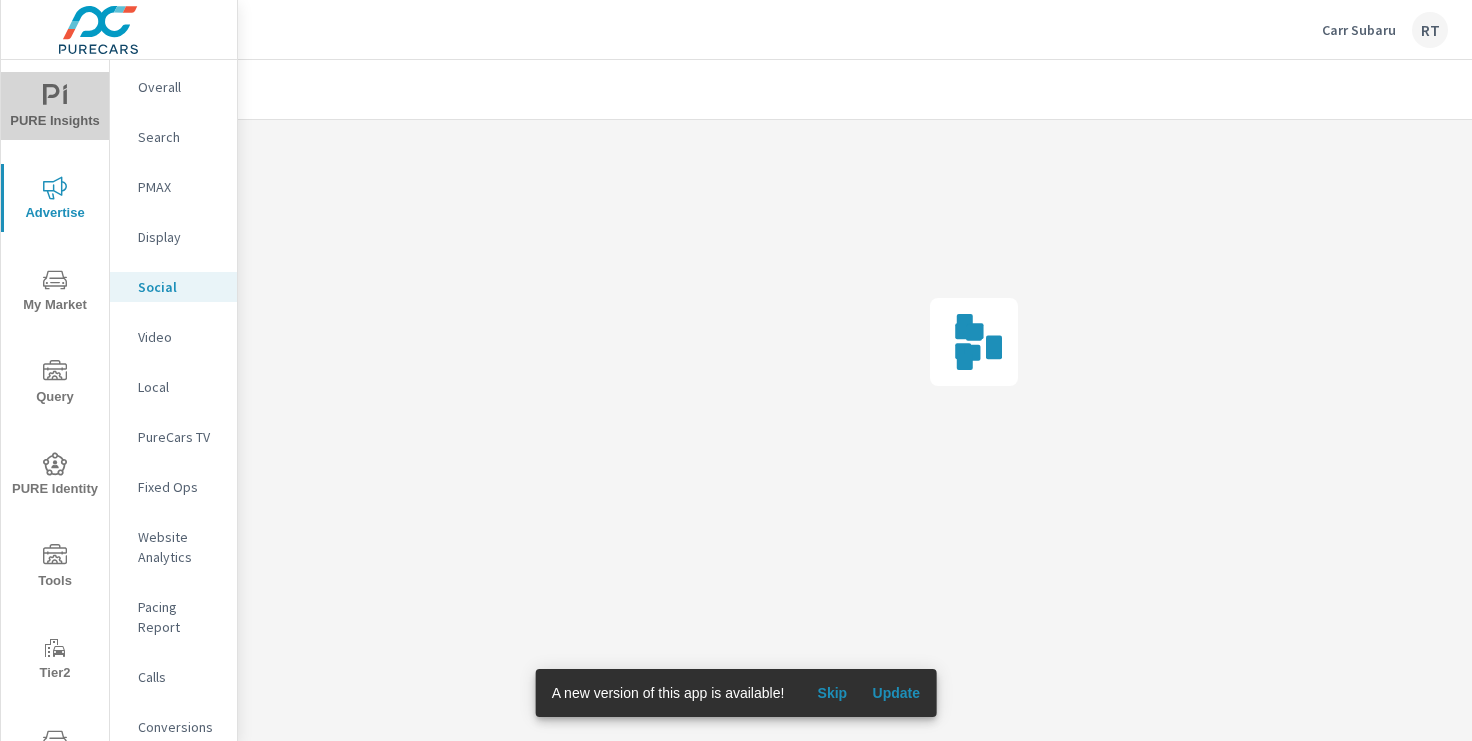 click 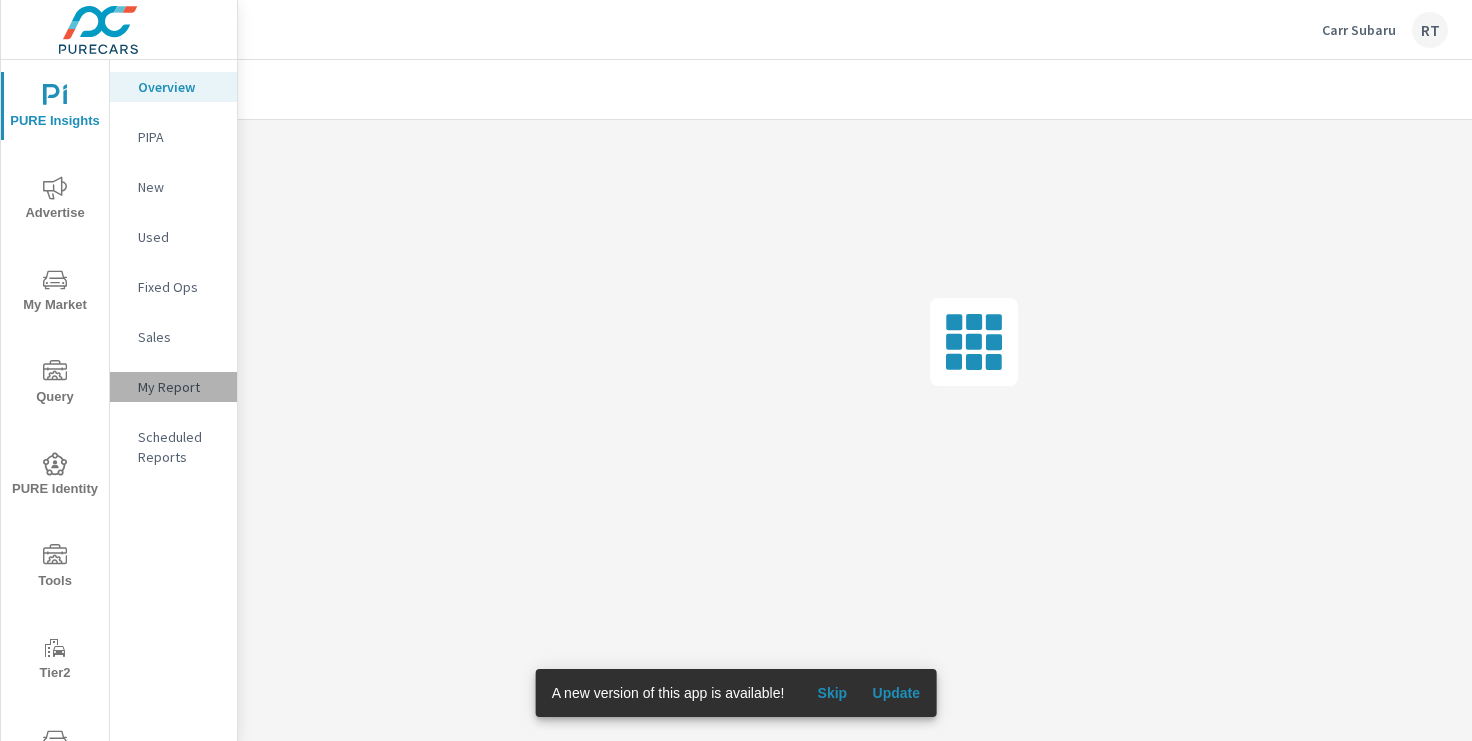 click on "My Report" at bounding box center (179, 387) 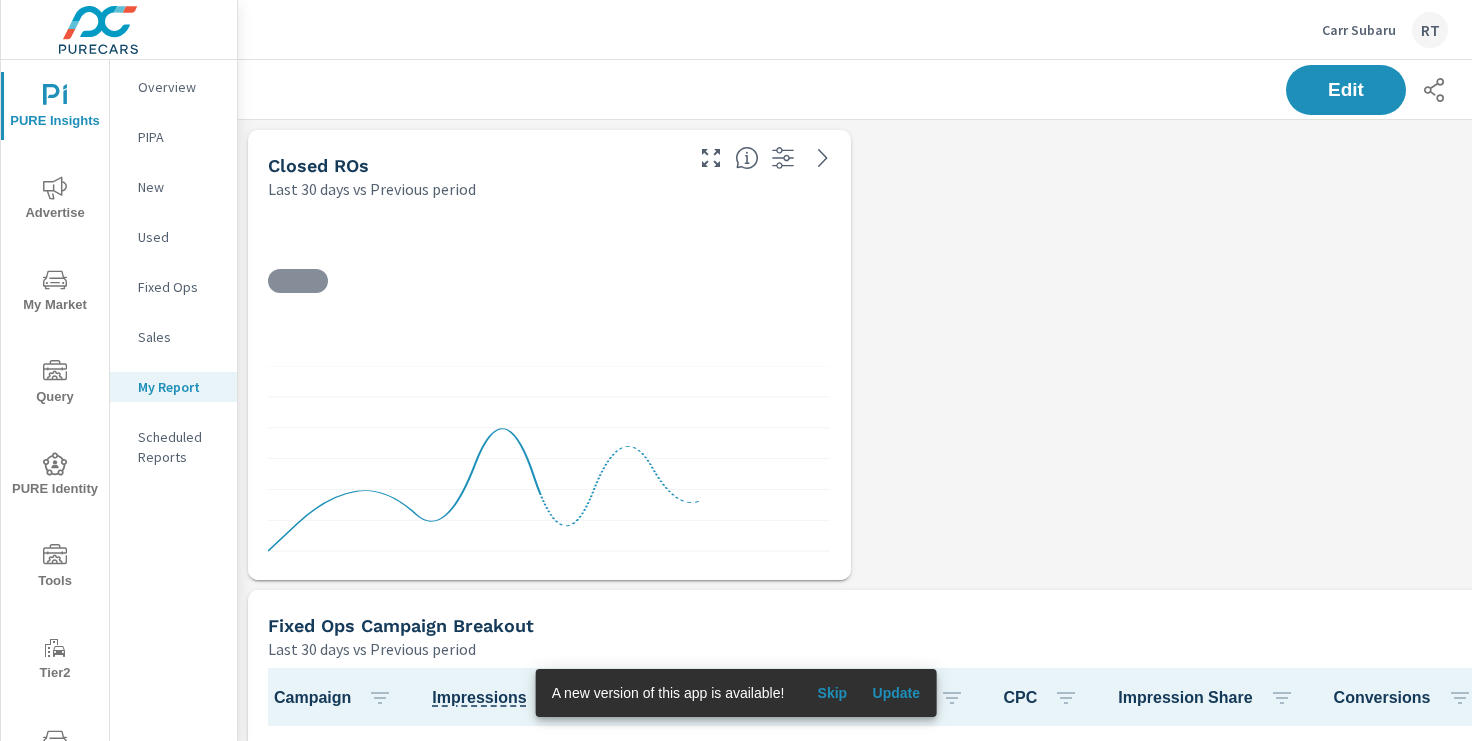 scroll, scrollTop: 10, scrollLeft: 10, axis: both 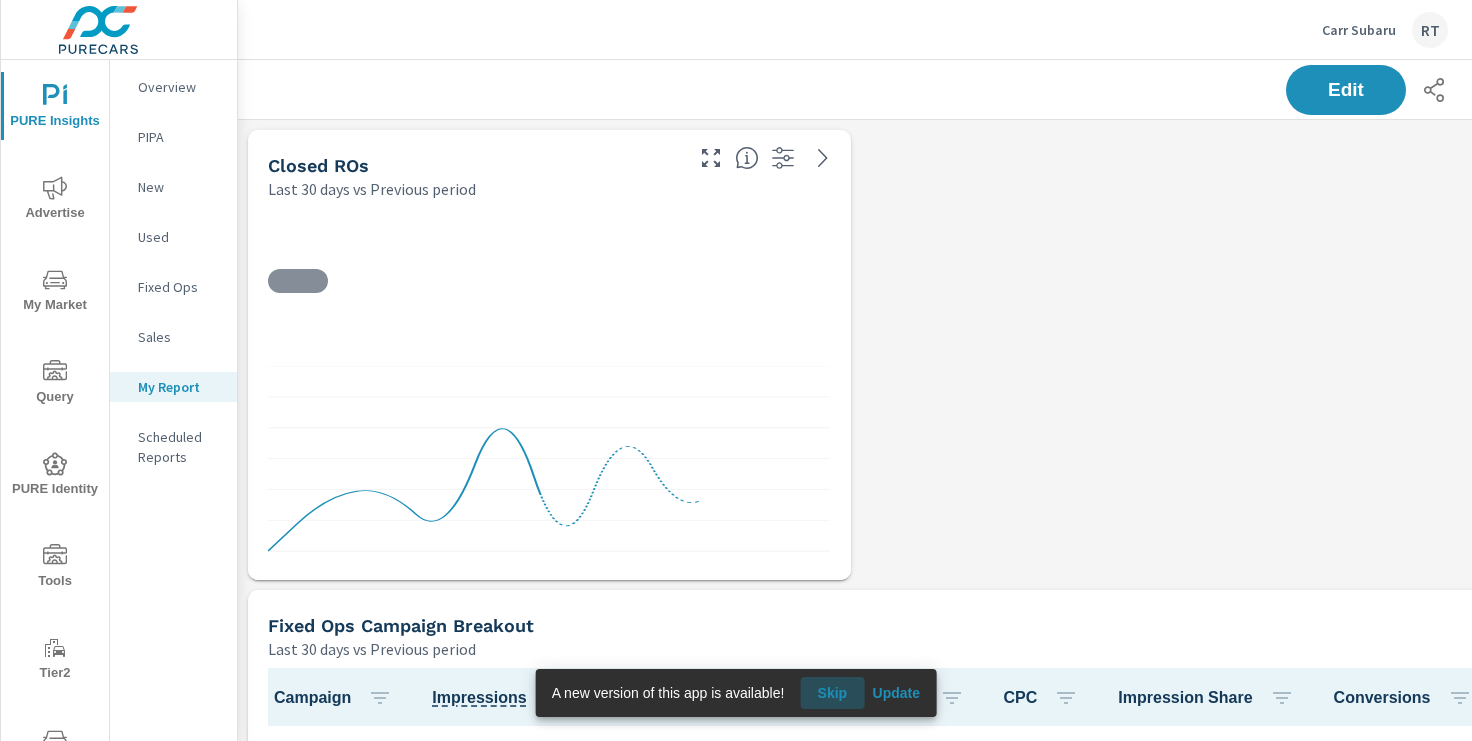 click on "Skip" at bounding box center [832, 693] 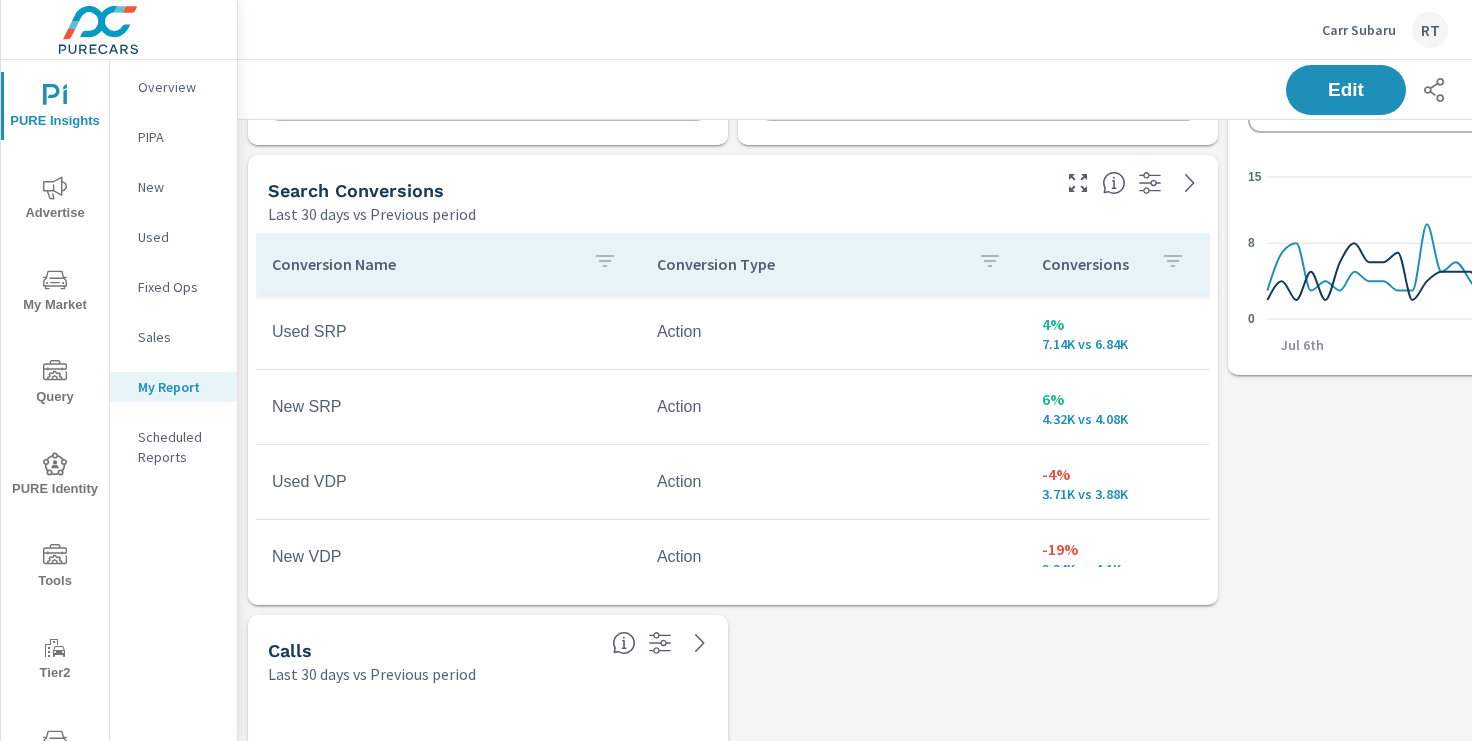 scroll, scrollTop: 1141, scrollLeft: 0, axis: vertical 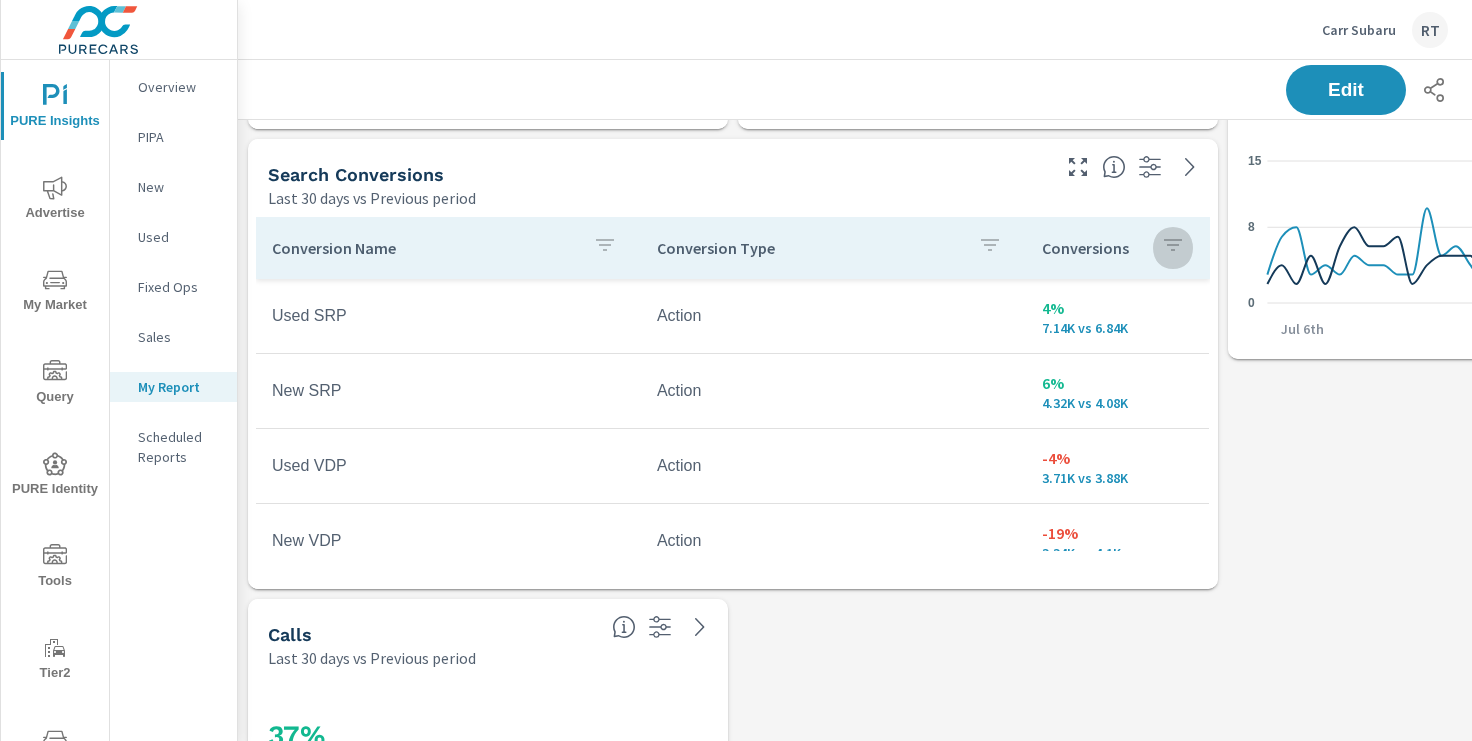 click at bounding box center (1173, 248) 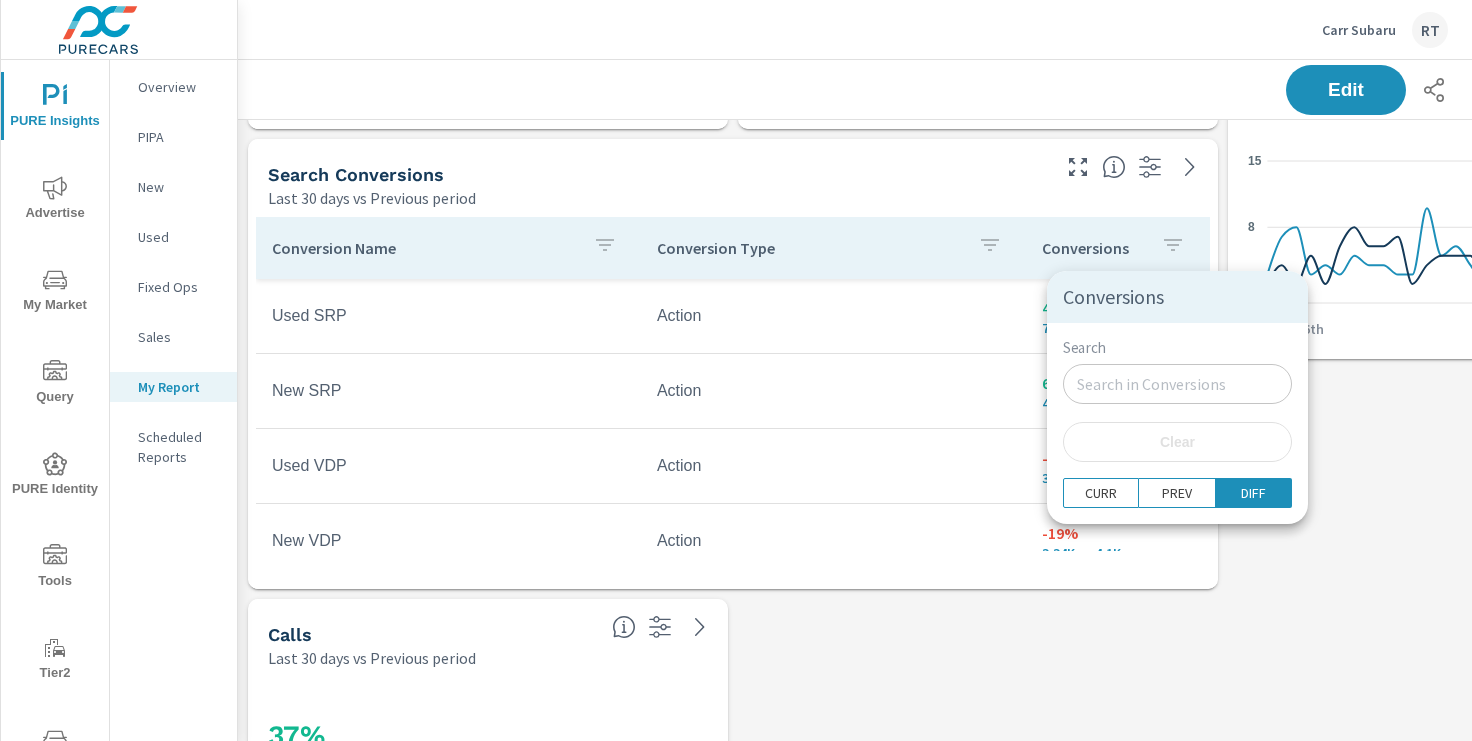 click at bounding box center [736, 370] 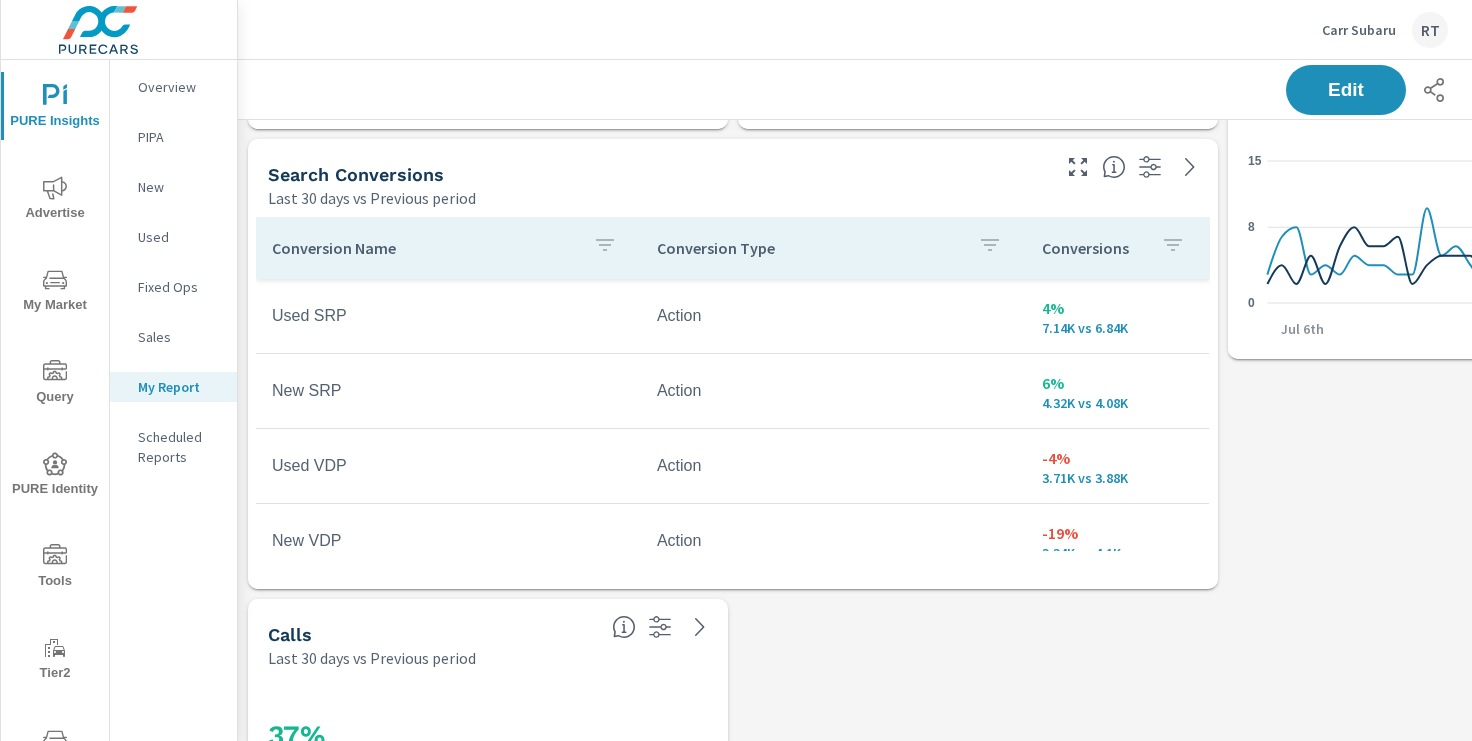 click on "Conversions" at bounding box center (1093, 248) 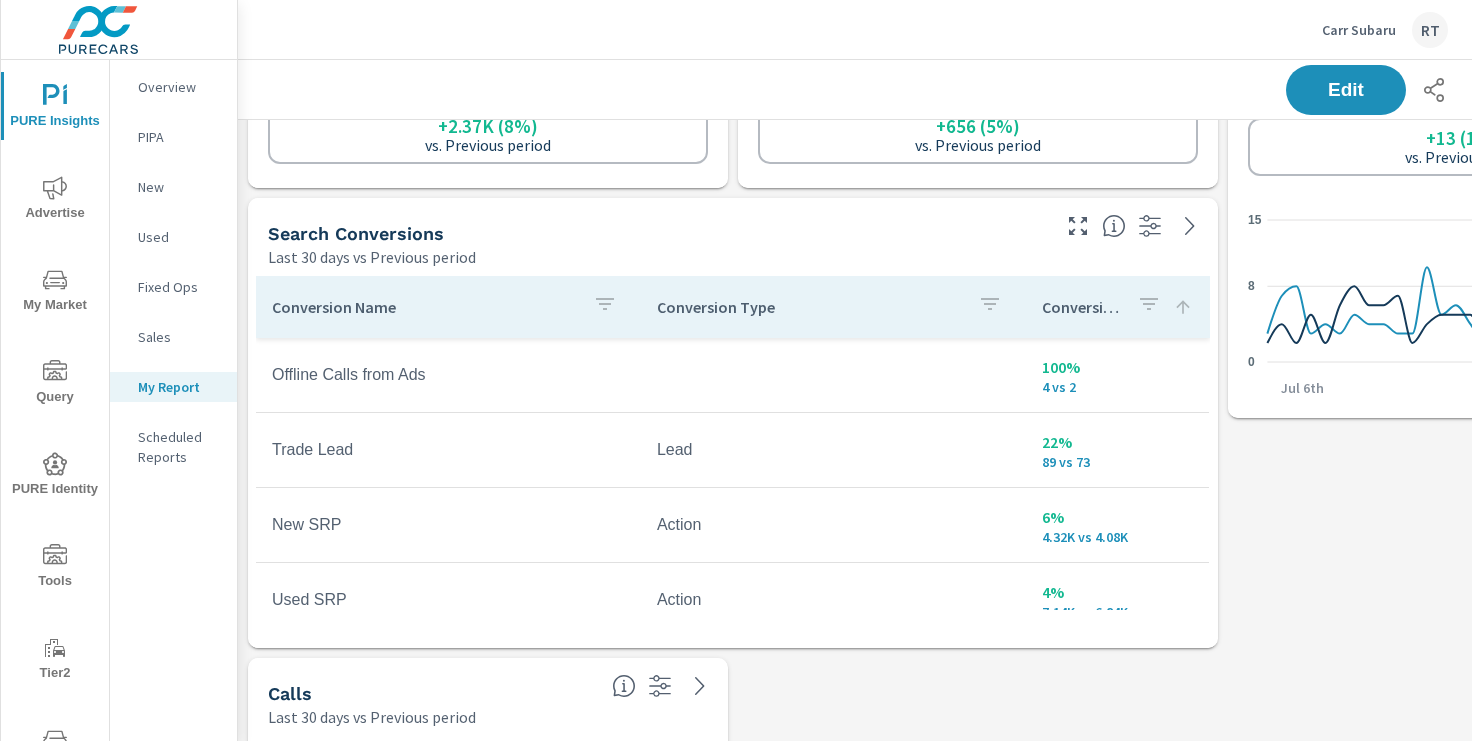 scroll, scrollTop: 1054, scrollLeft: 0, axis: vertical 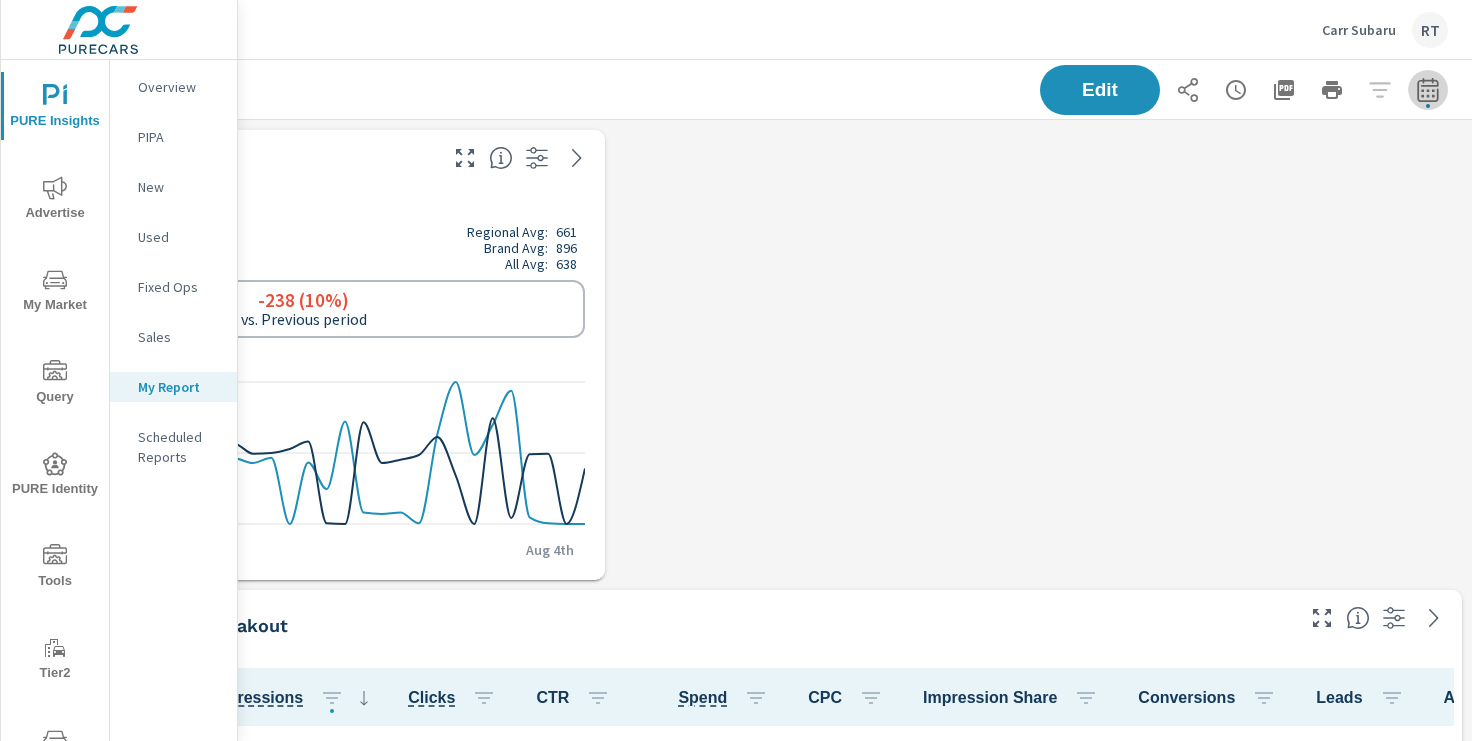 click 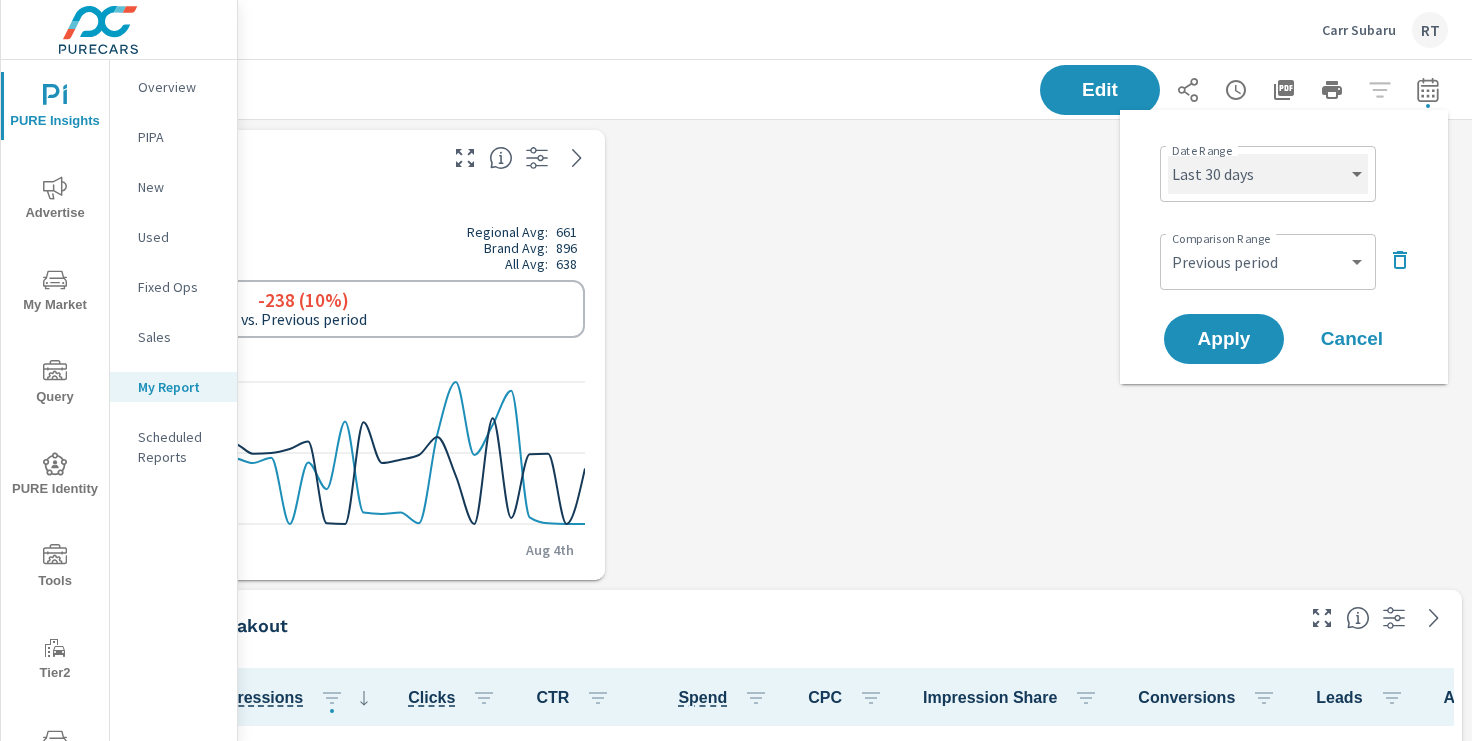 click on "Custom Yesterday Last week Last 7 days Last 14 days Last 30 days Last 45 days Last 60 days Last 90 days Last 180 days Last 365 days Month to date Last month Last 2 months Last 3 months Last 6 months Last 9 months Last 12 months Year to date Last year" at bounding box center [1268, 174] 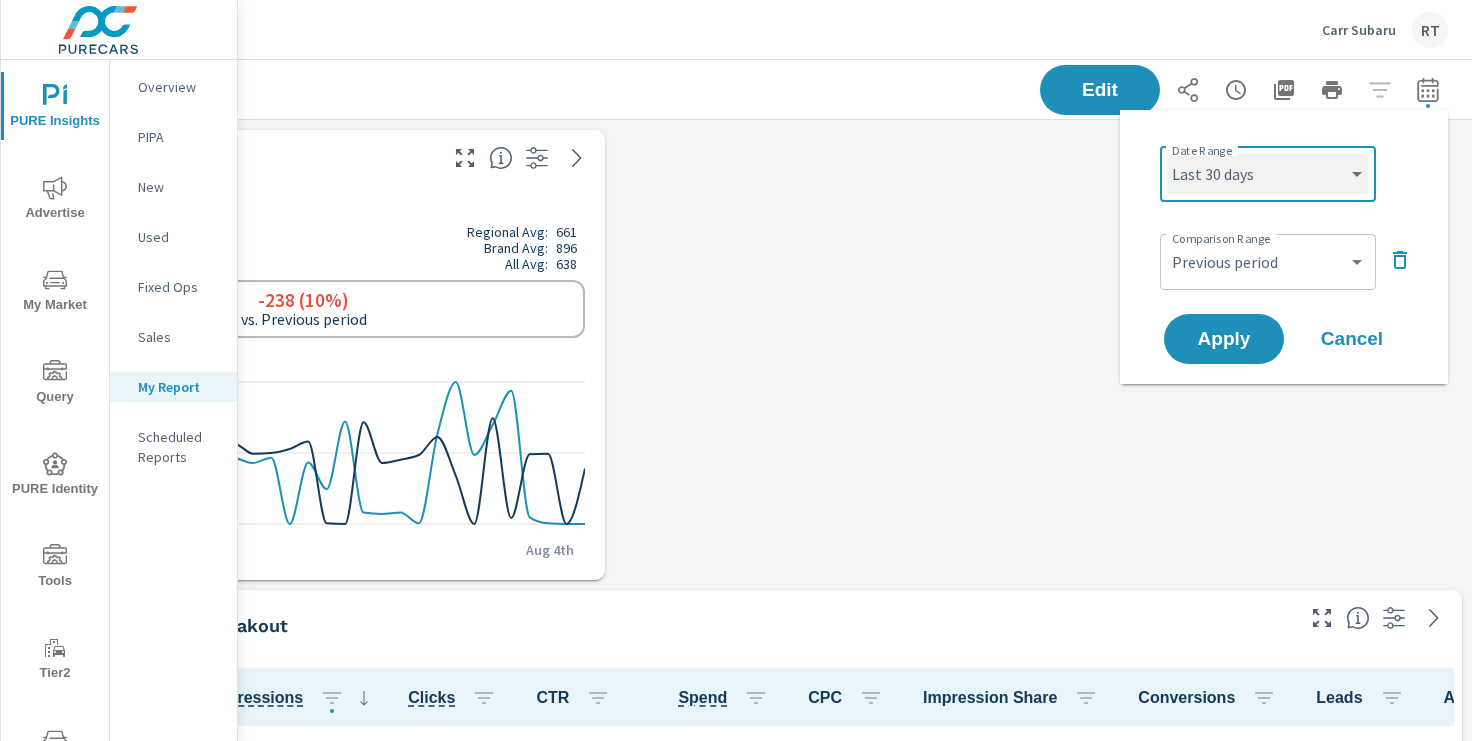 select on "Last 14 days" 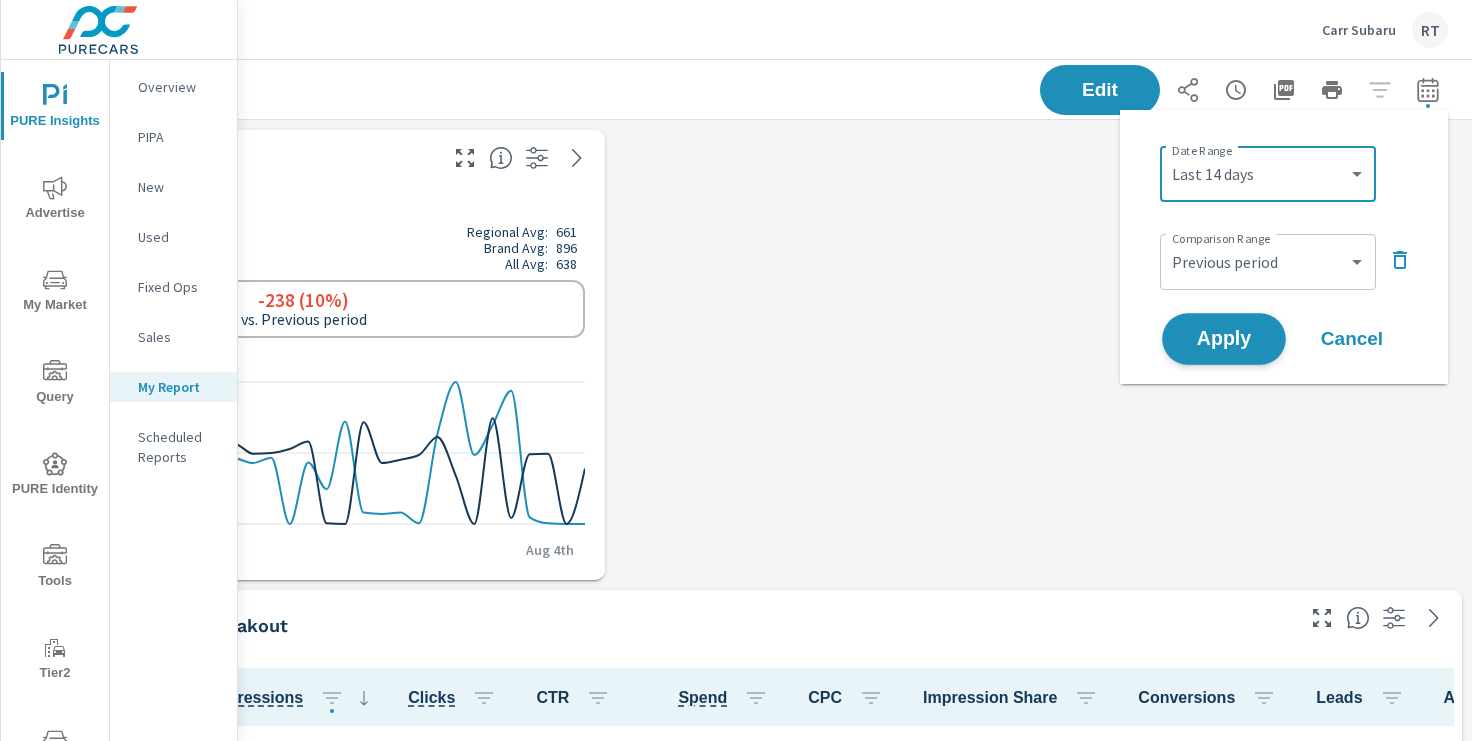 click on "Apply" at bounding box center [1224, 339] 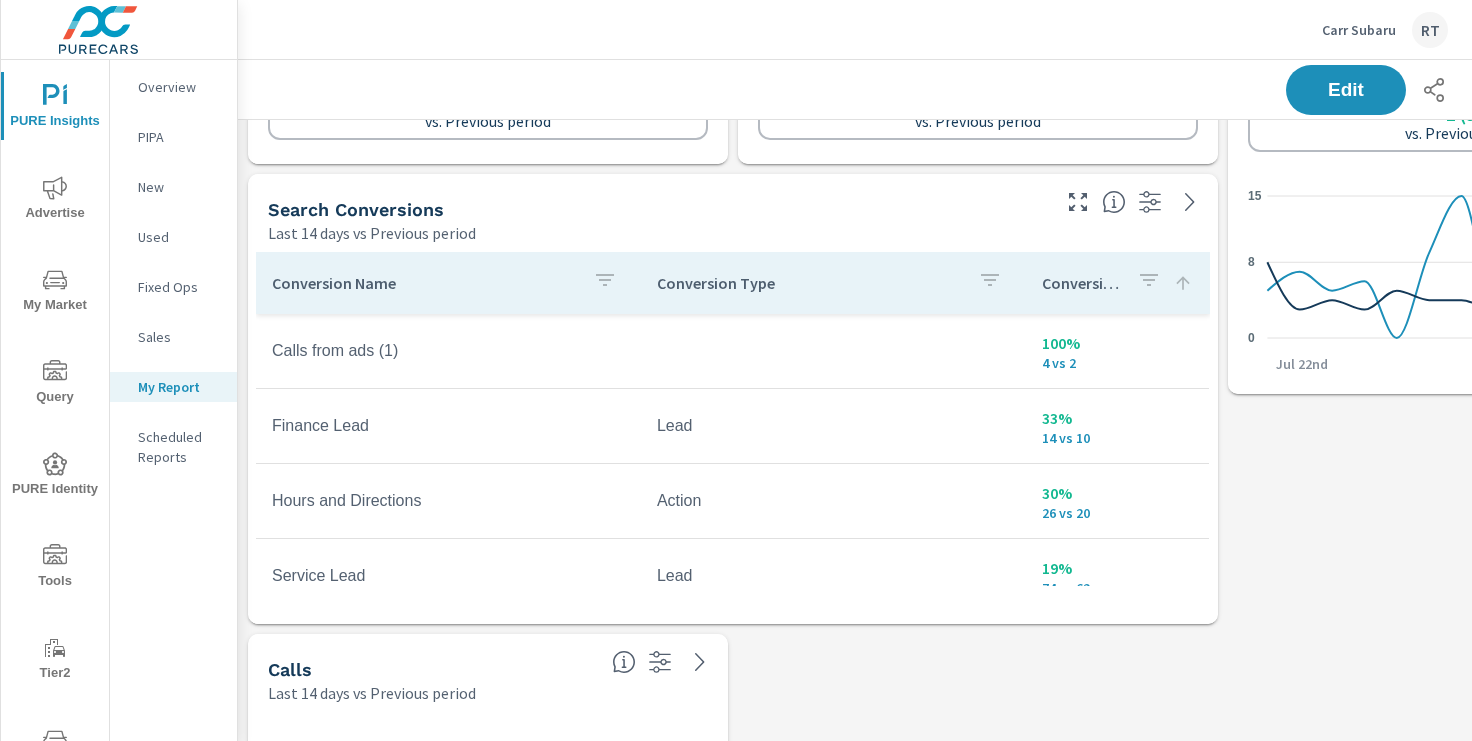 scroll, scrollTop: 1087, scrollLeft: 0, axis: vertical 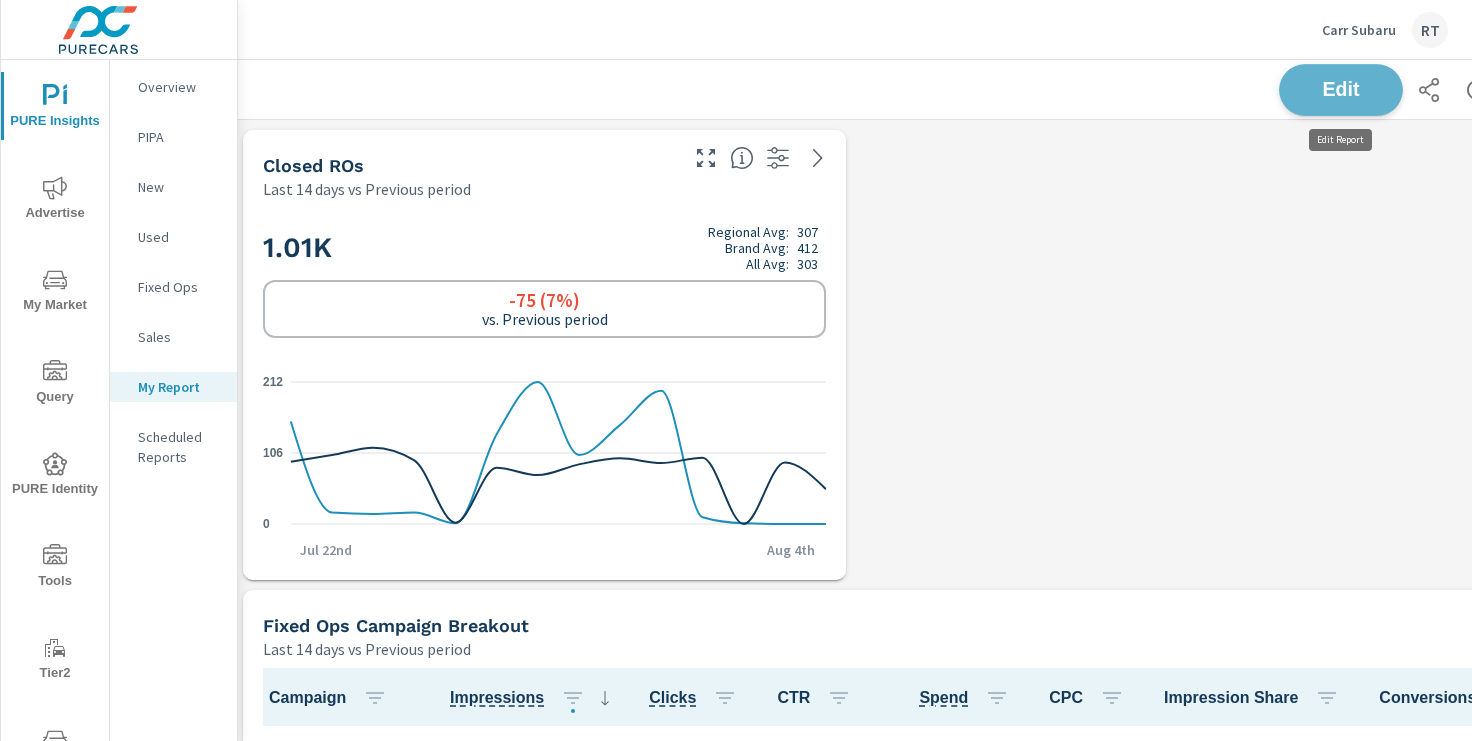 click on "Edit" at bounding box center [1341, 89] 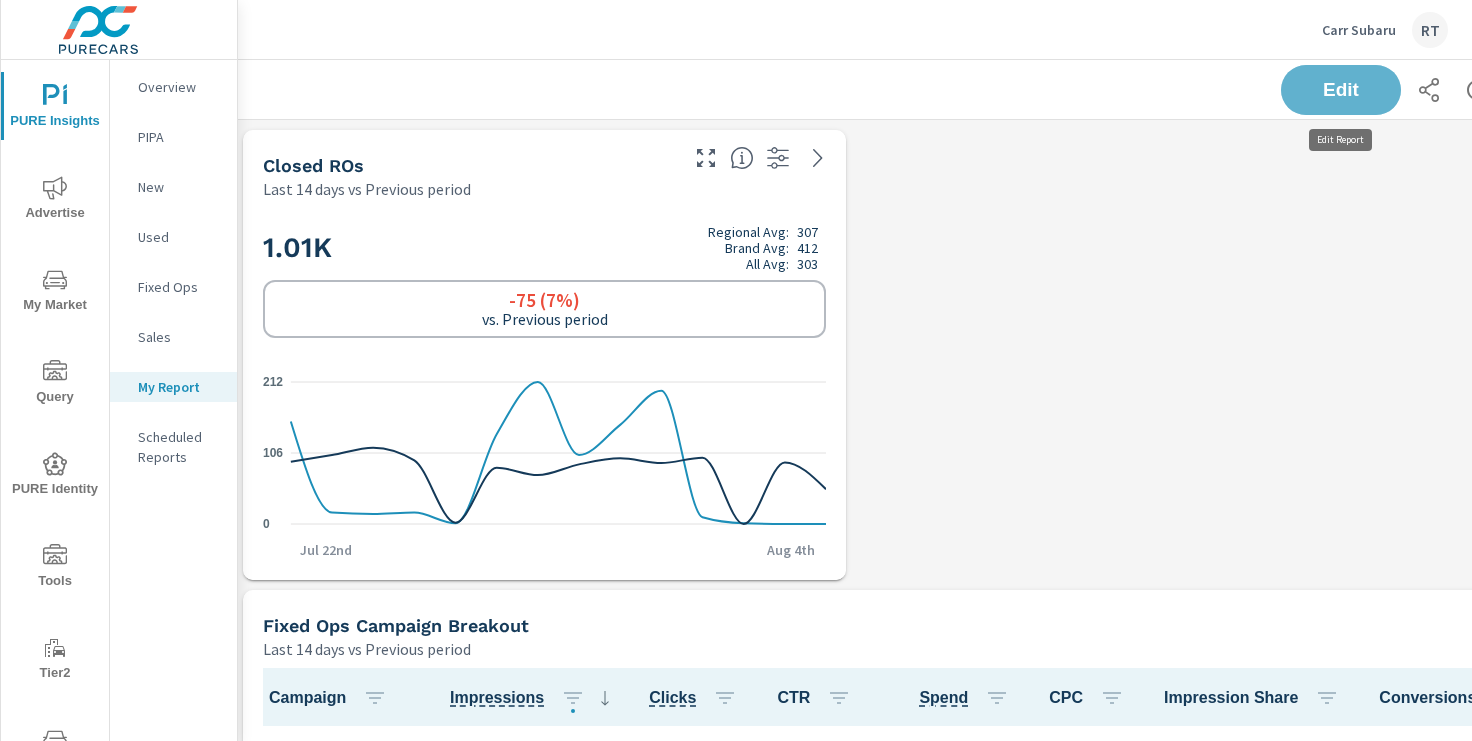 scroll, scrollTop: 3231, scrollLeft: 1131, axis: both 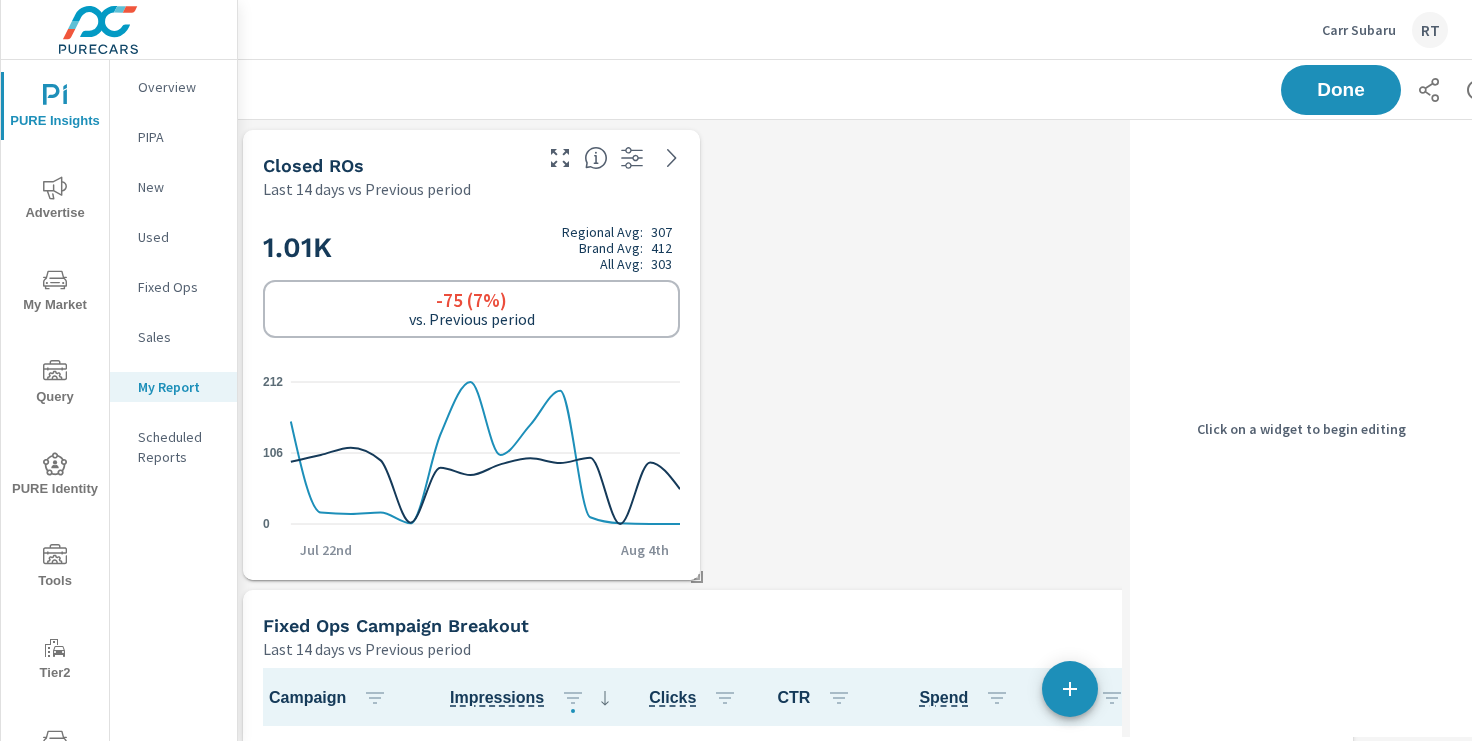 click on "1.01K Regional Avg: 307 Brand Avg: 412 All Avg: 303 -75   (7%) vs. Previous period 0    106    212    Jul 22nd Aug 4th" at bounding box center (471, 390) 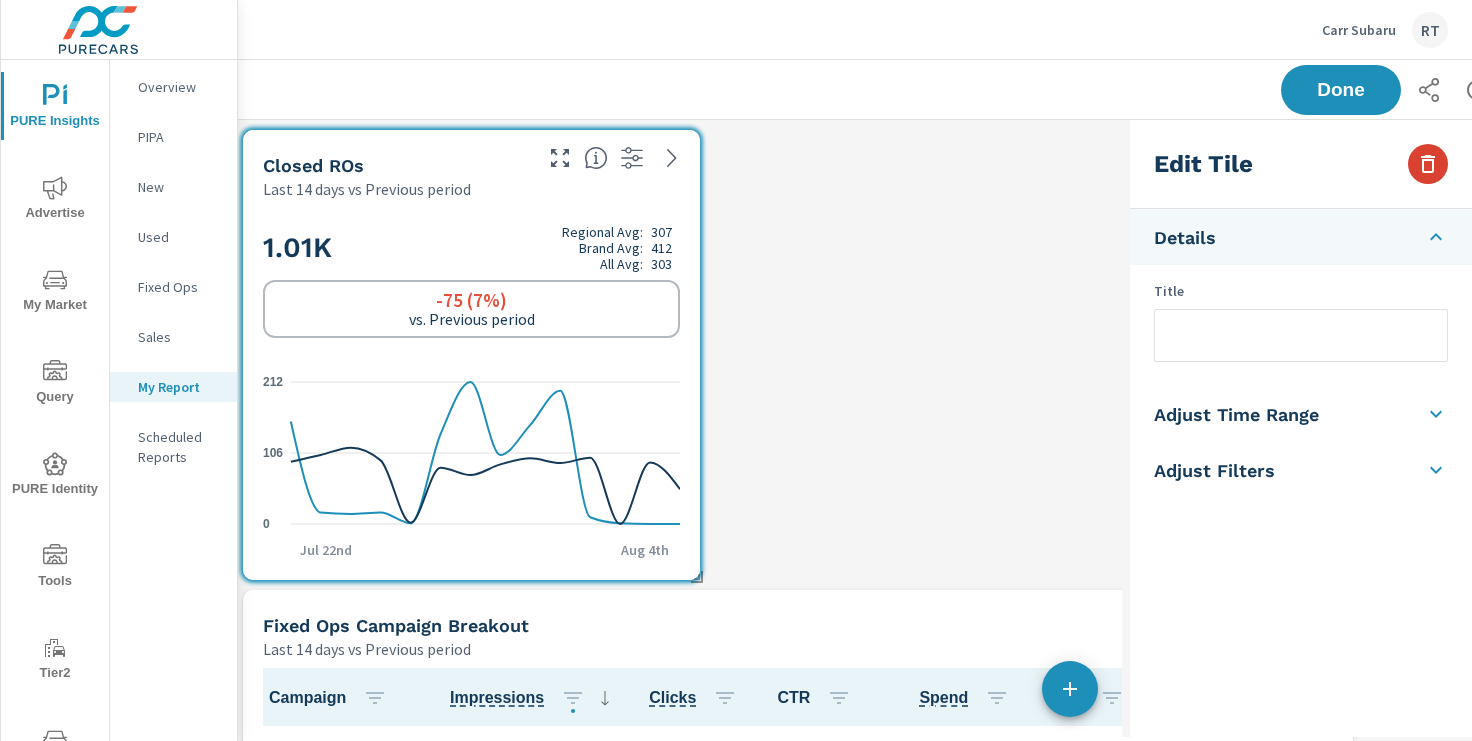 click 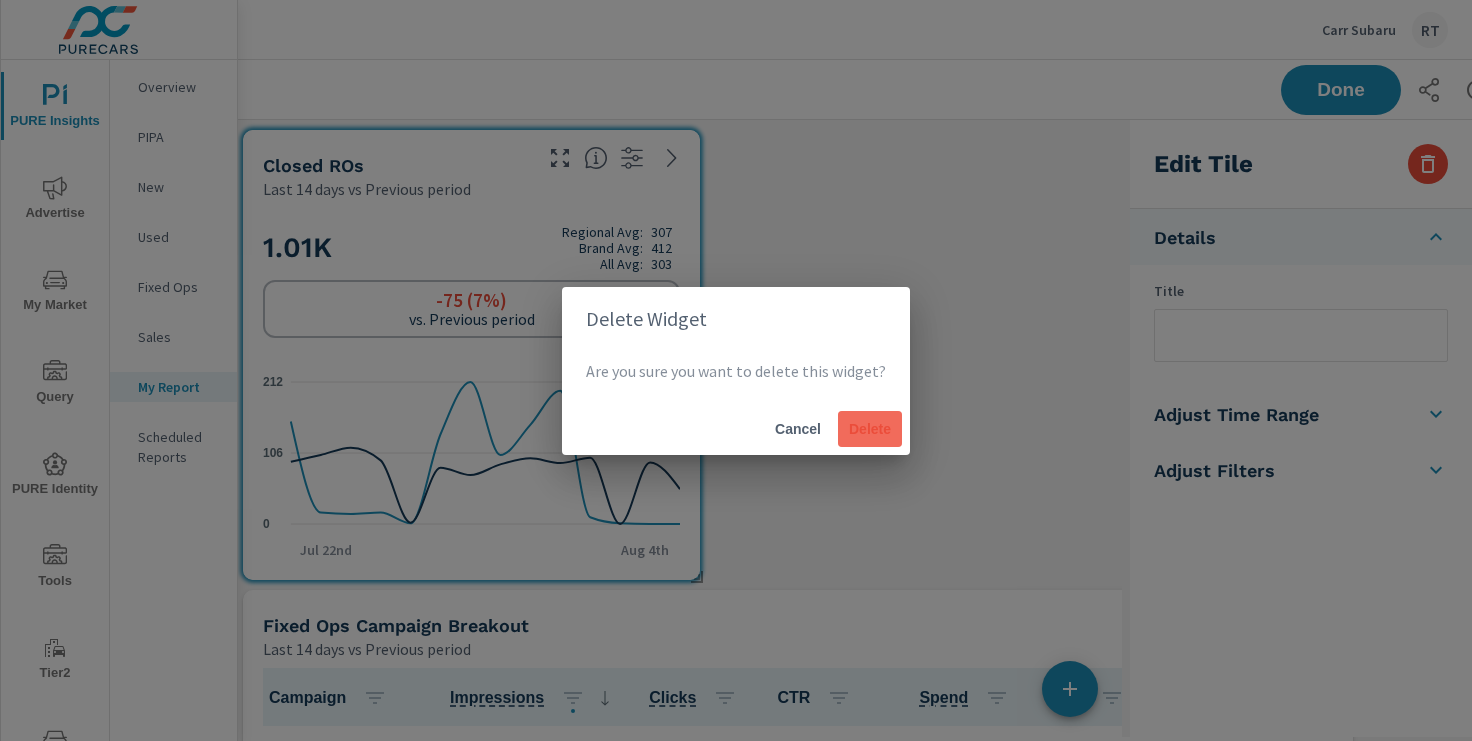 click on "Delete" at bounding box center (870, 429) 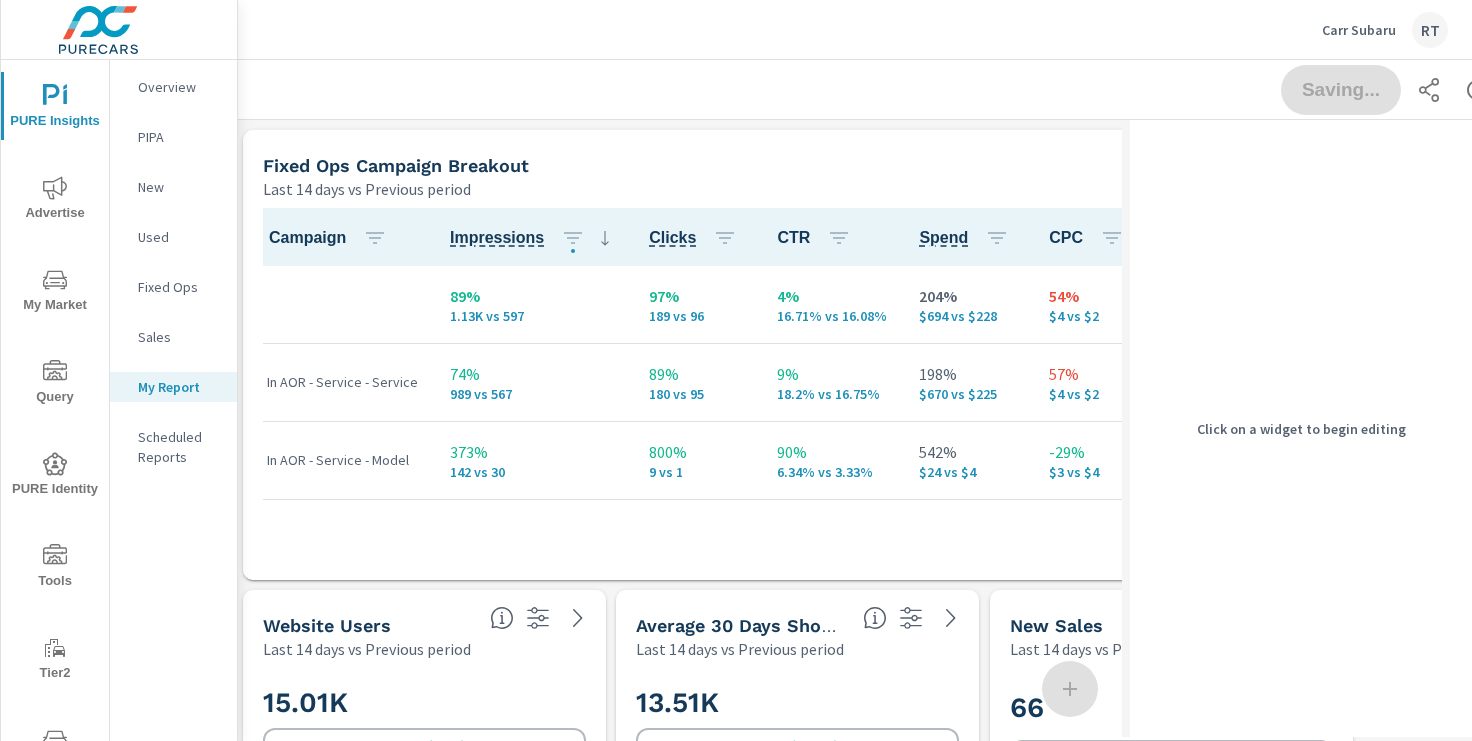 scroll, scrollTop: 2771, scrollLeft: 1131, axis: both 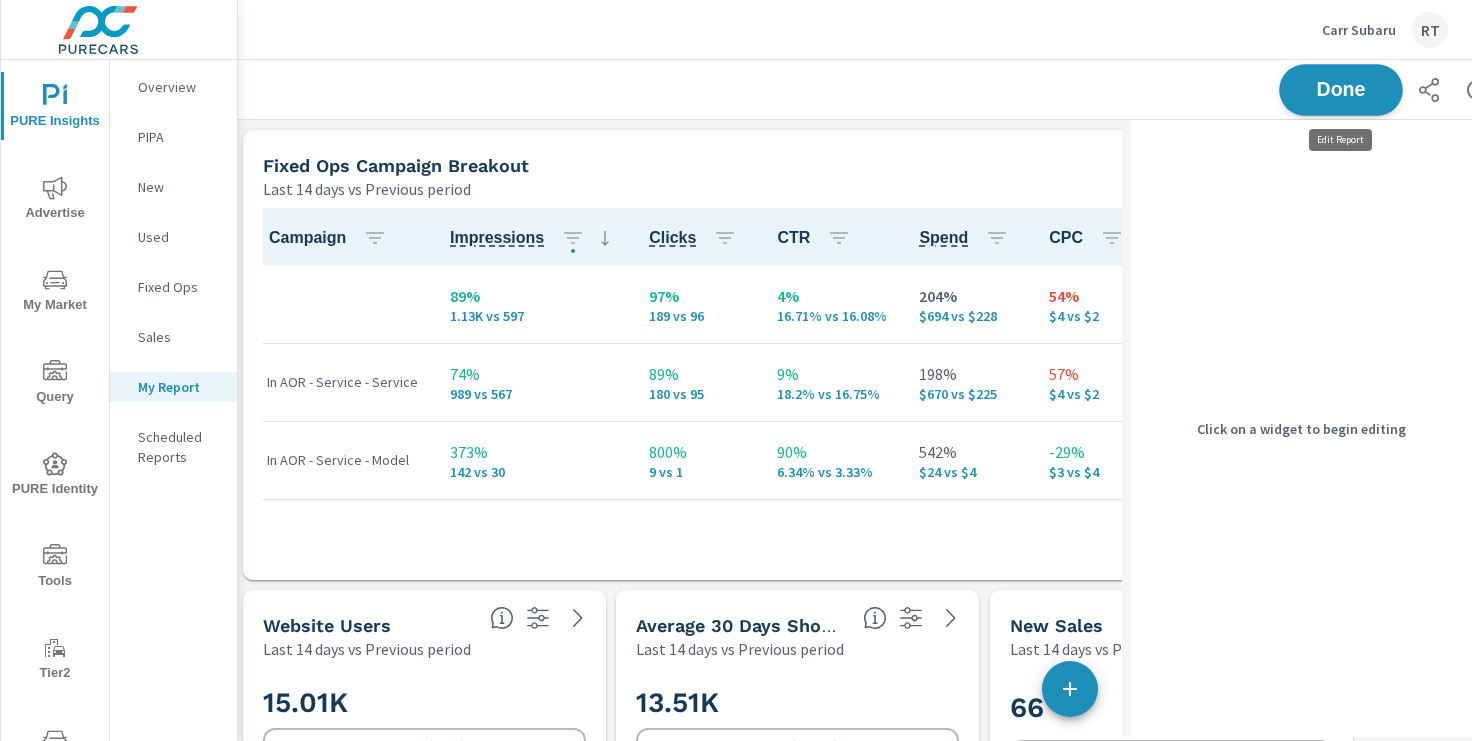click on "Done" at bounding box center (1341, 89) 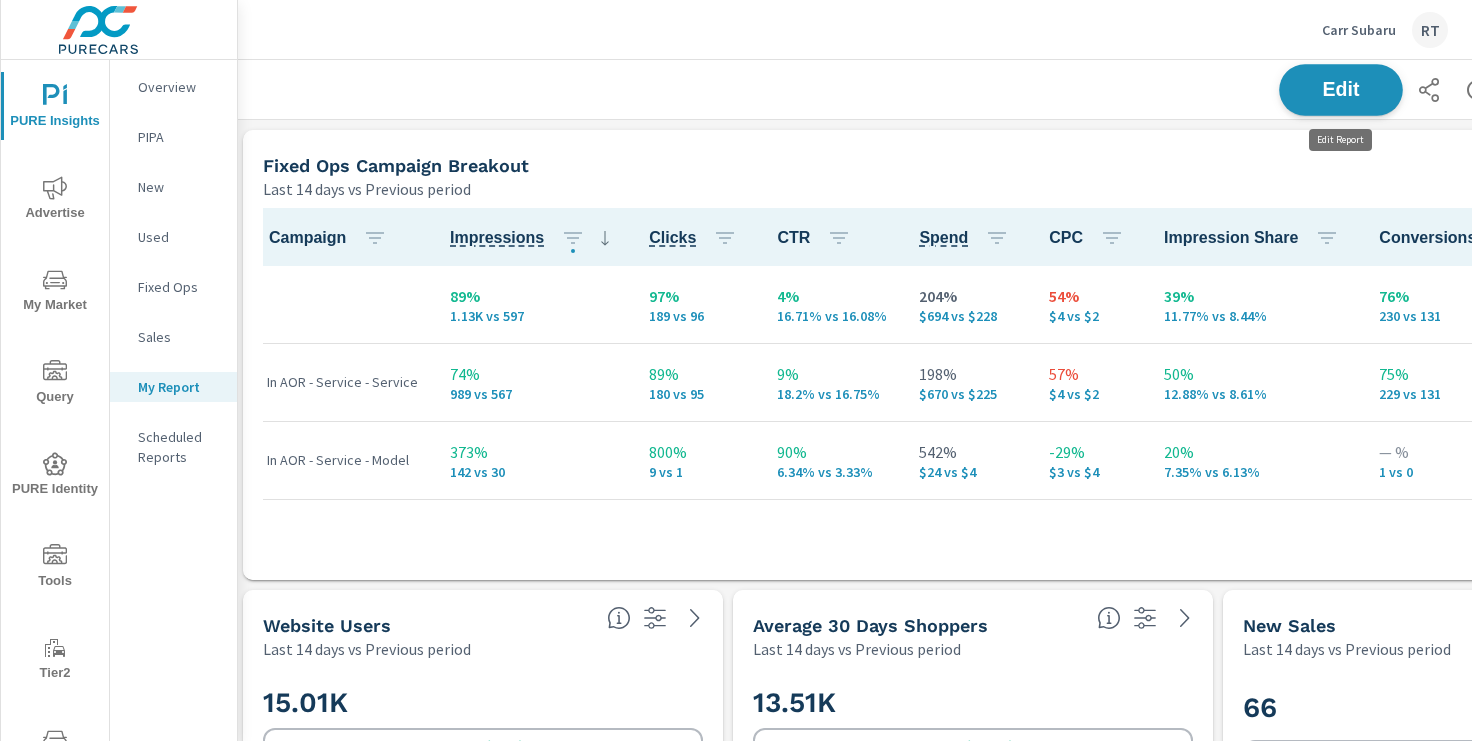 scroll, scrollTop: 10, scrollLeft: 10, axis: both 